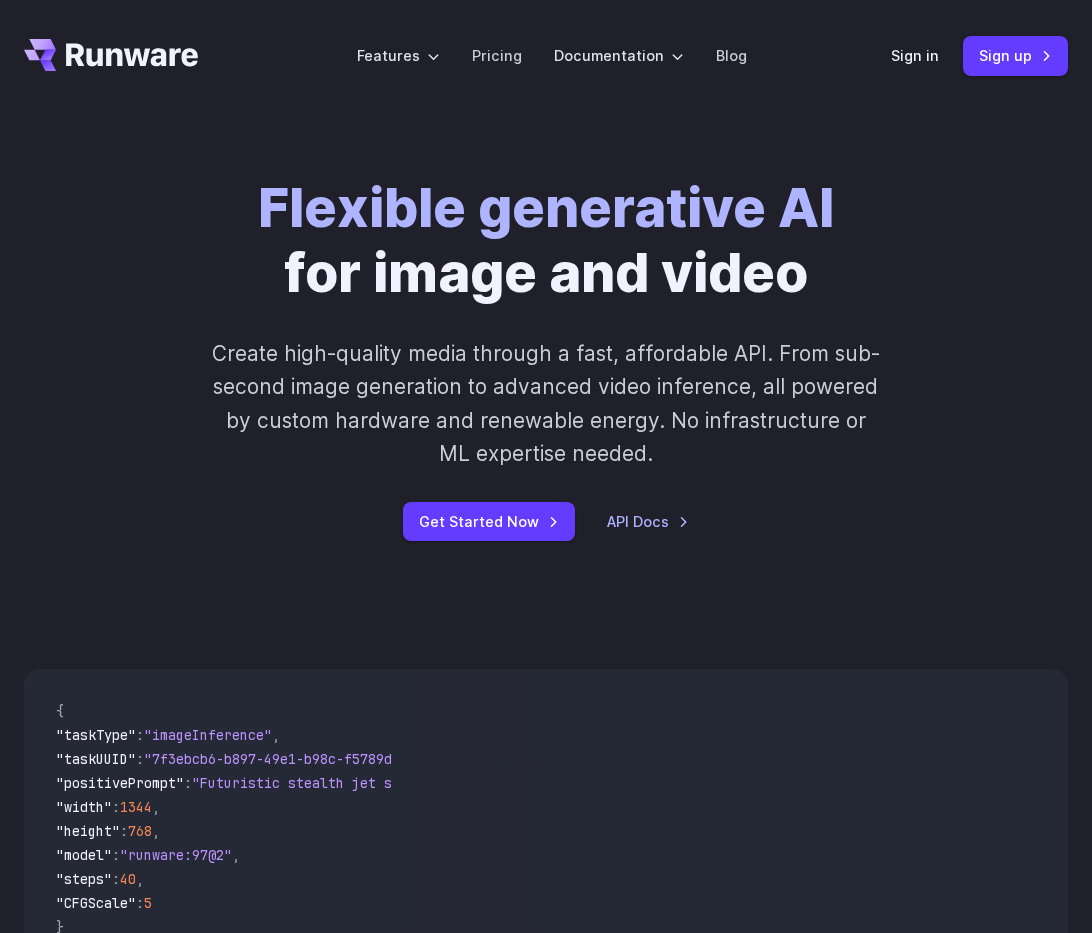 scroll, scrollTop: 0, scrollLeft: 0, axis: both 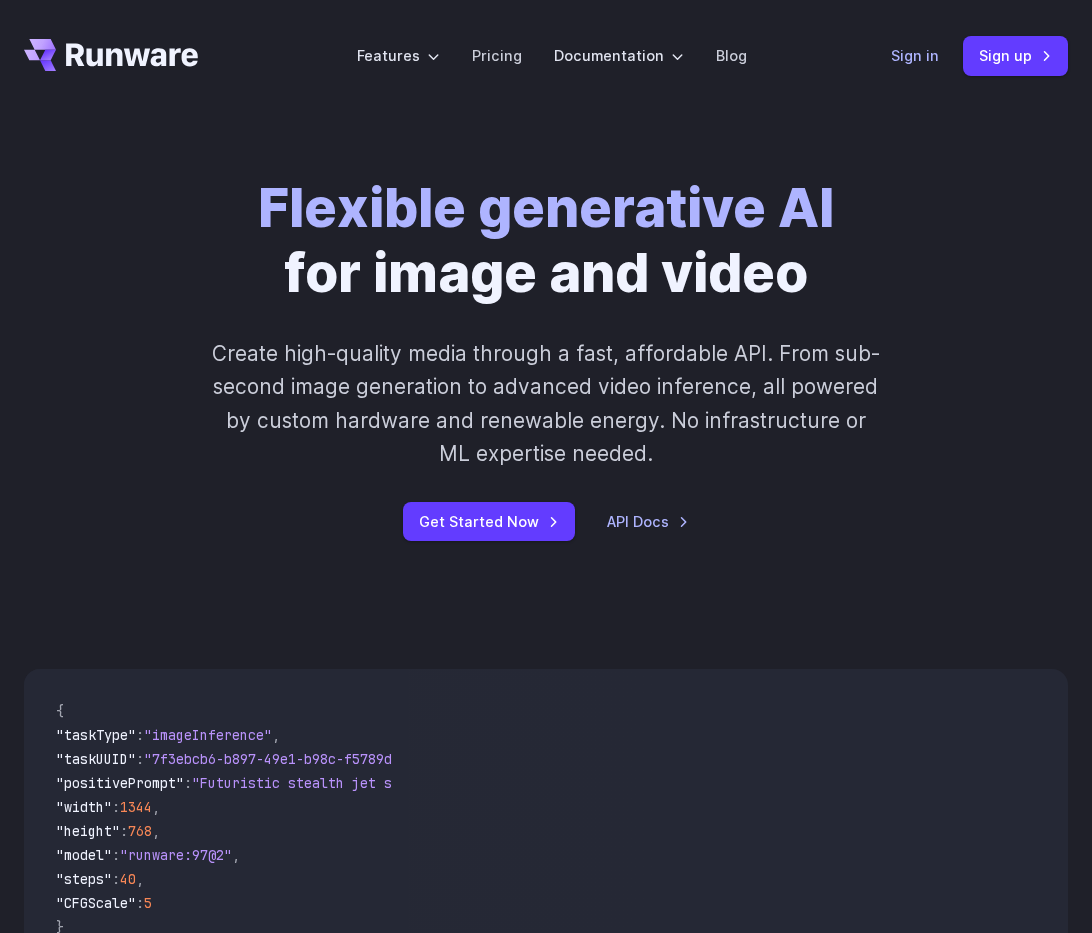 click on "Sign in" at bounding box center (915, 55) 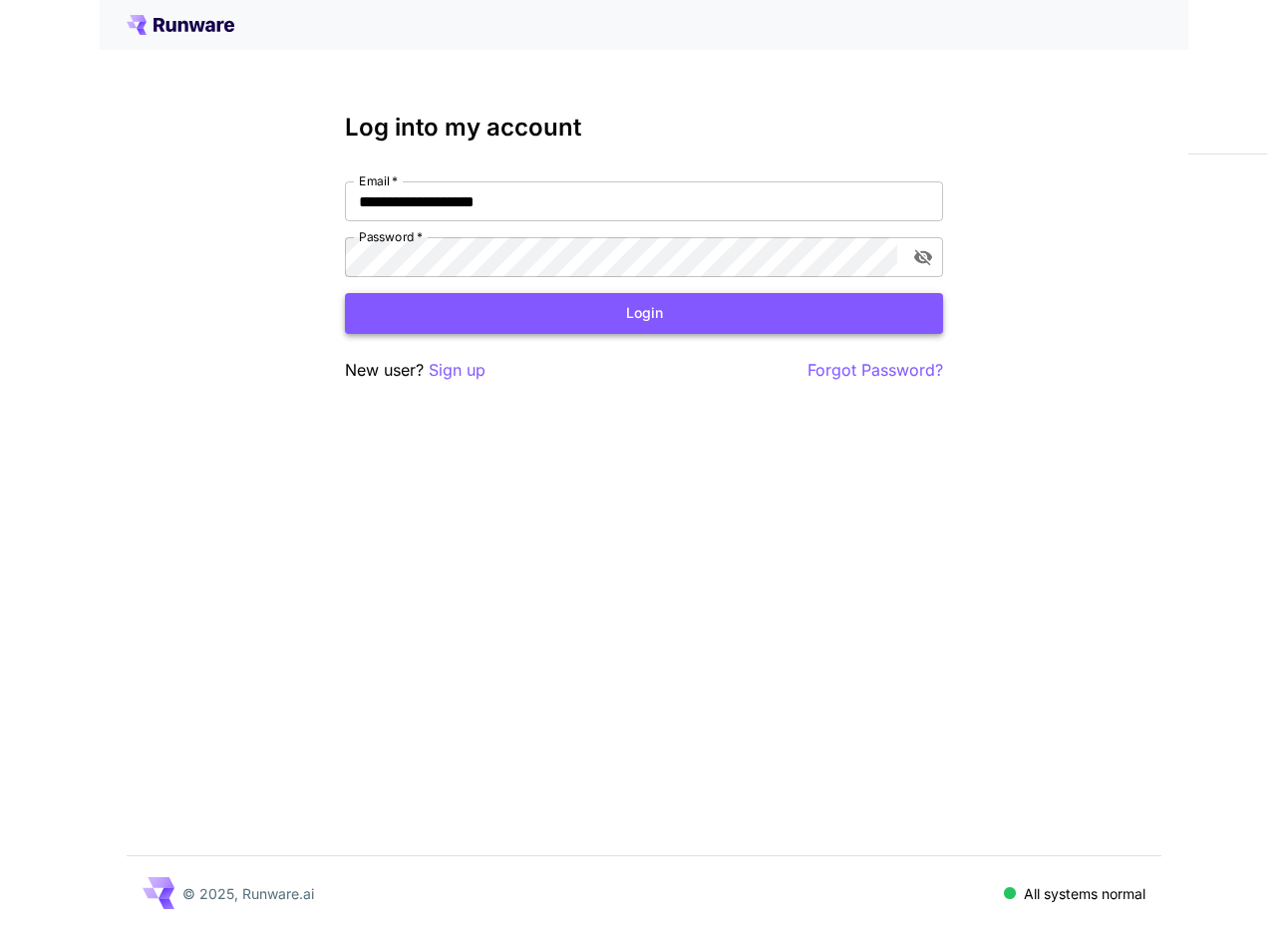 scroll, scrollTop: 0, scrollLeft: 0, axis: both 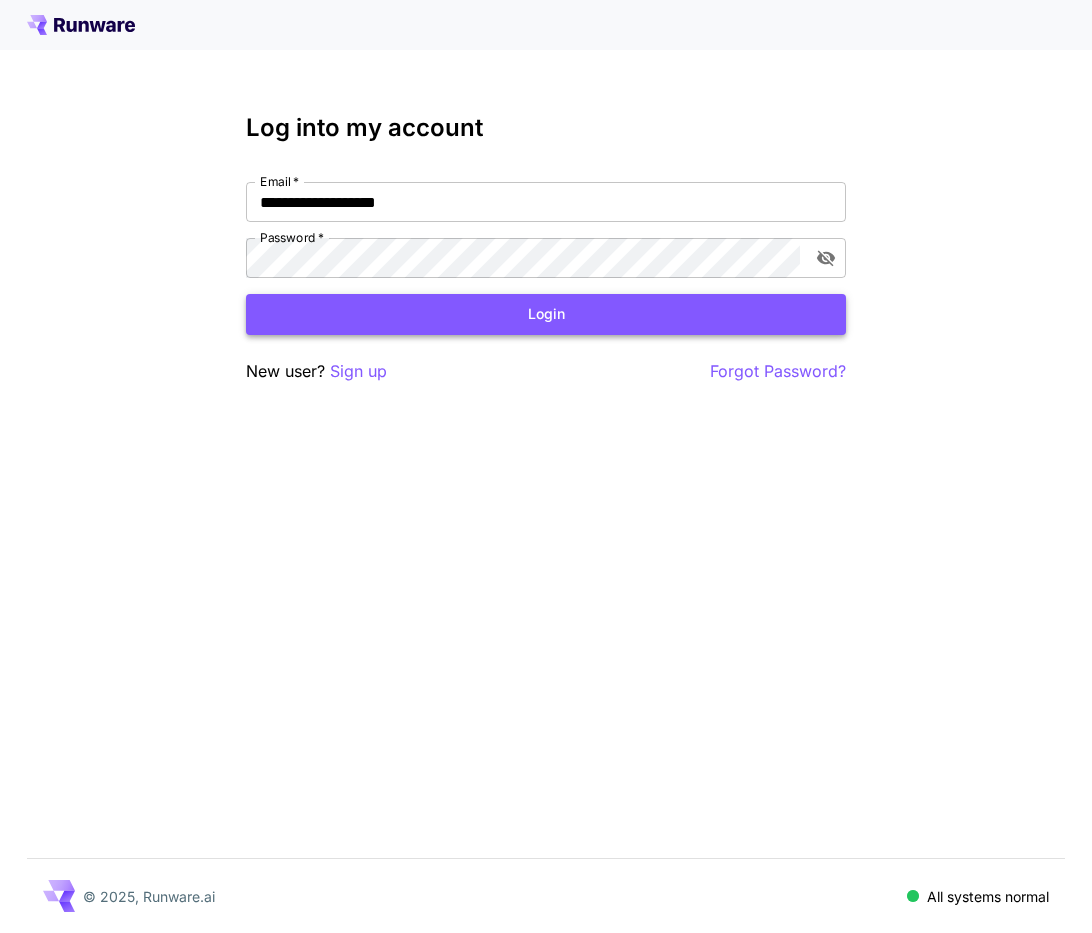 click on "Login" at bounding box center (546, 314) 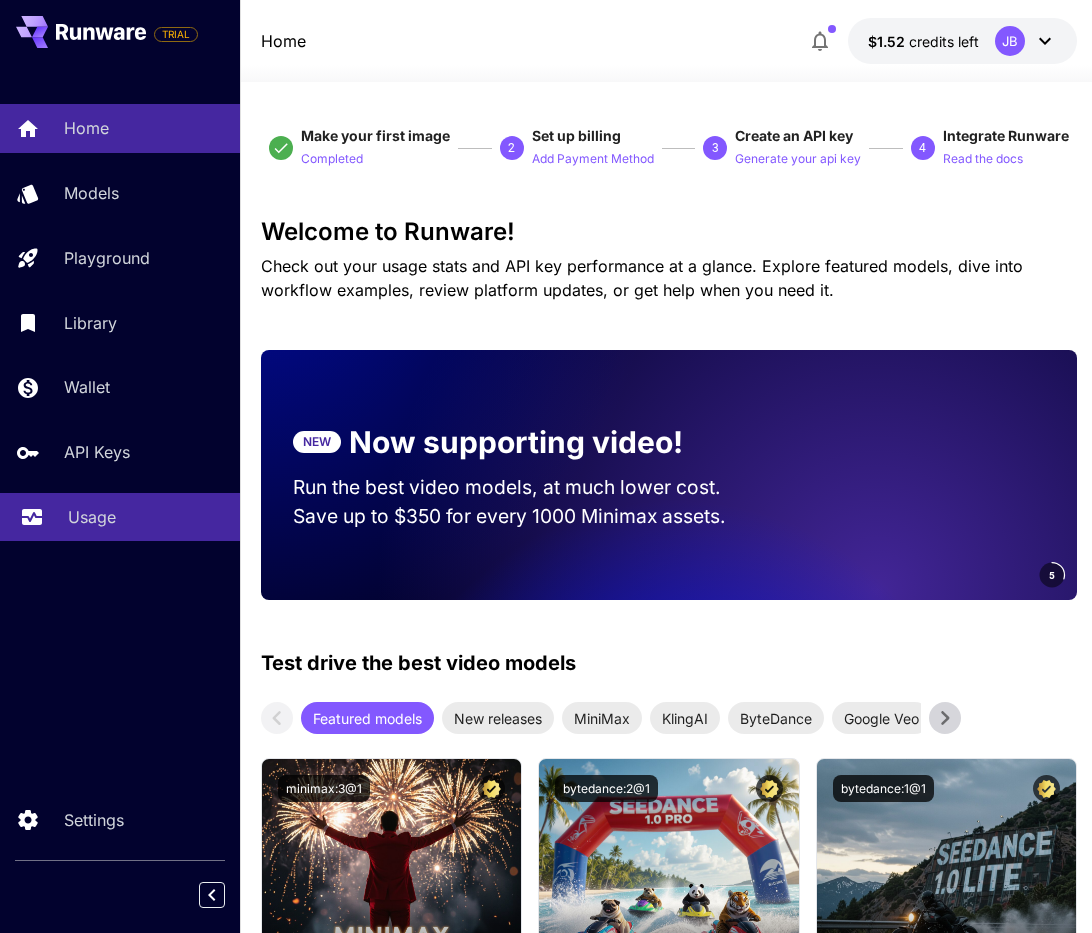 click on "Usage" at bounding box center (146, 517) 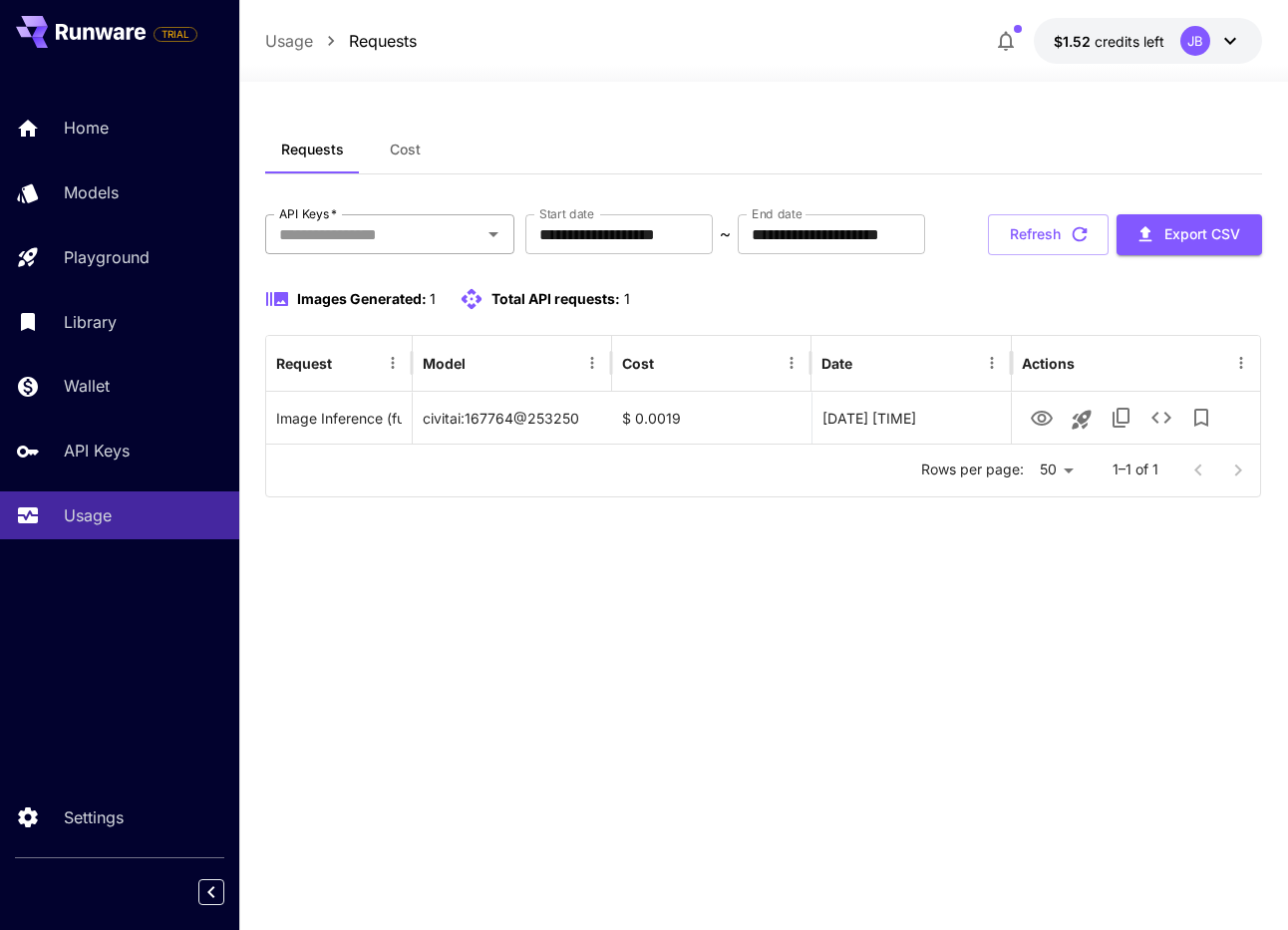 click 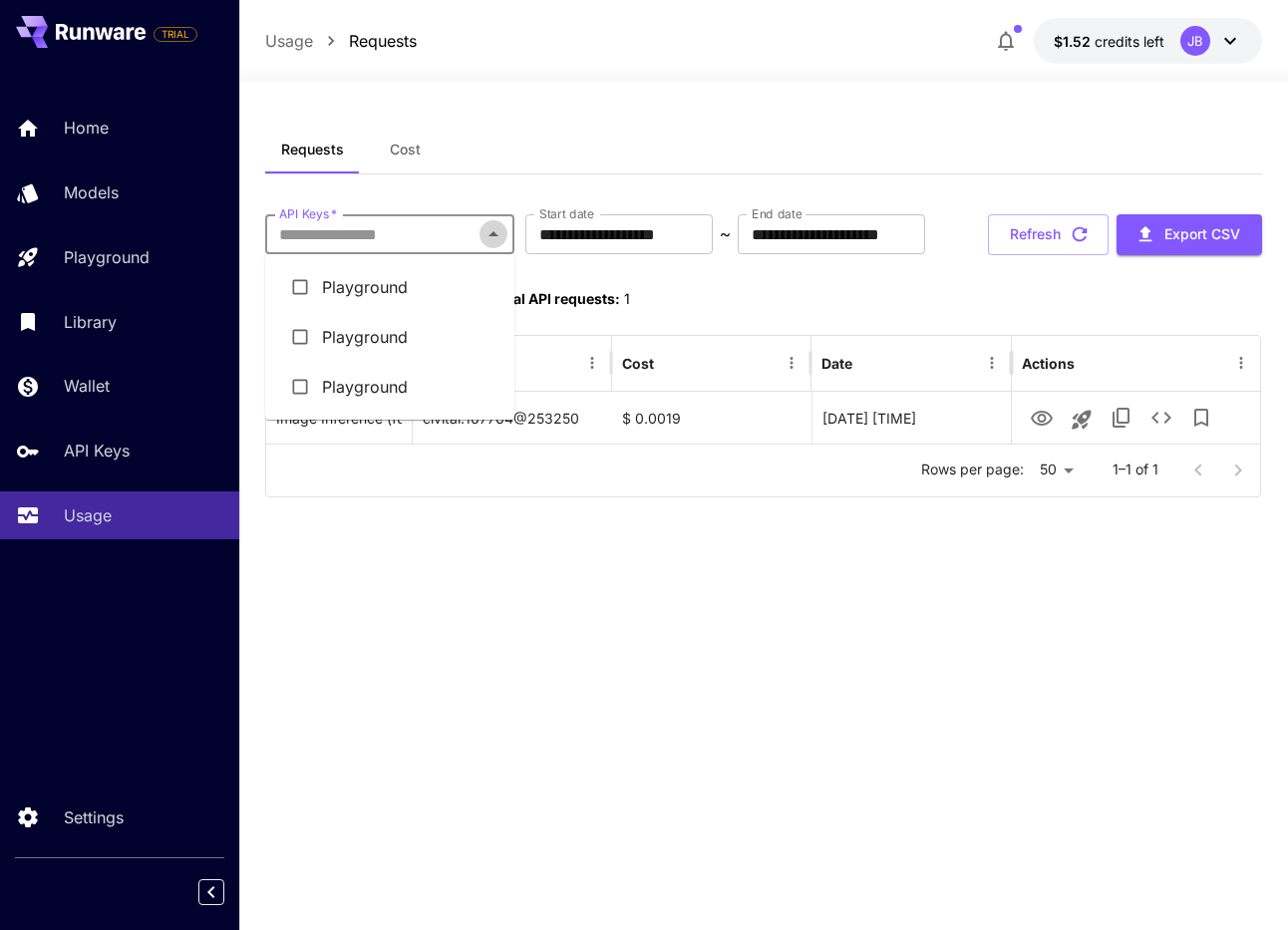 click 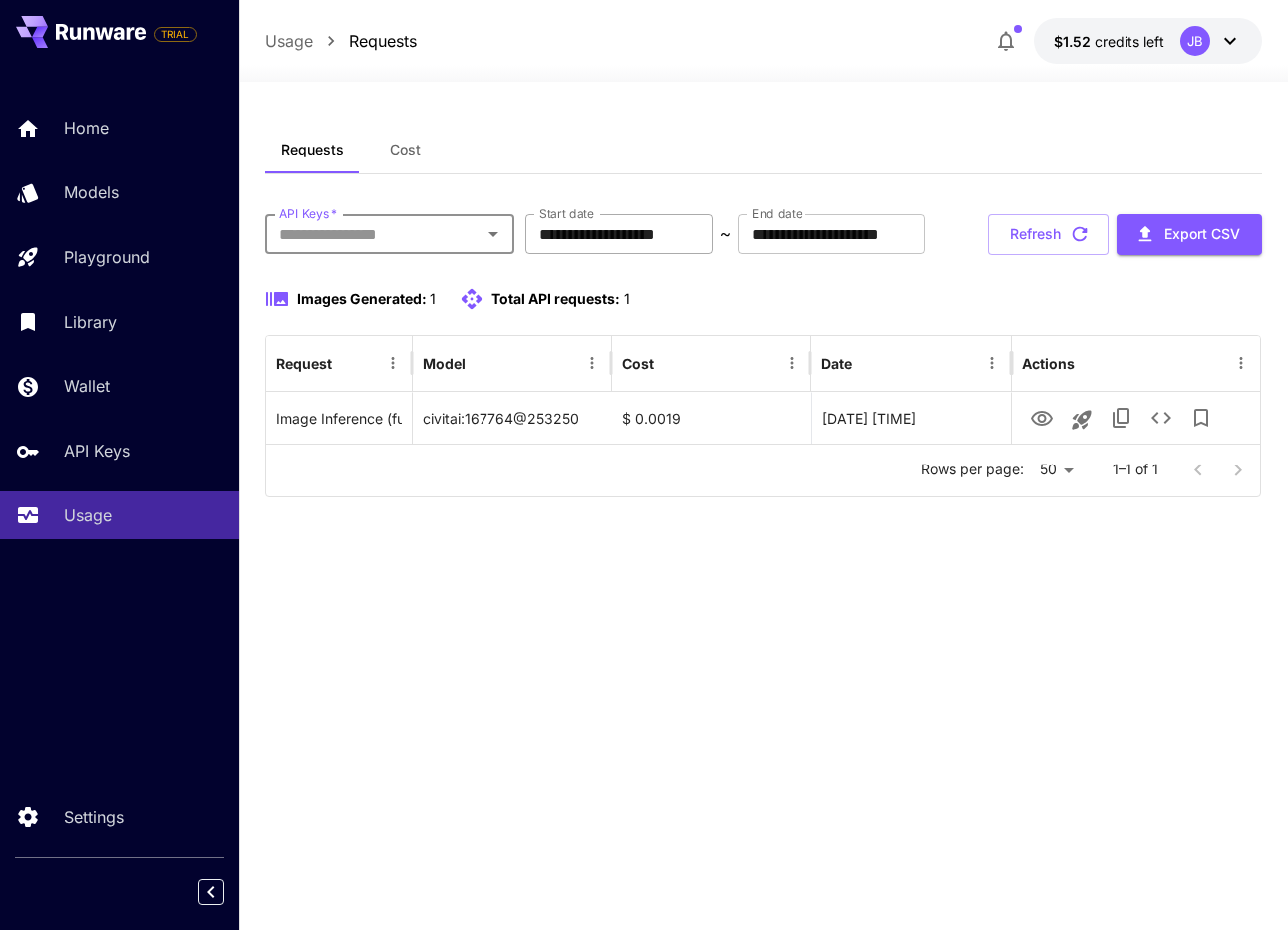click on "**********" at bounding box center (619, 234) 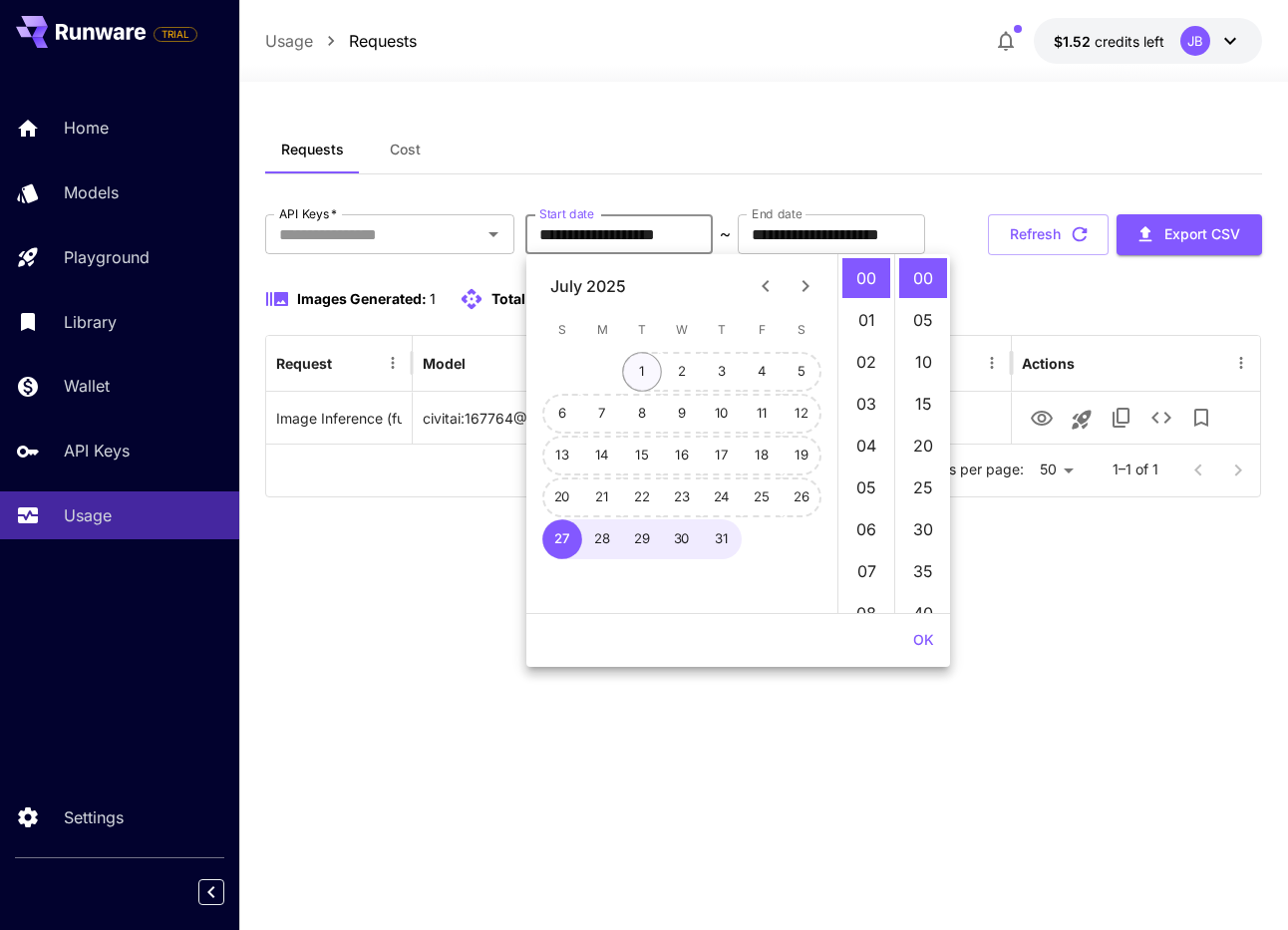 click on "1" at bounding box center (642, 372) 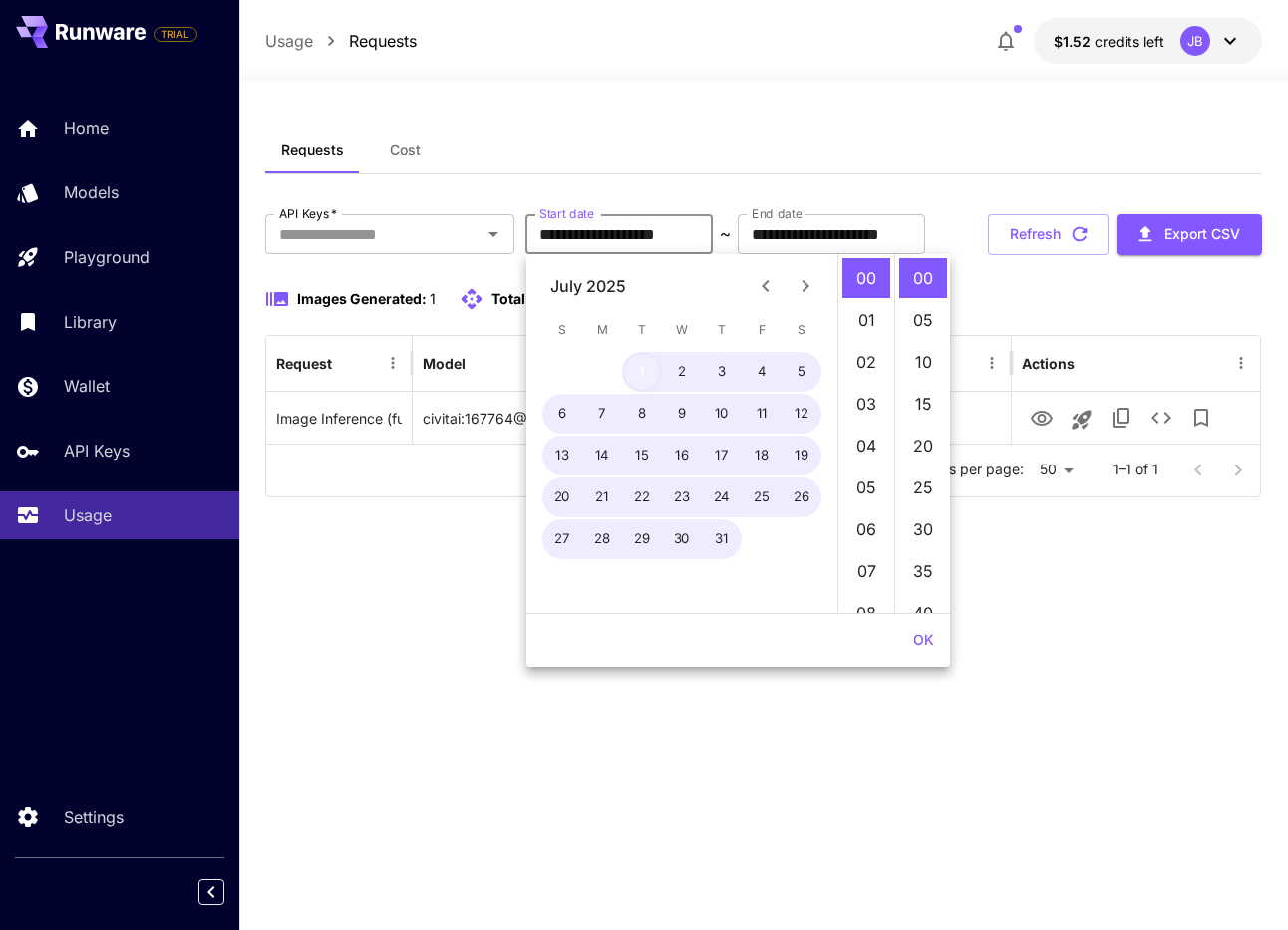 click on "1" at bounding box center [642, 372] 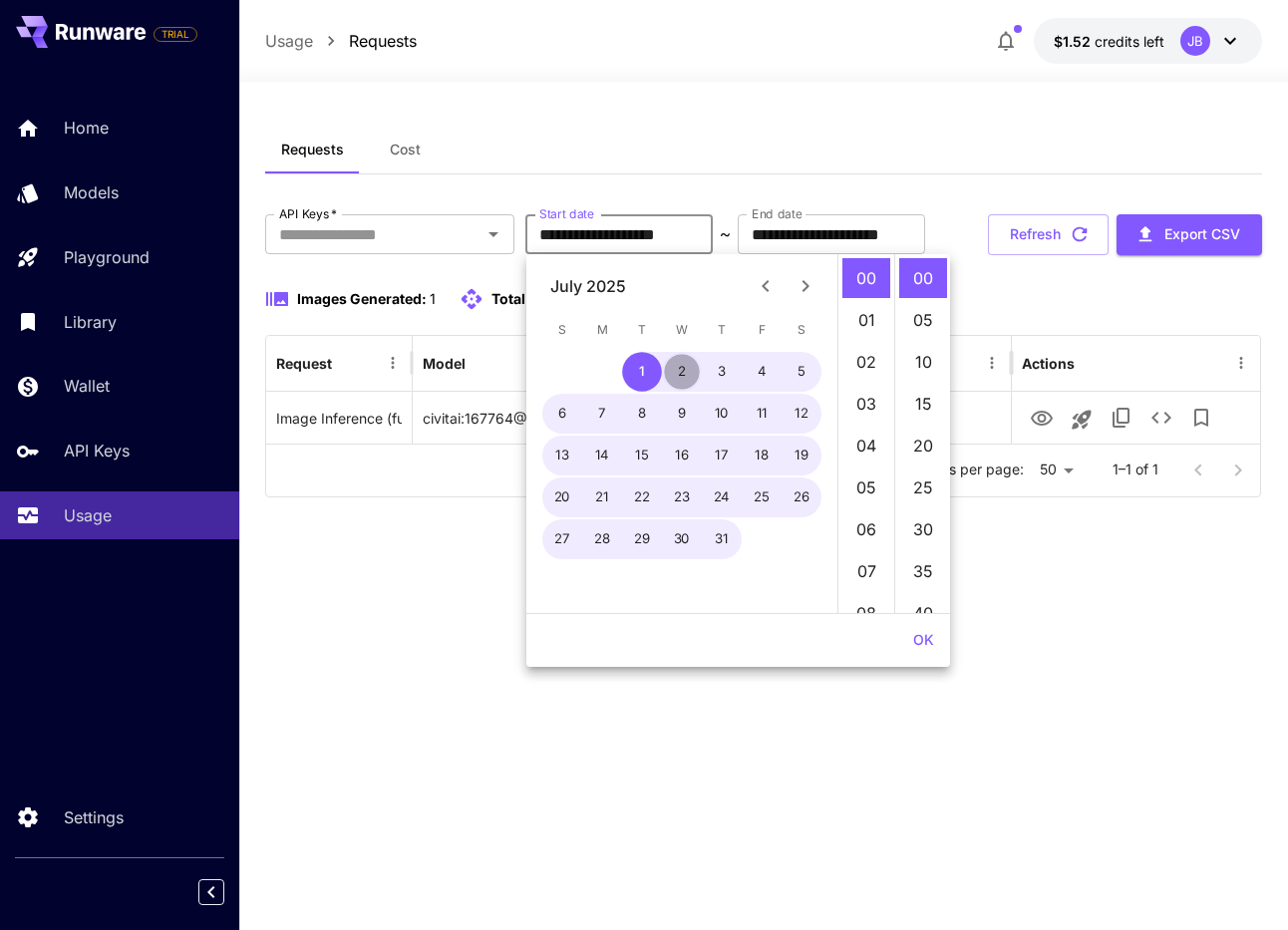 click on "2" at bounding box center [682, 372] 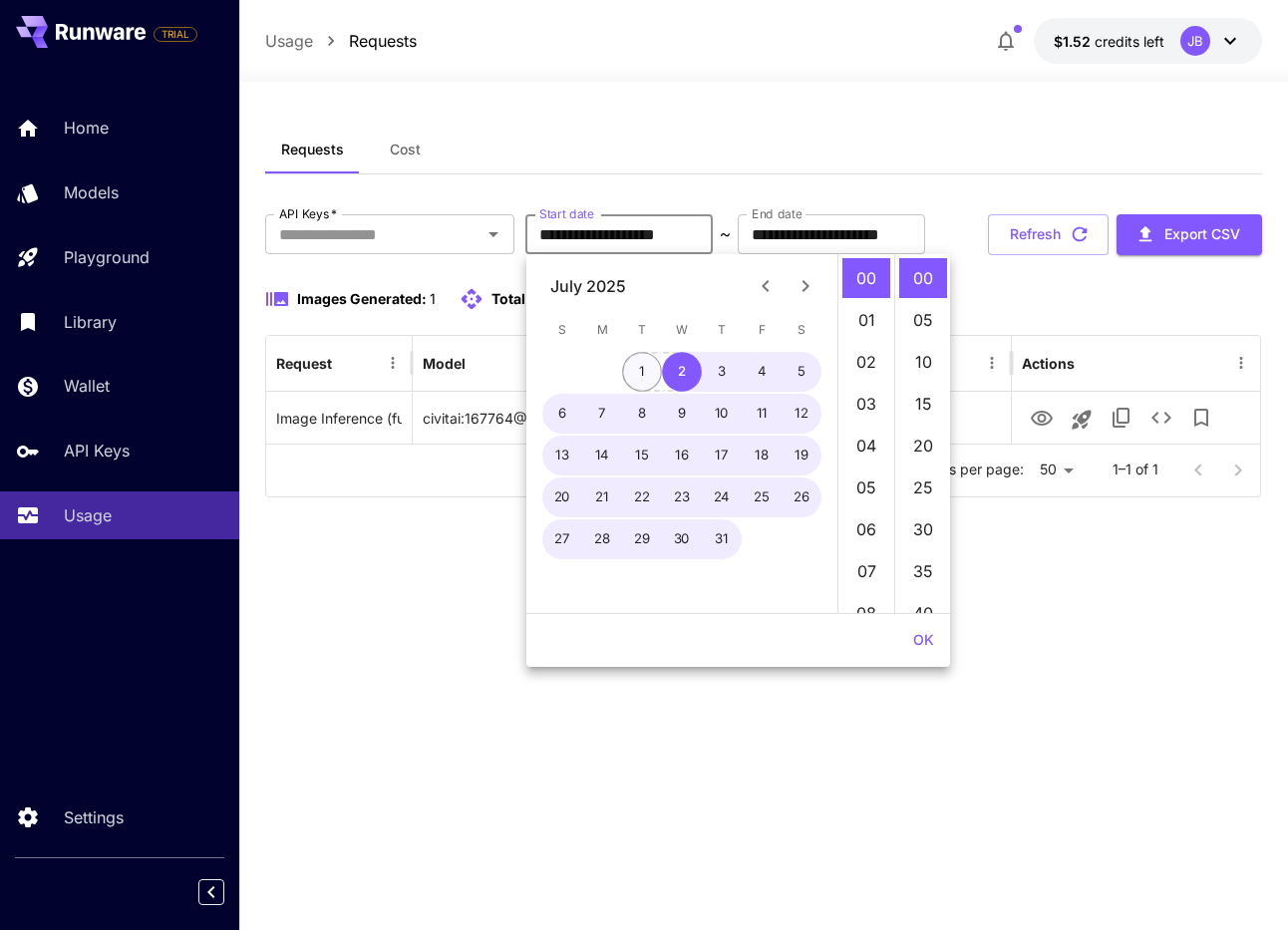 click on "1" at bounding box center (642, 372) 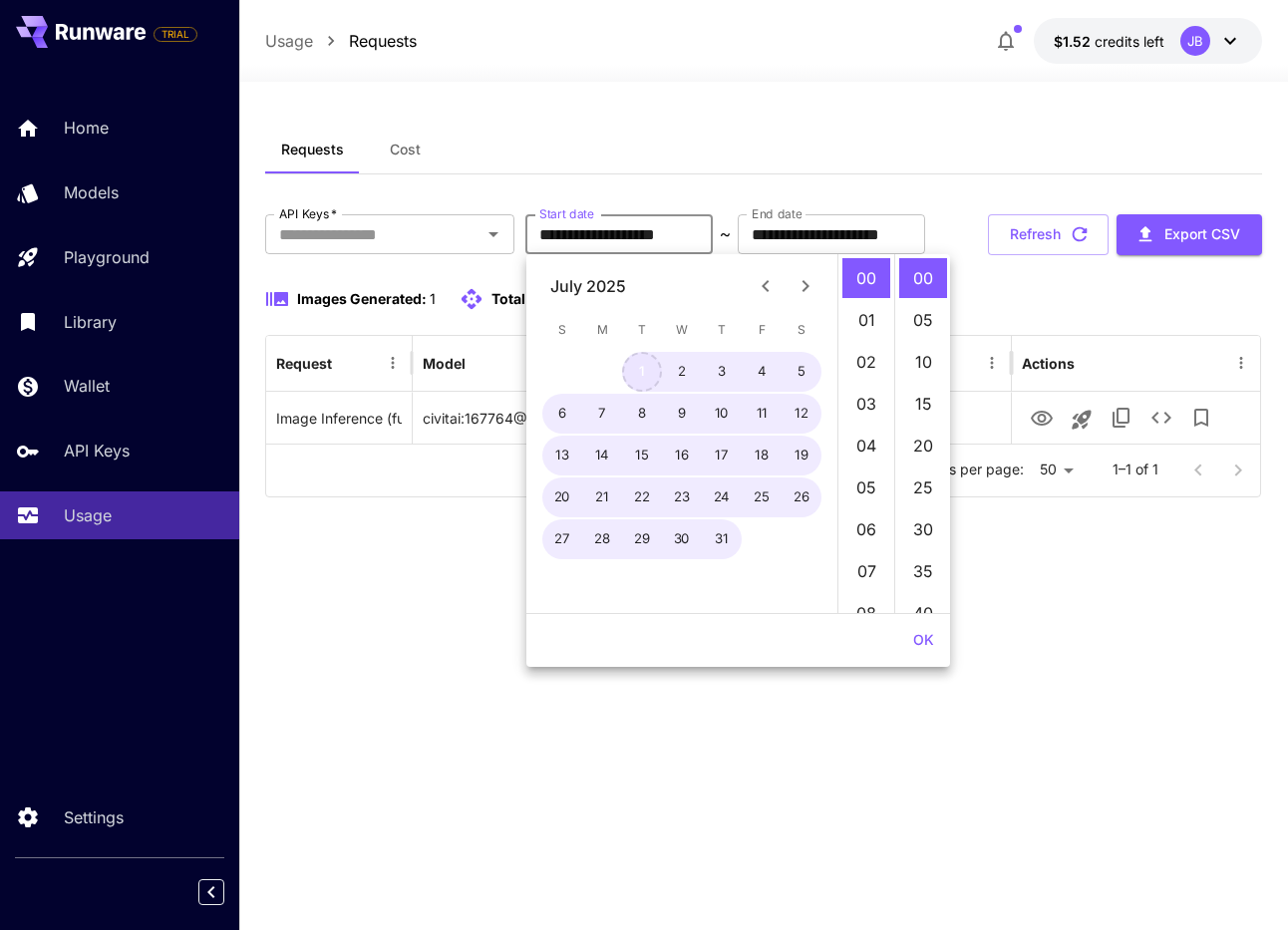 type on "**********" 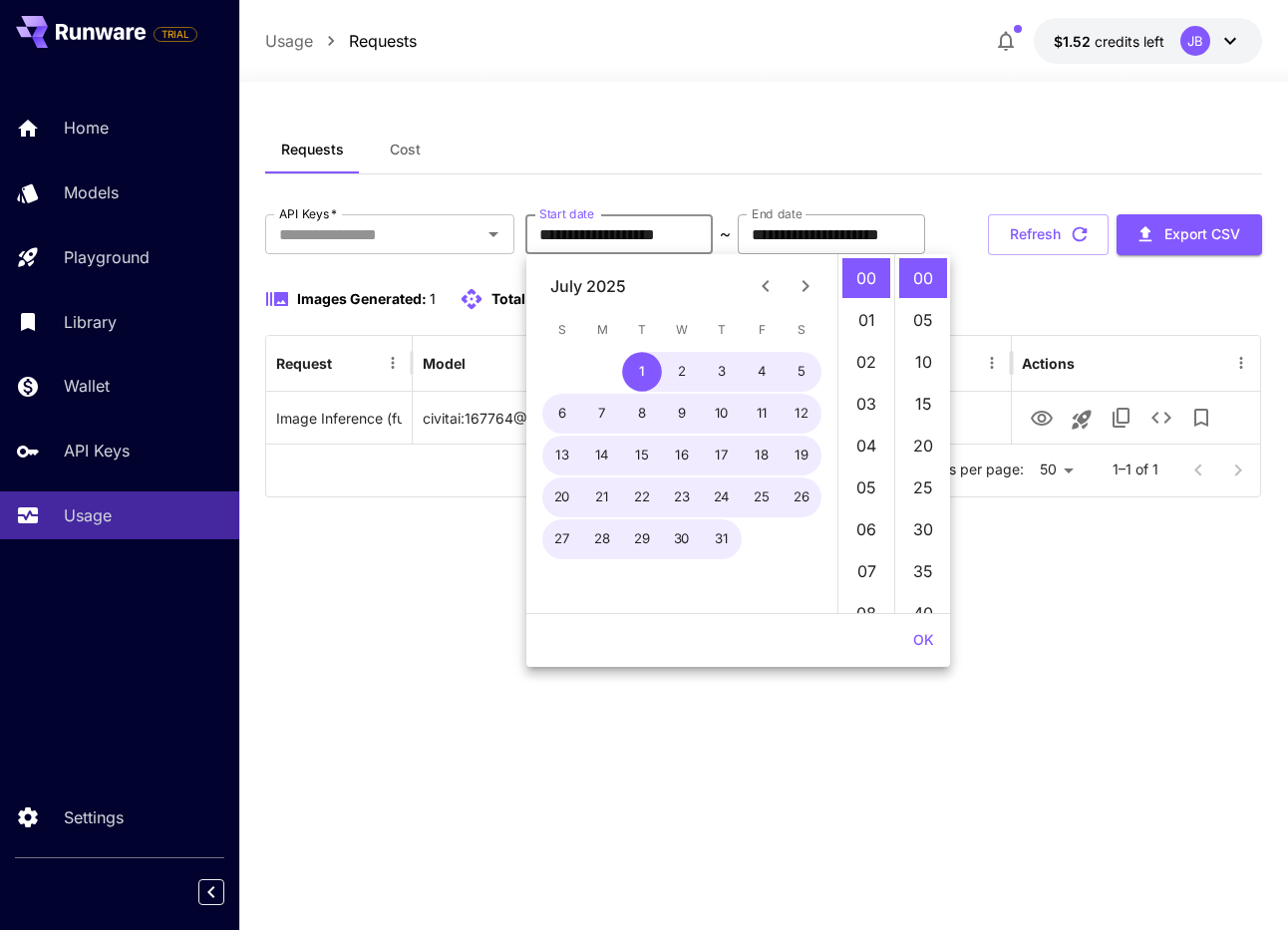 click on "**********" at bounding box center (831, 234) 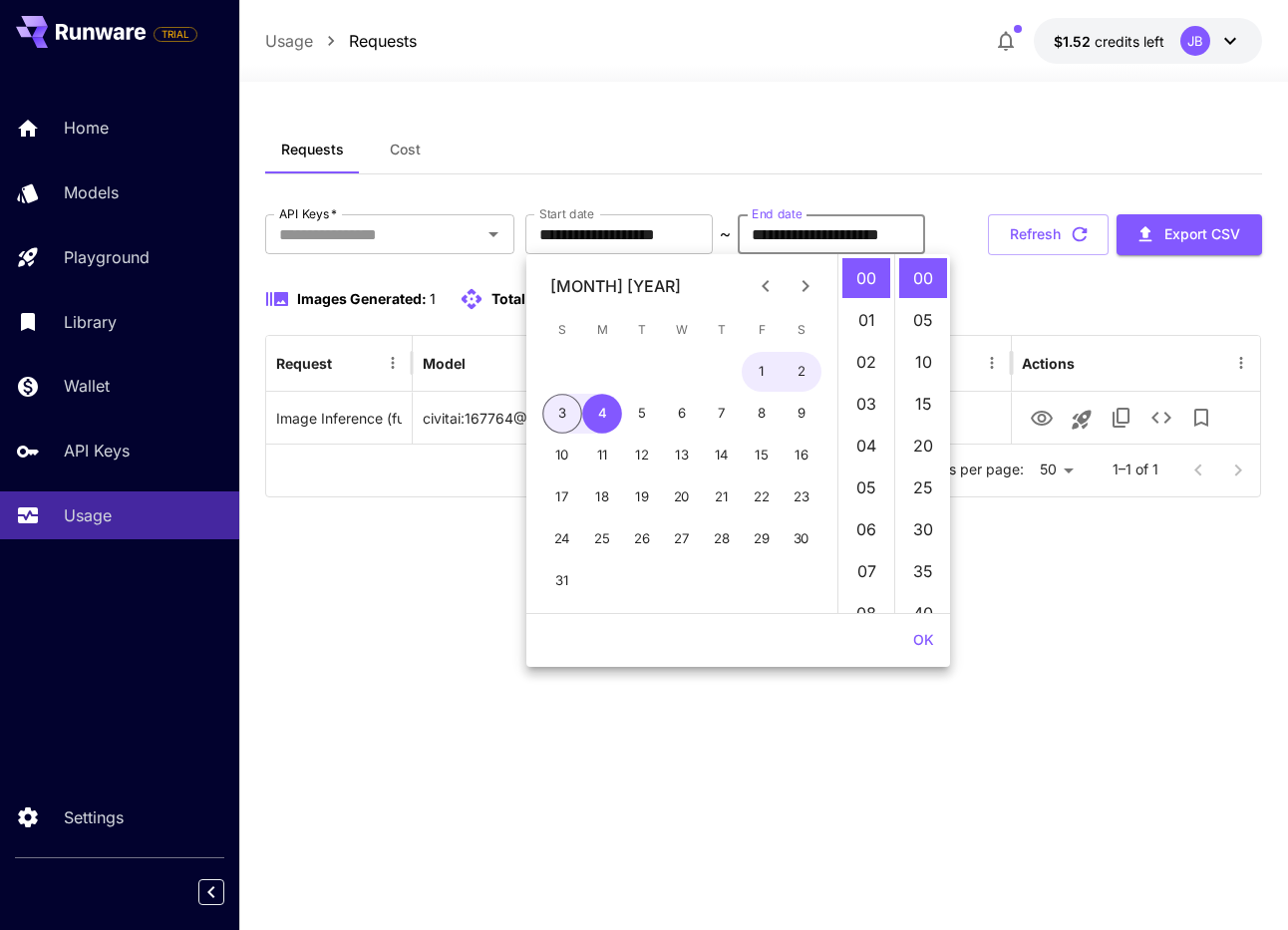 click 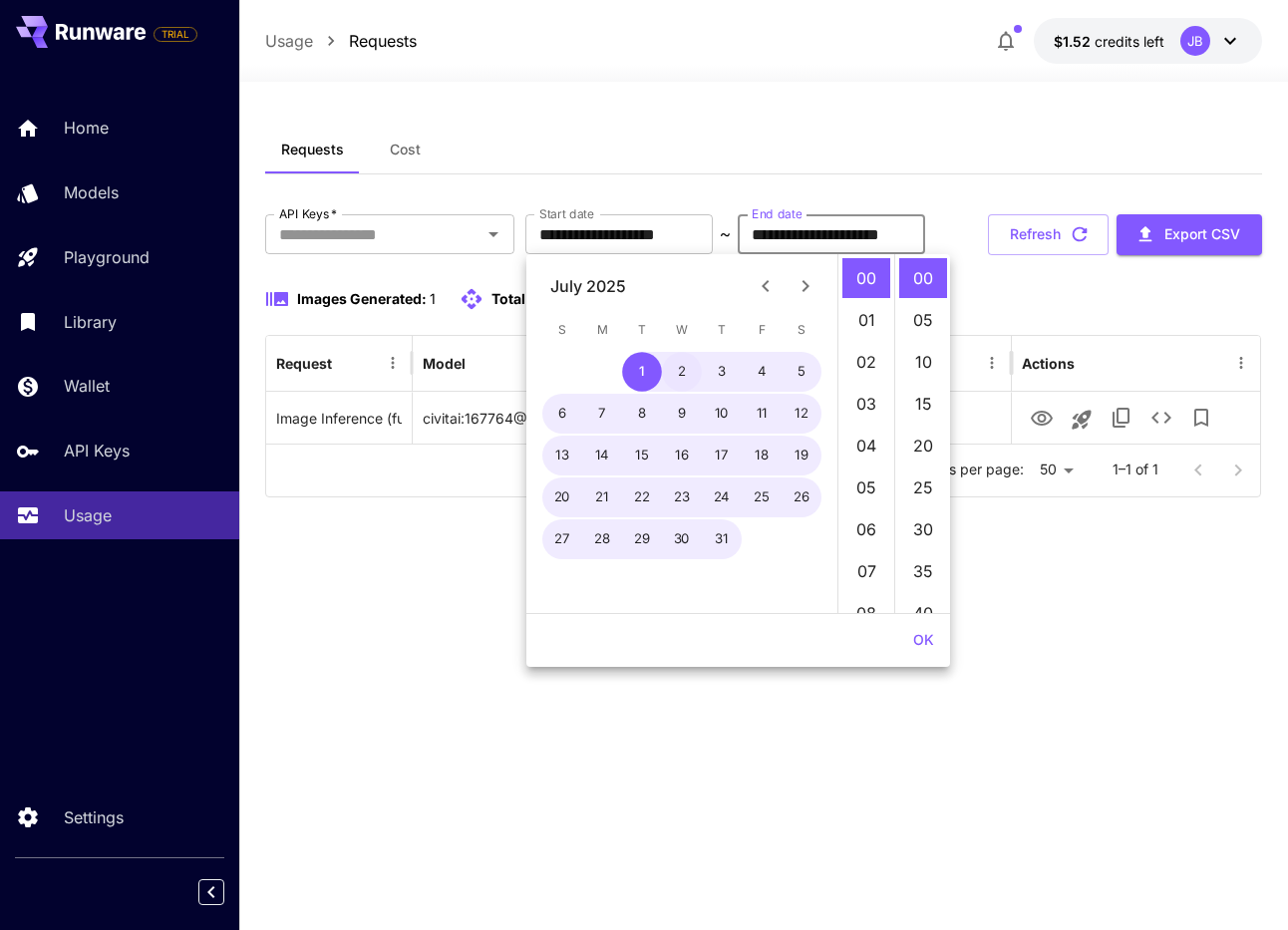 click on "2" at bounding box center (682, 372) 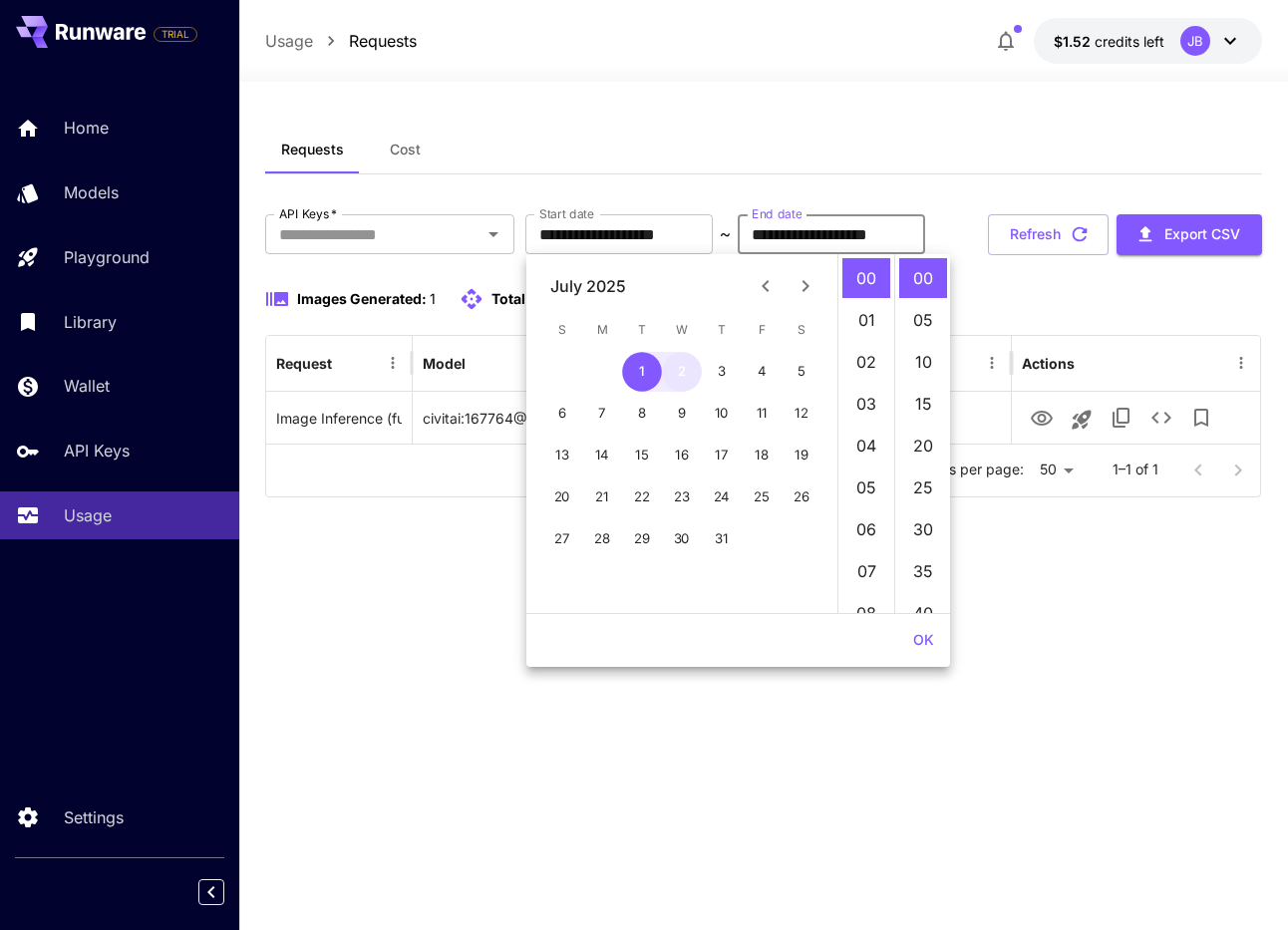 type on "**********" 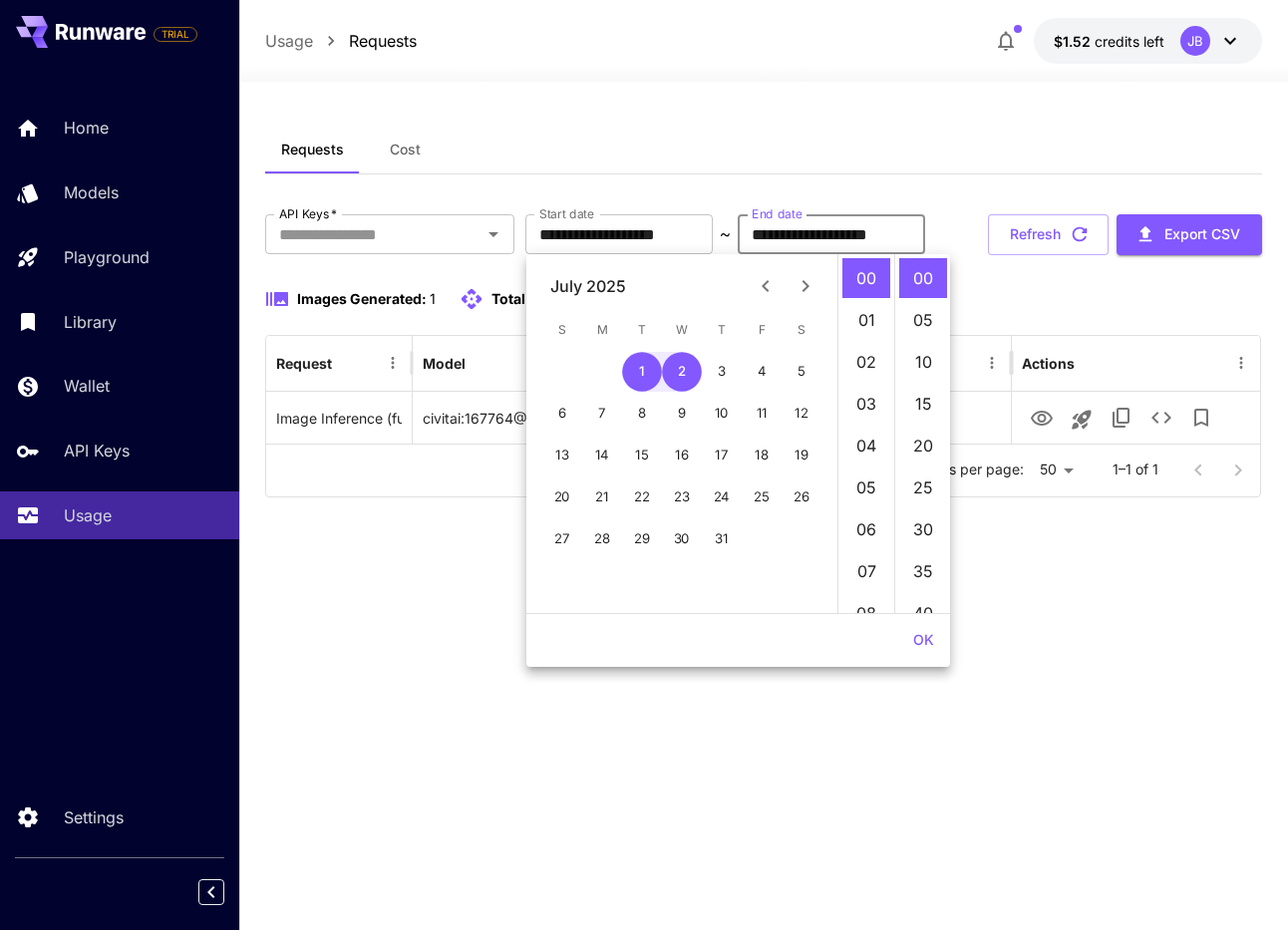 click on "**********" at bounding box center (763, 319) 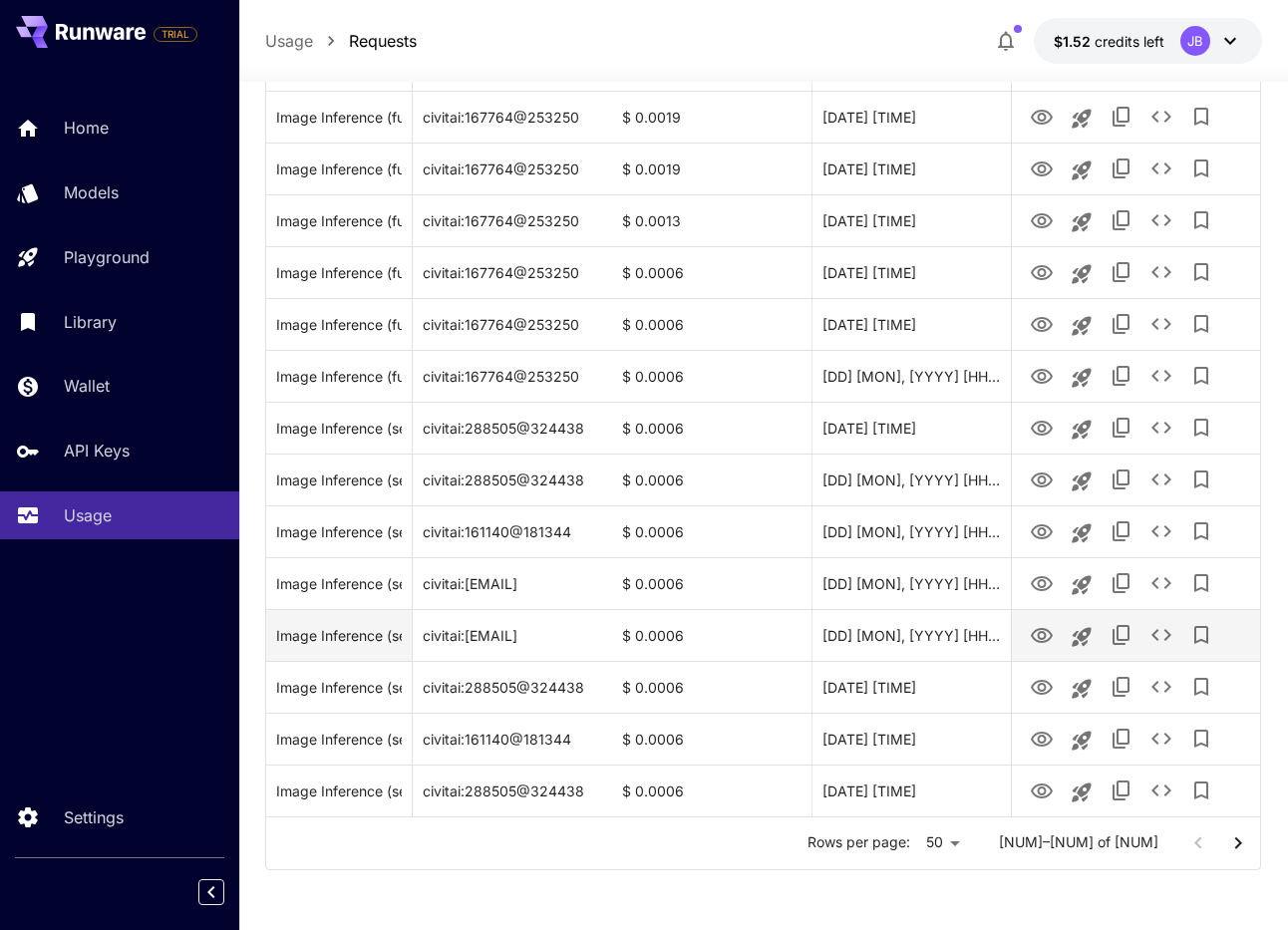 scroll, scrollTop: 2231, scrollLeft: 0, axis: vertical 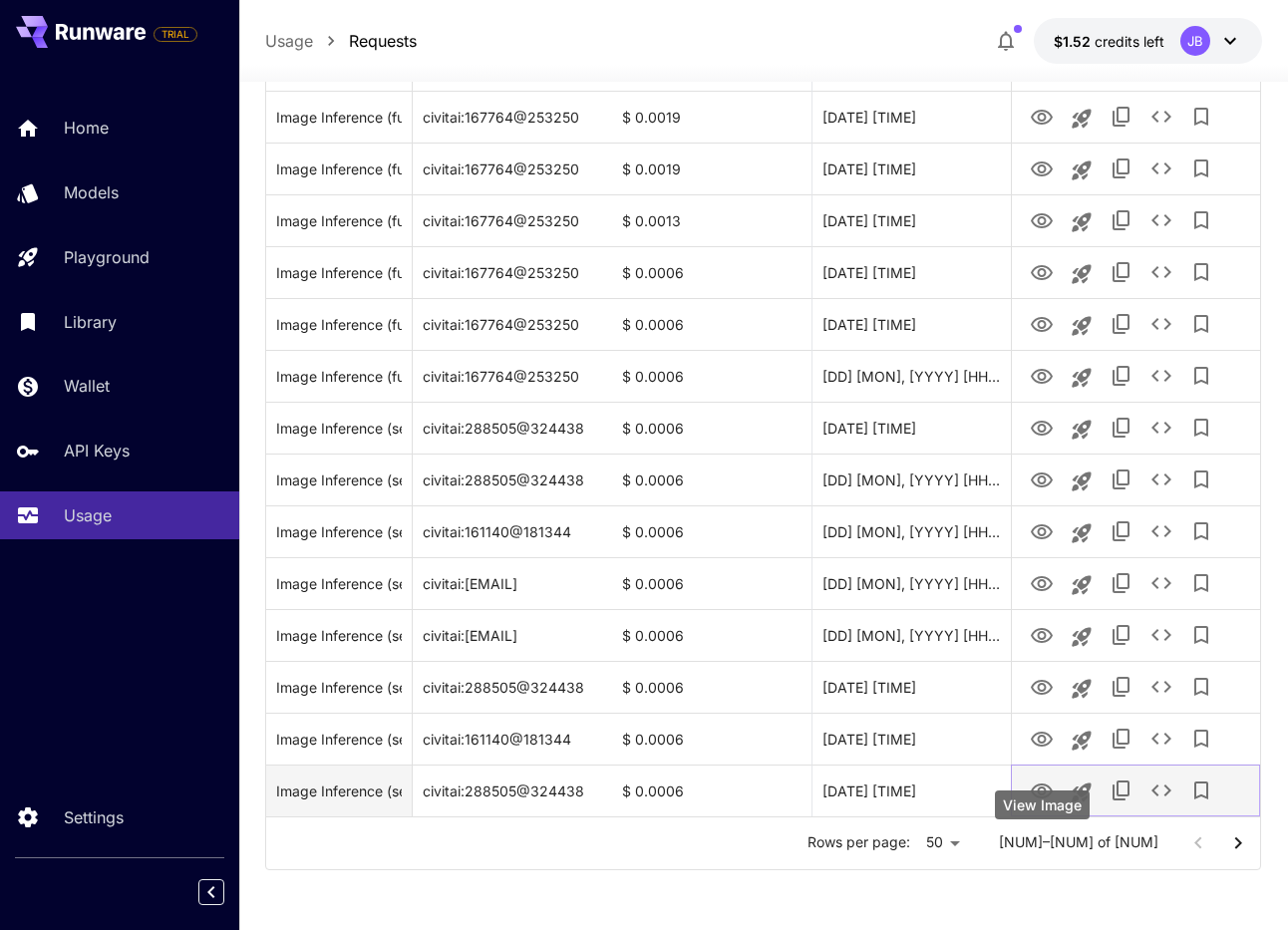 click 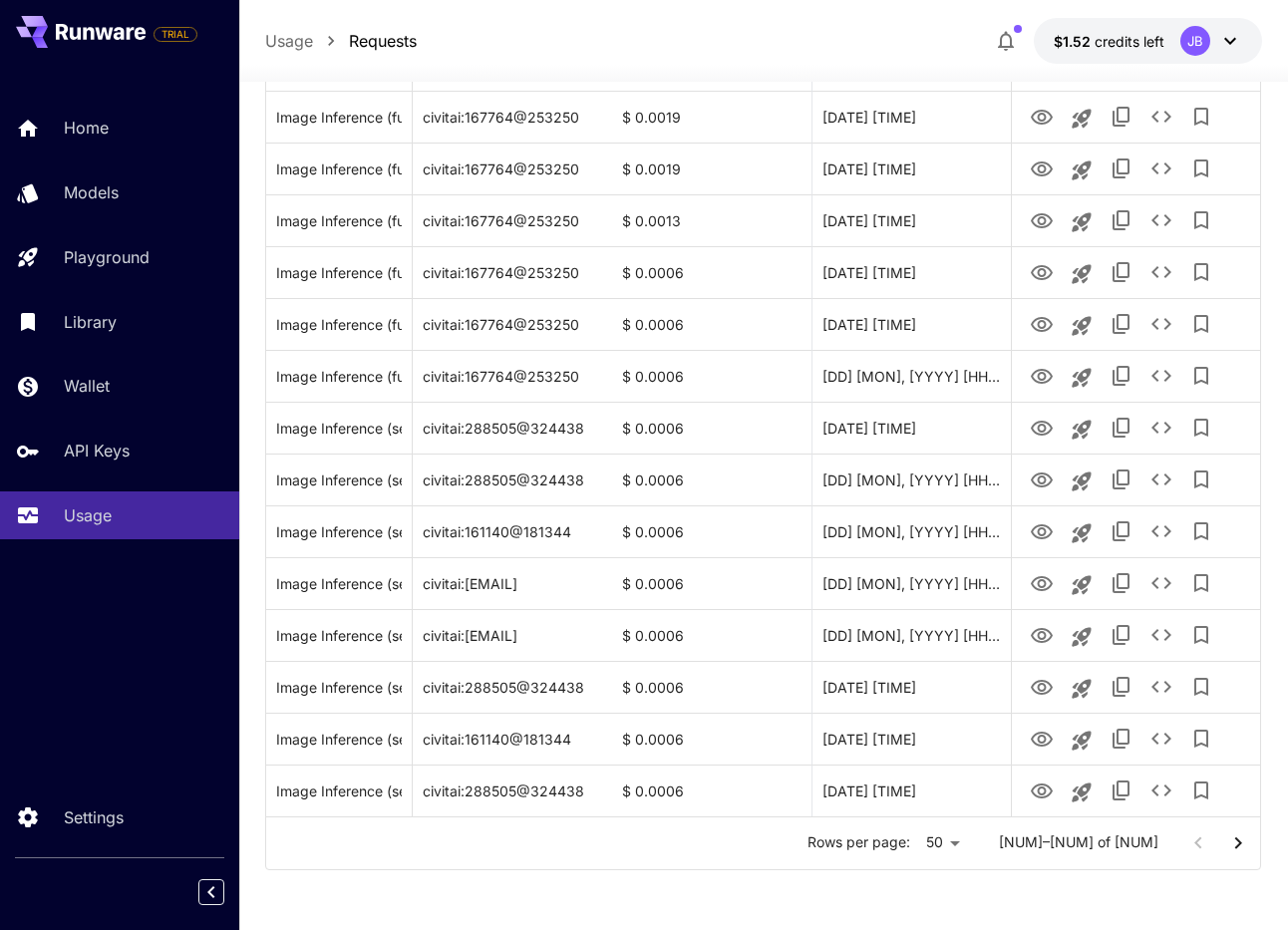 click on "Rows per page: 50 ** 1–50 of 64" at bounding box center (763, 843) 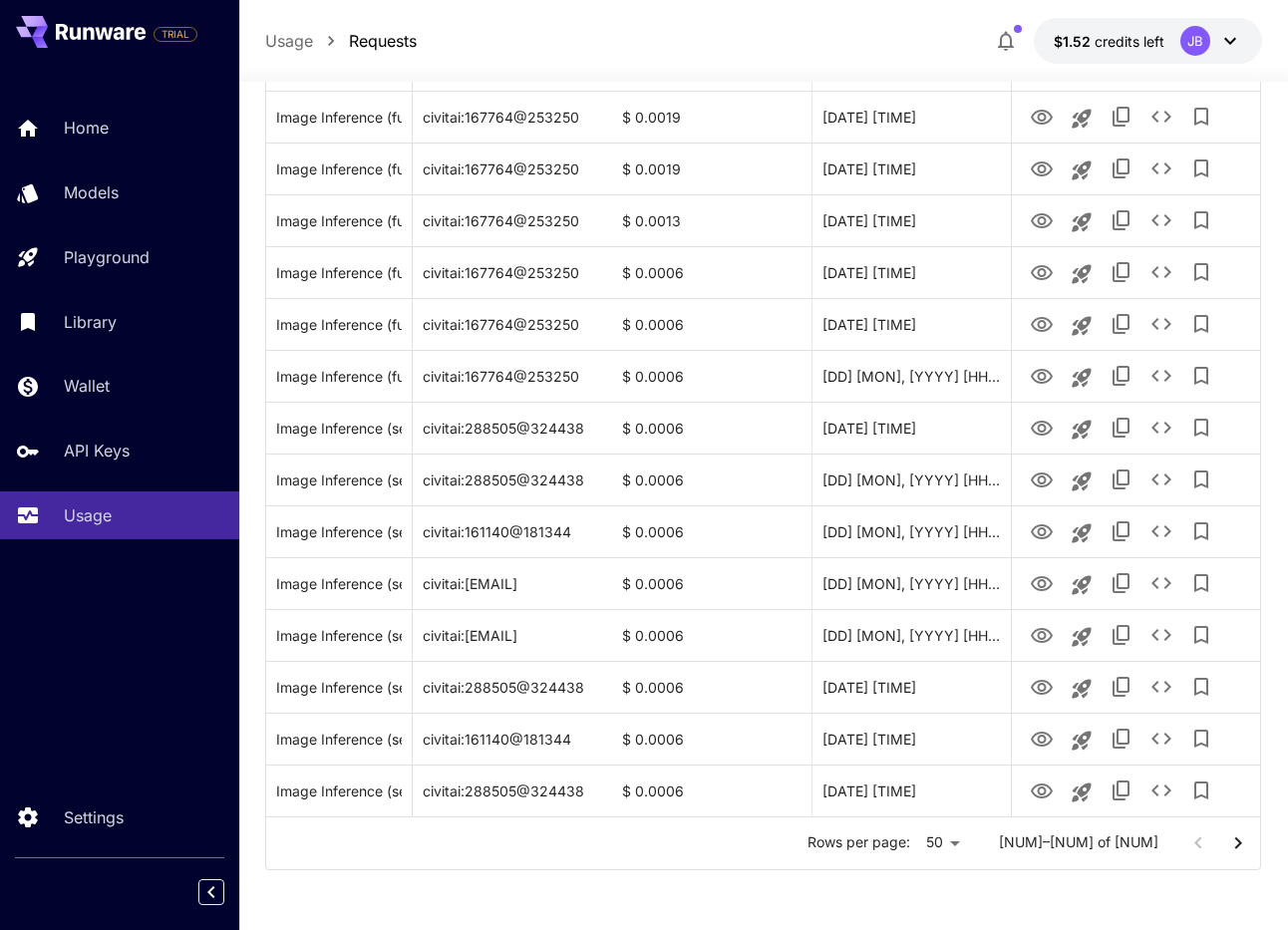 click 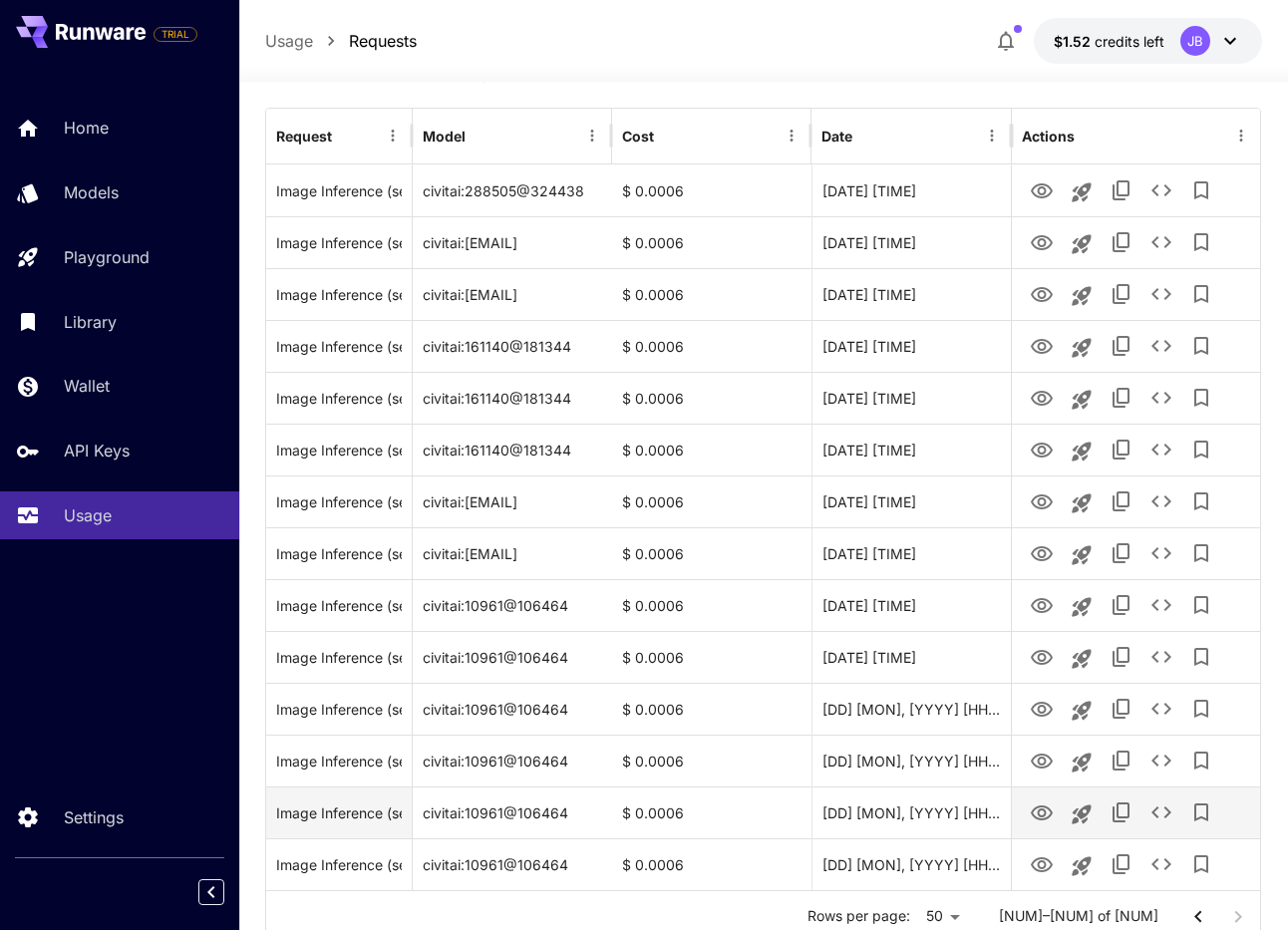 scroll, scrollTop: 365, scrollLeft: 0, axis: vertical 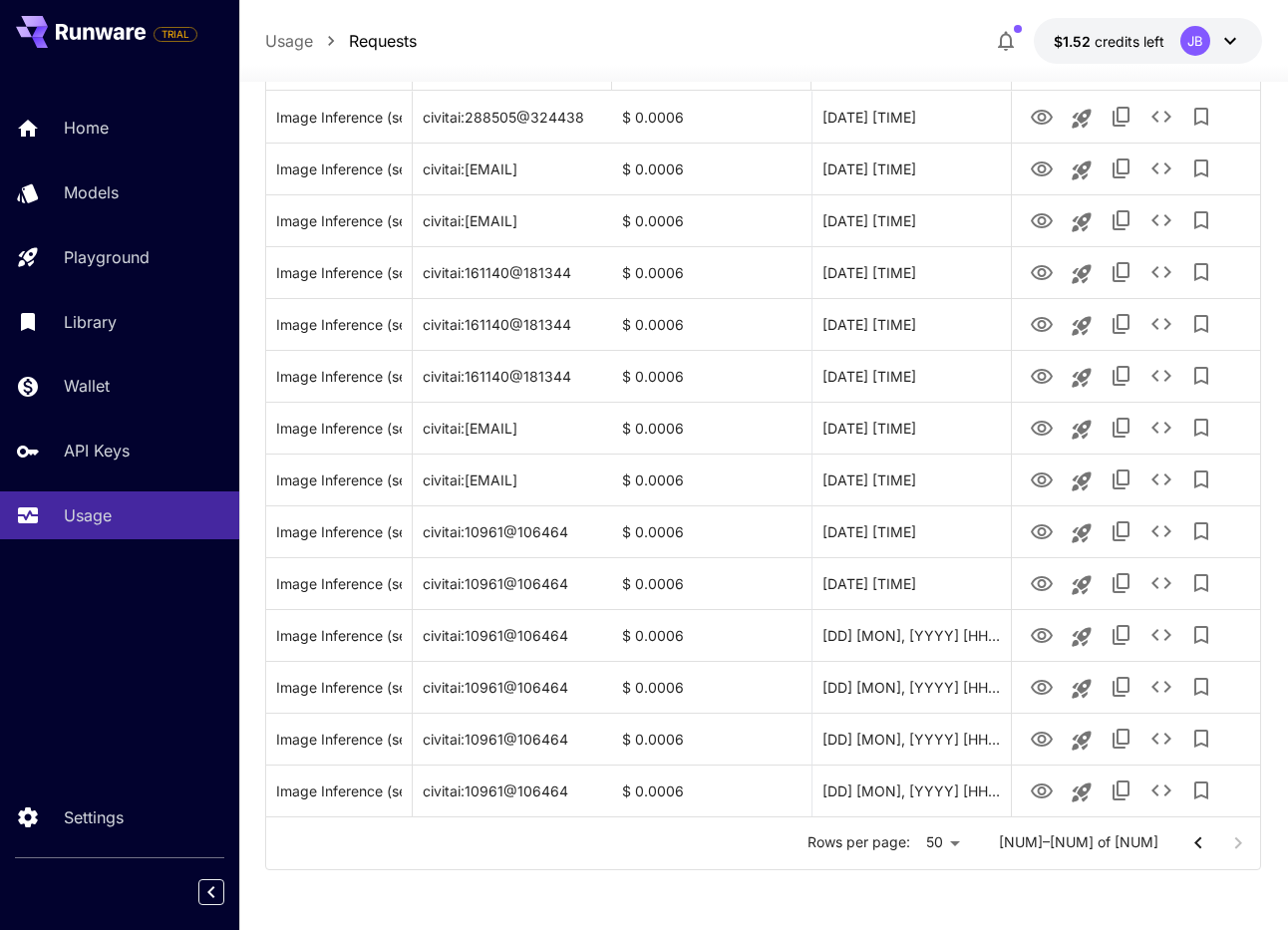 click 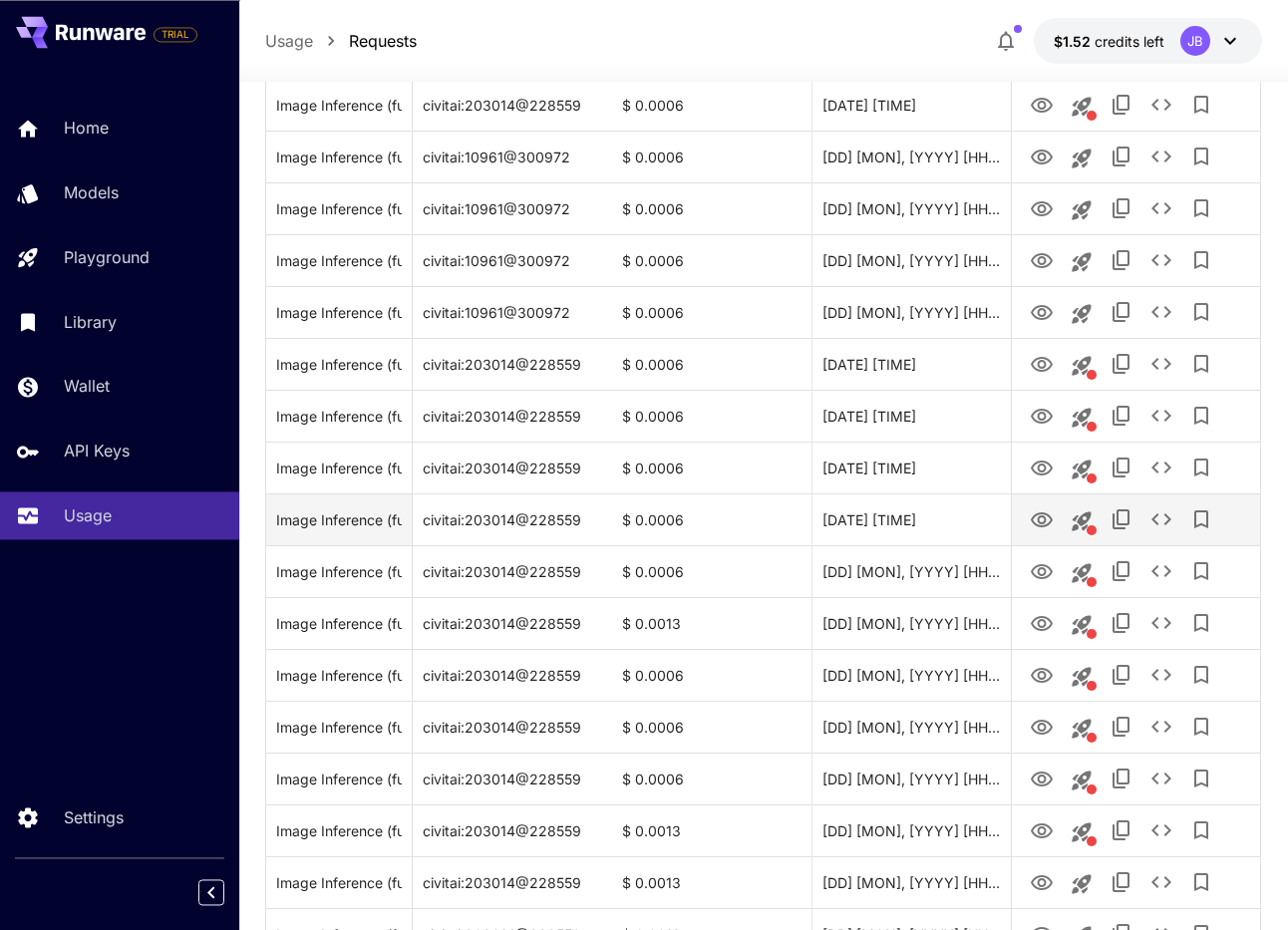 scroll, scrollTop: 305, scrollLeft: 0, axis: vertical 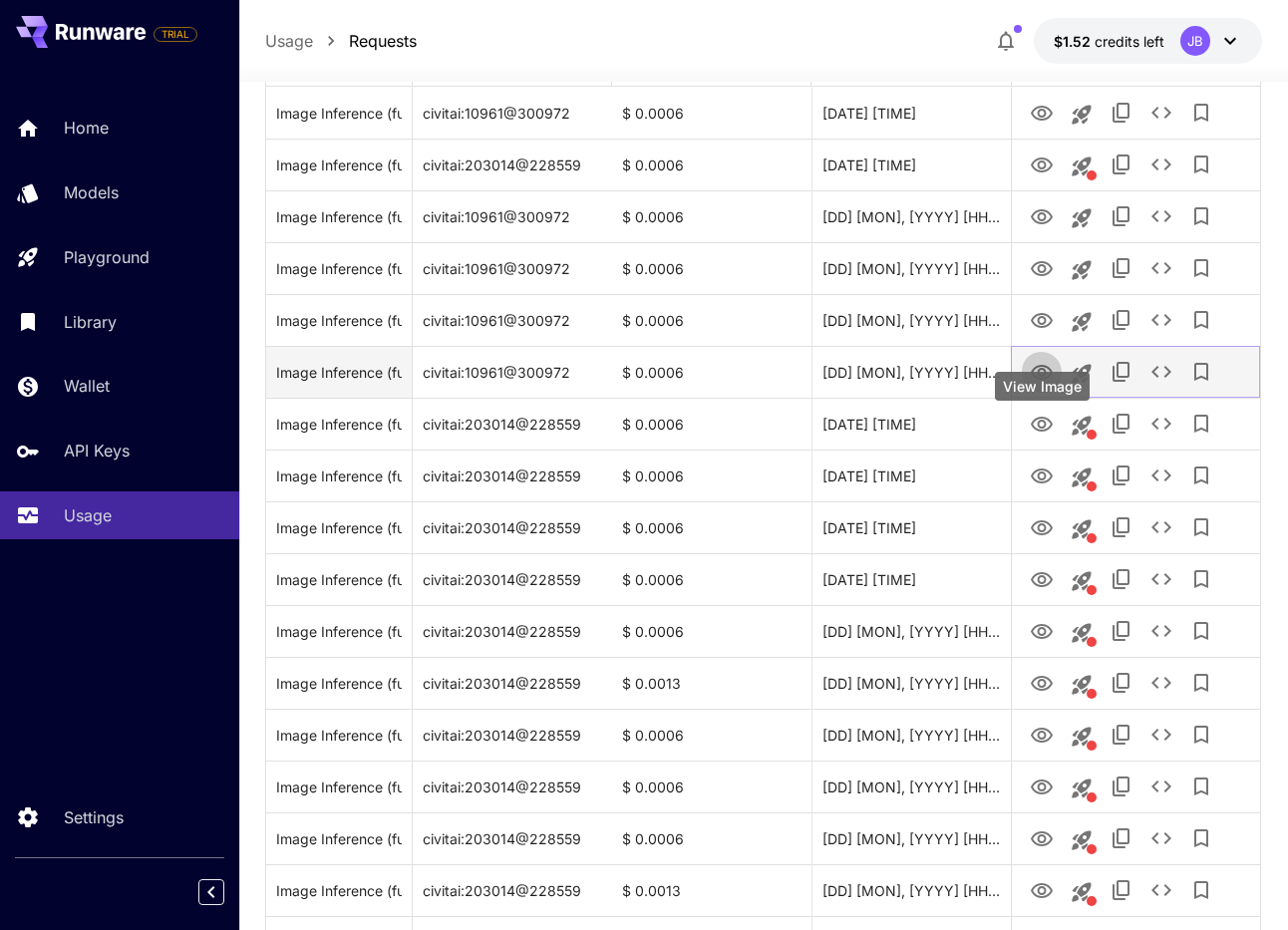 click 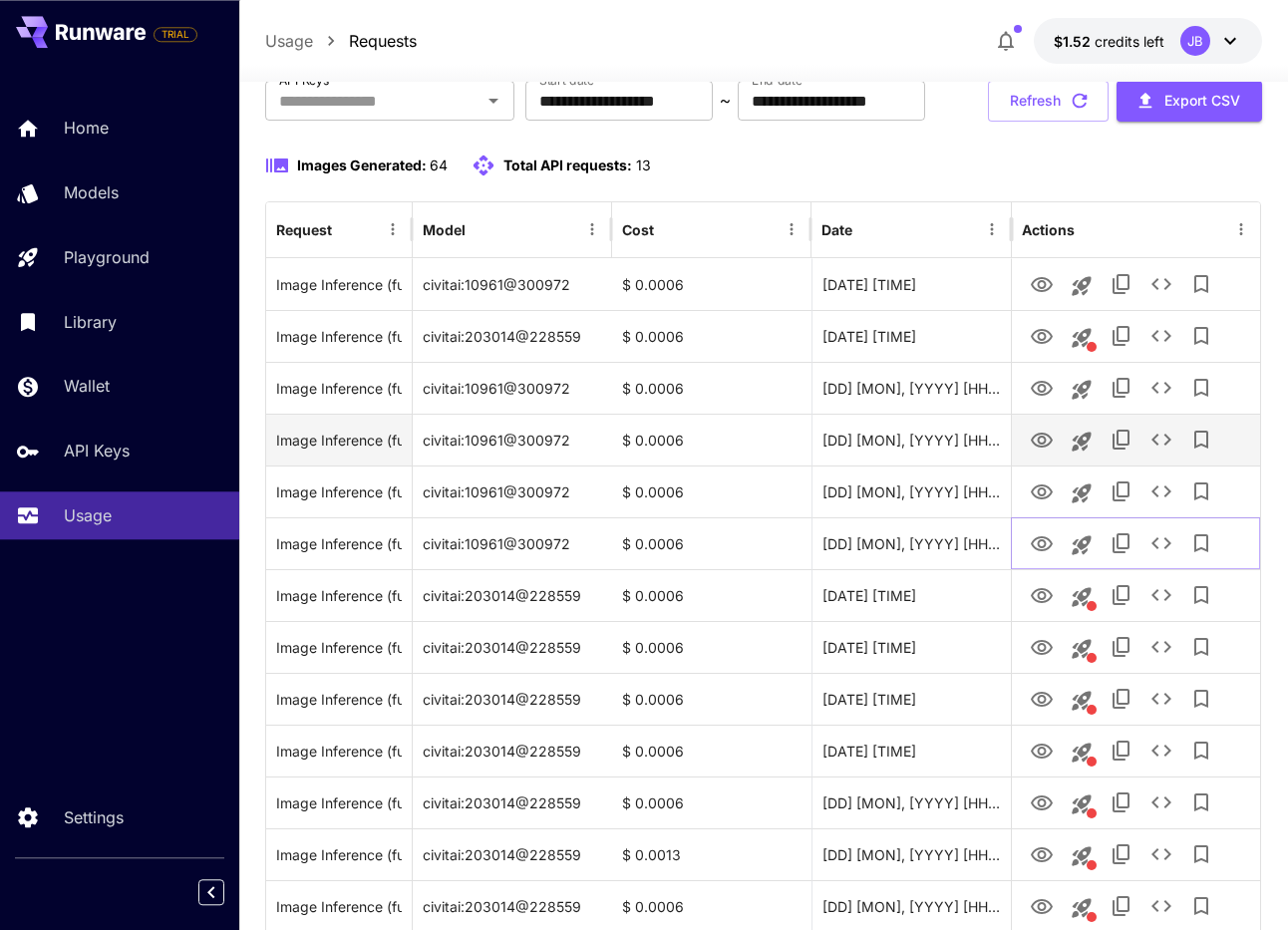 scroll, scrollTop: 0, scrollLeft: 0, axis: both 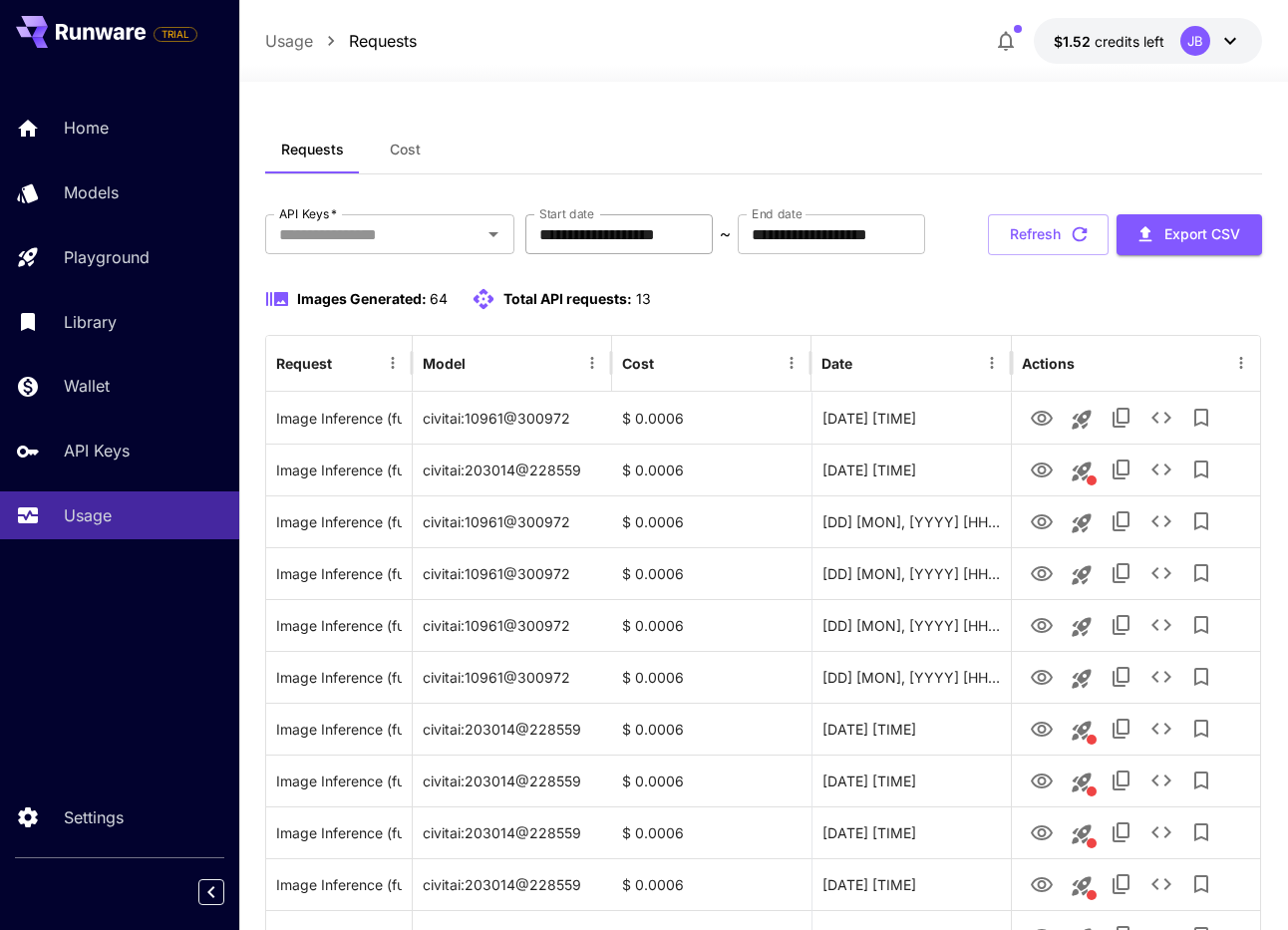 click on "**********" at bounding box center (619, 234) 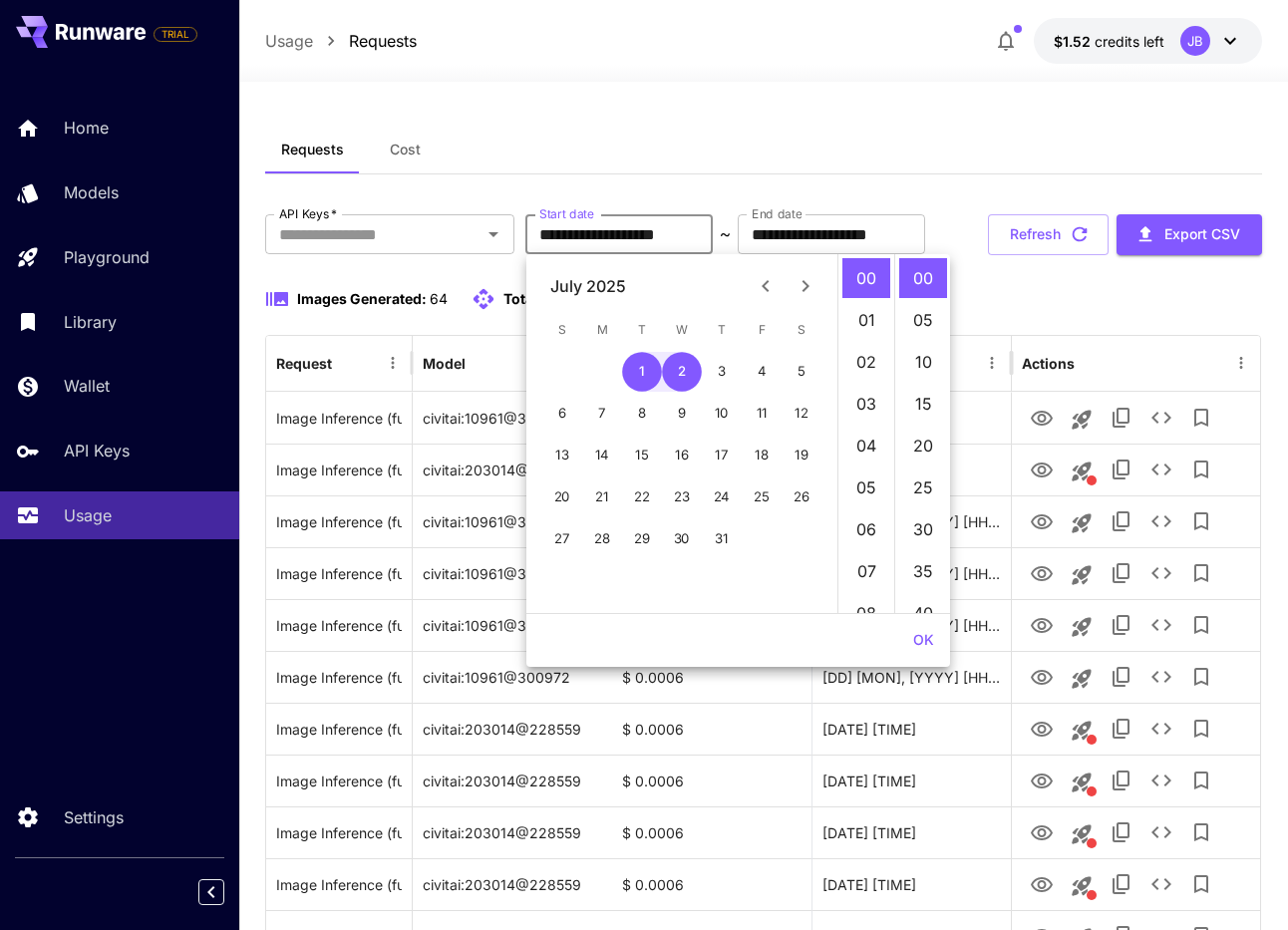click 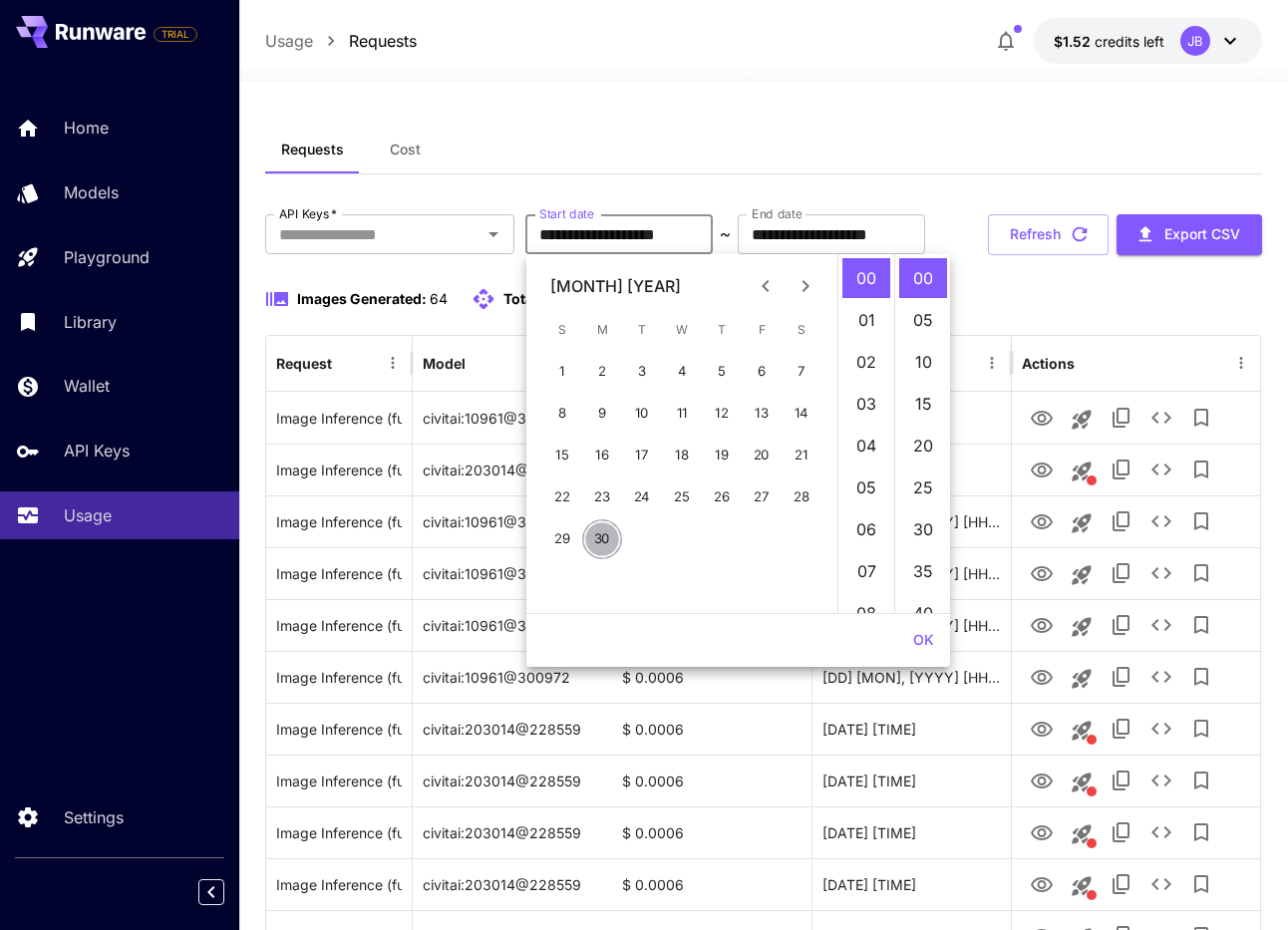click on "30" at bounding box center (602, 539) 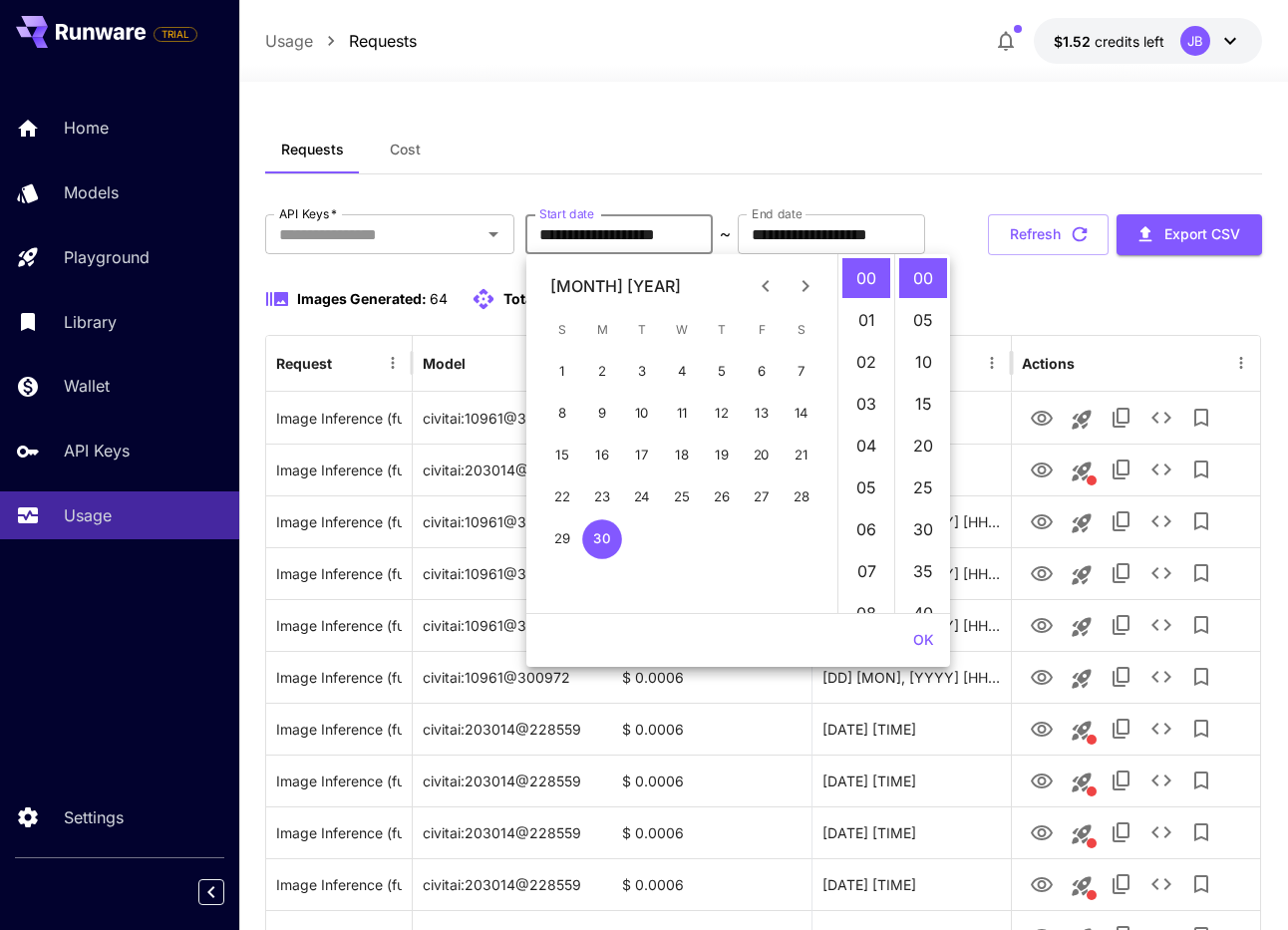 click on "Requests Cost" at bounding box center [763, 150] 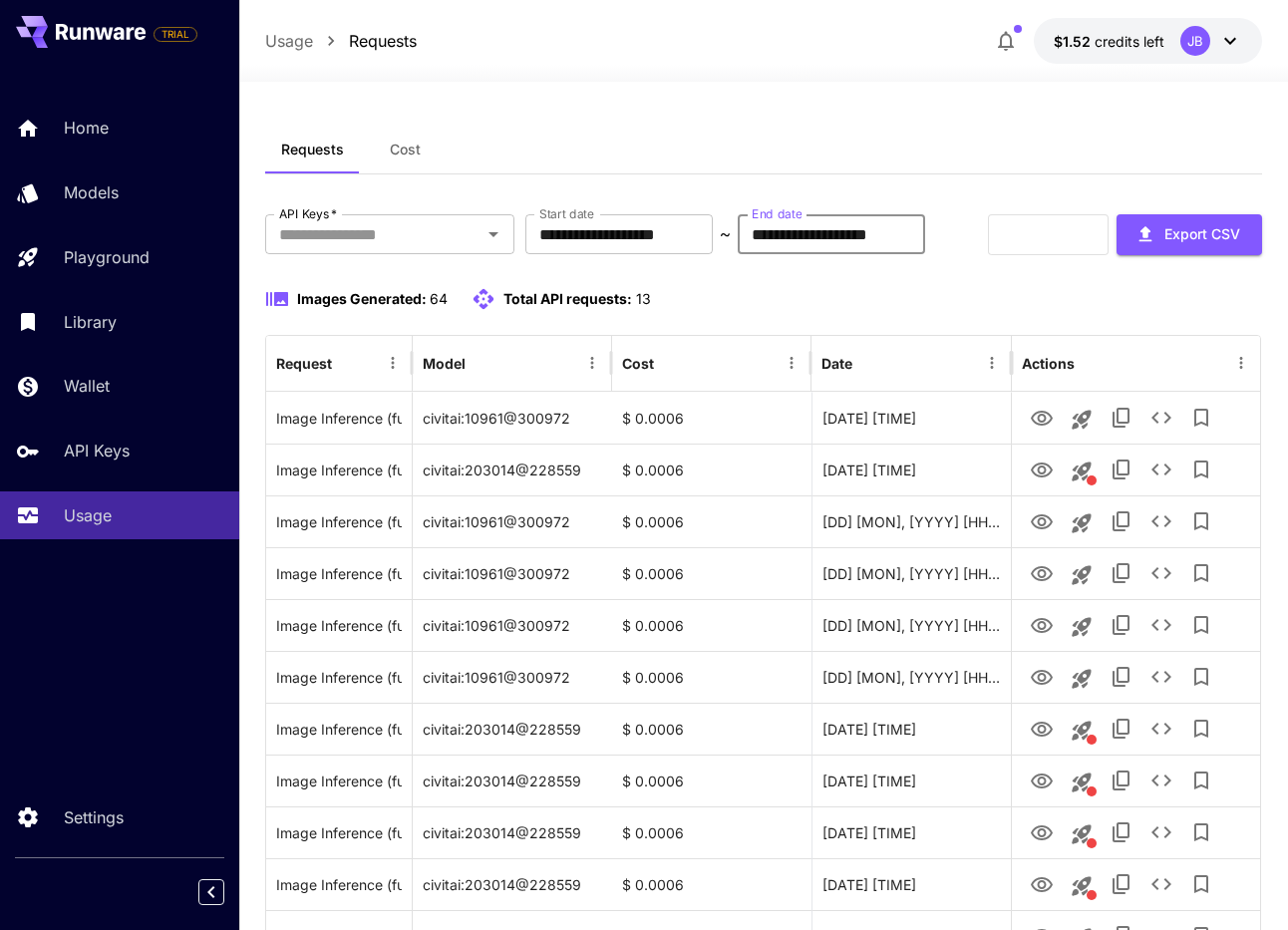 click on "**********" at bounding box center (831, 234) 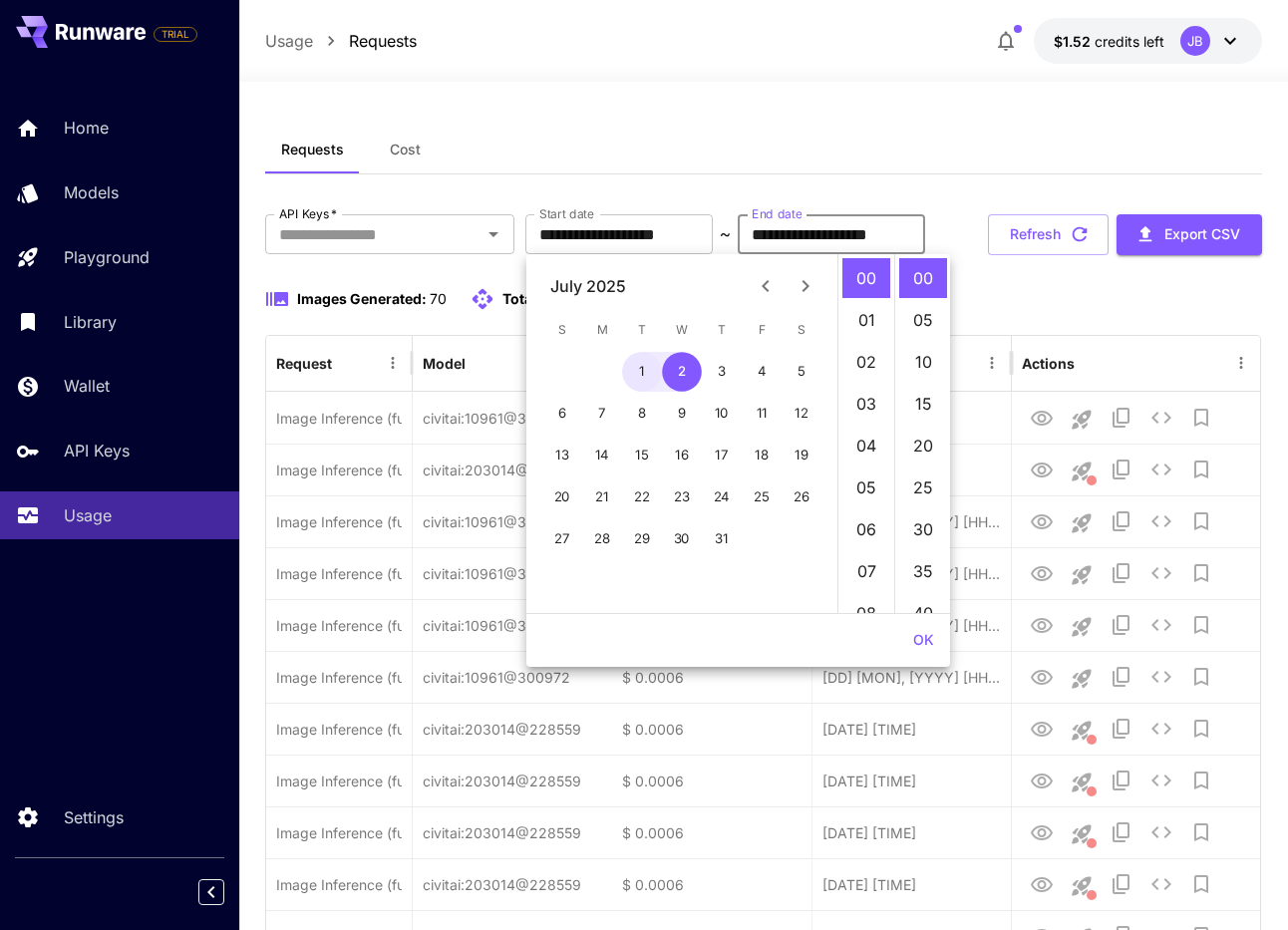 click on "1" at bounding box center (642, 372) 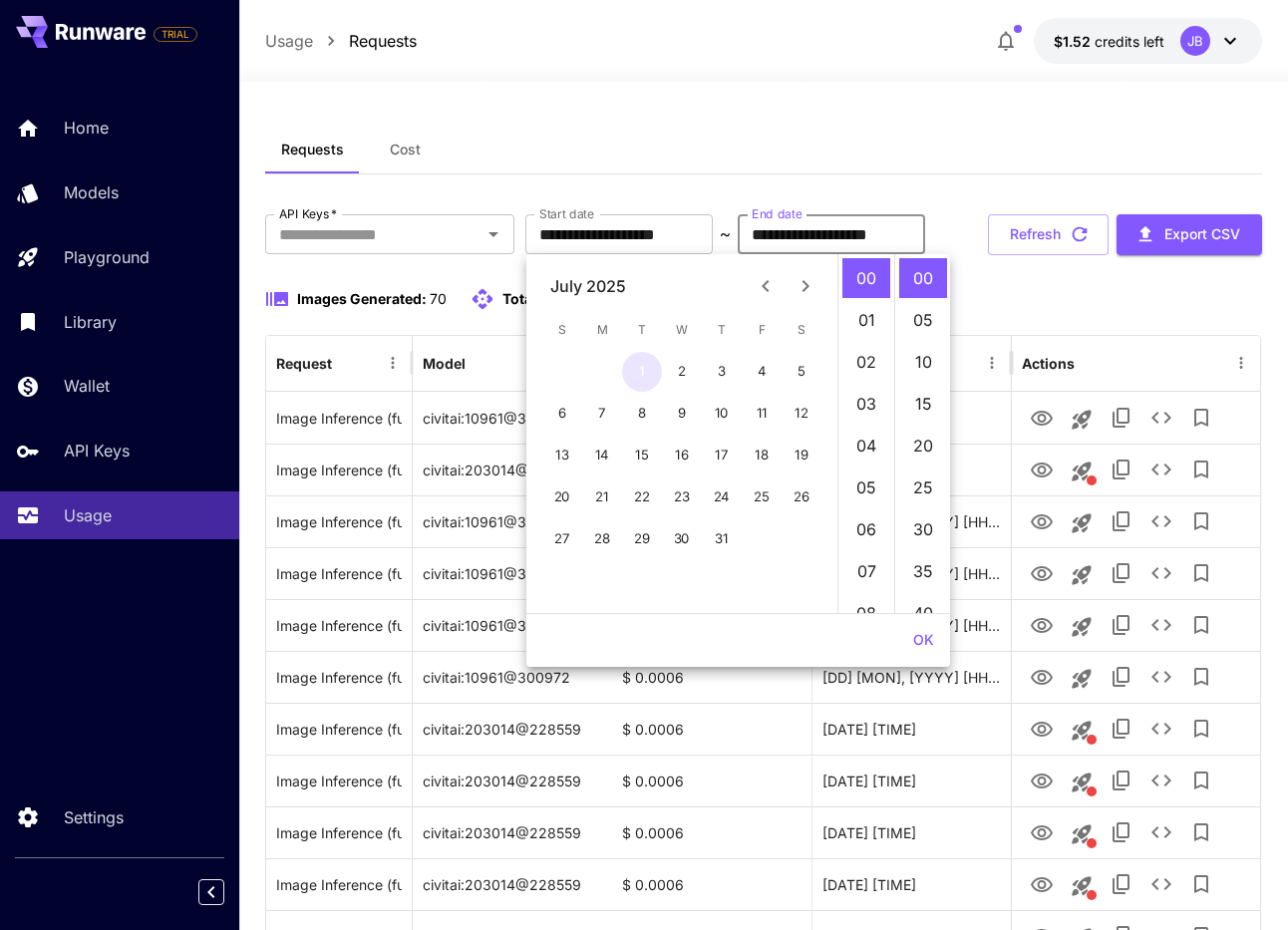 type on "**********" 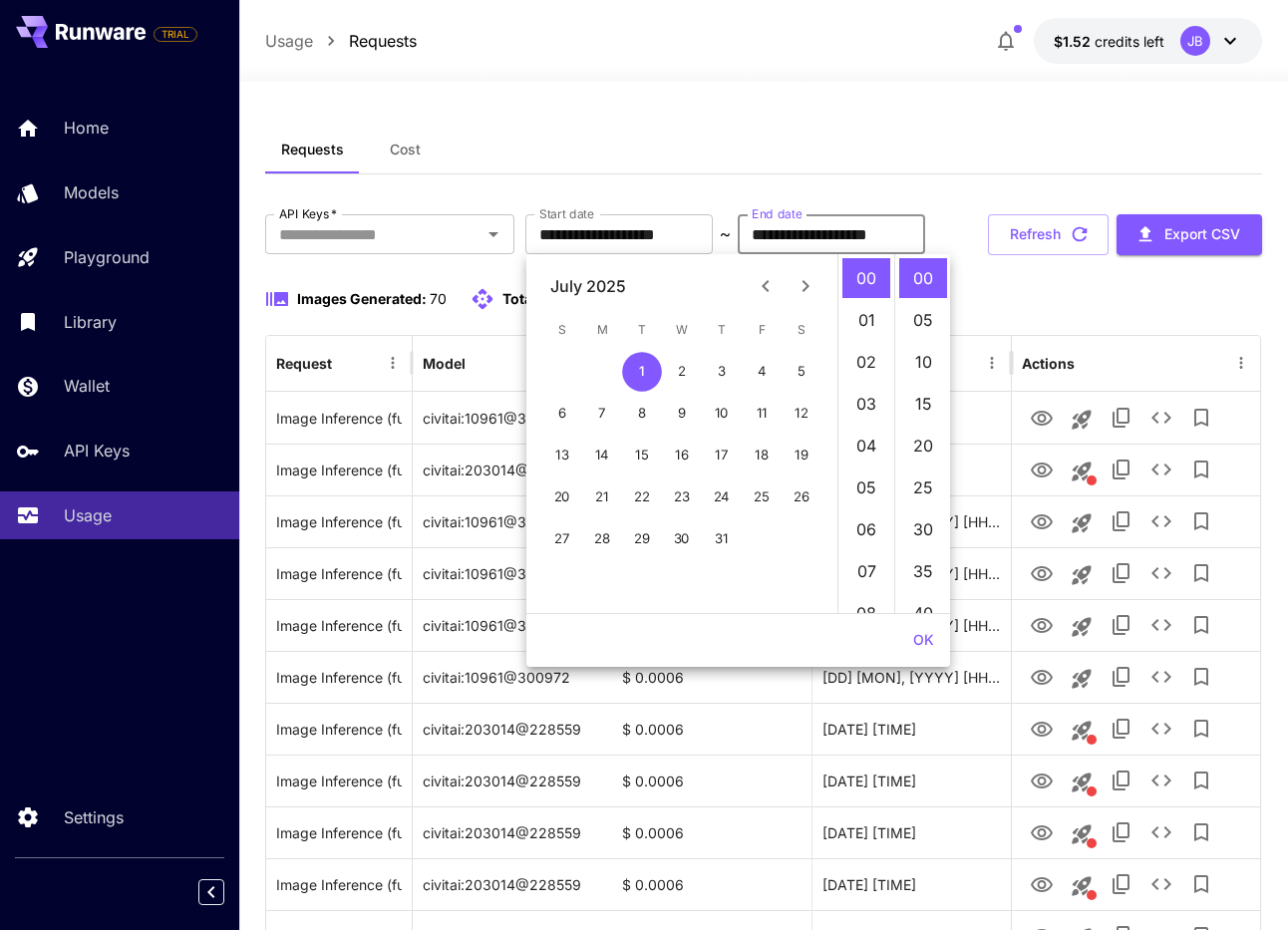 click on "**********" at bounding box center [763, 1589] 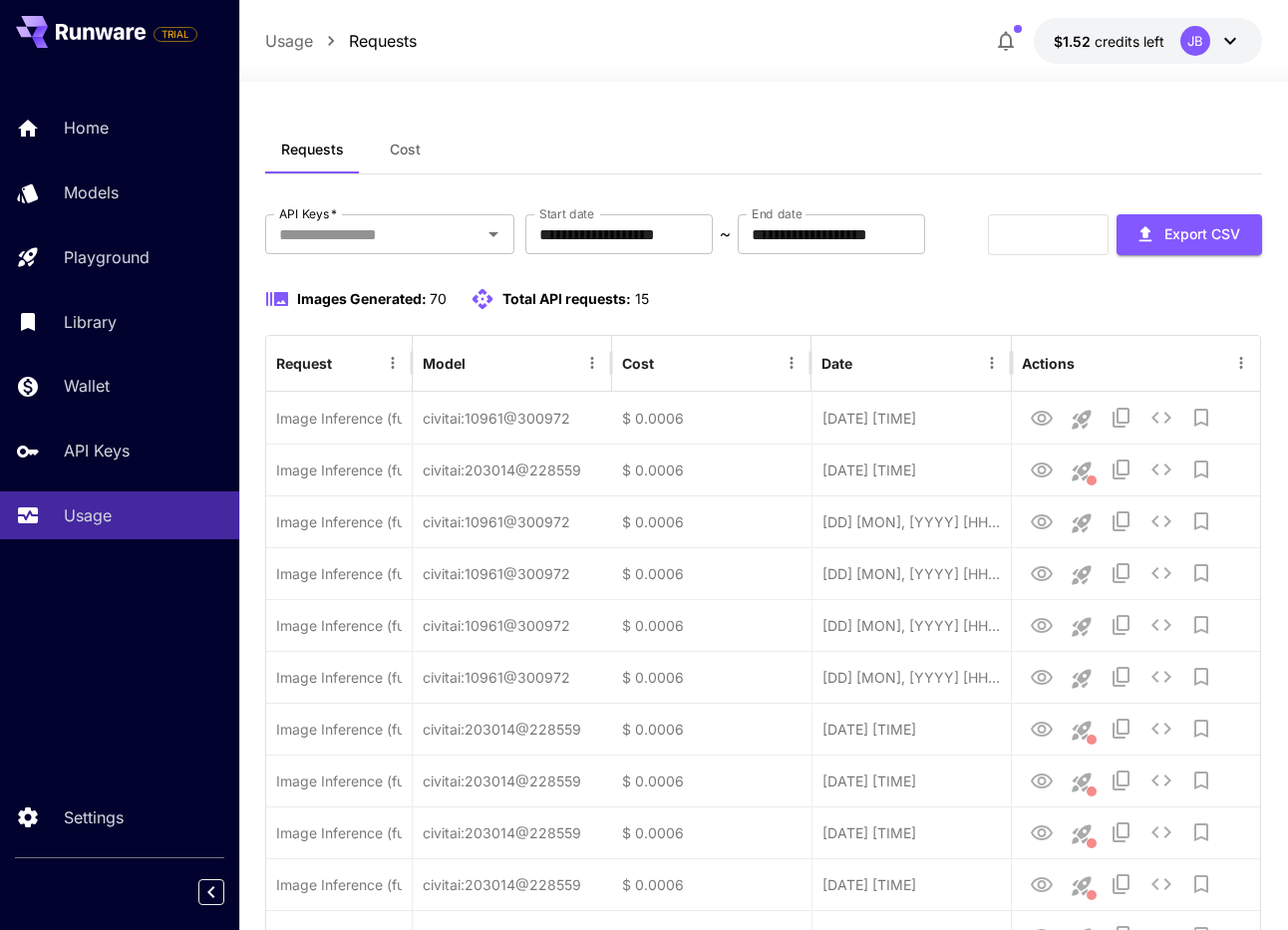 click on "Refresh Export CSV" at bounding box center (1125, 234) 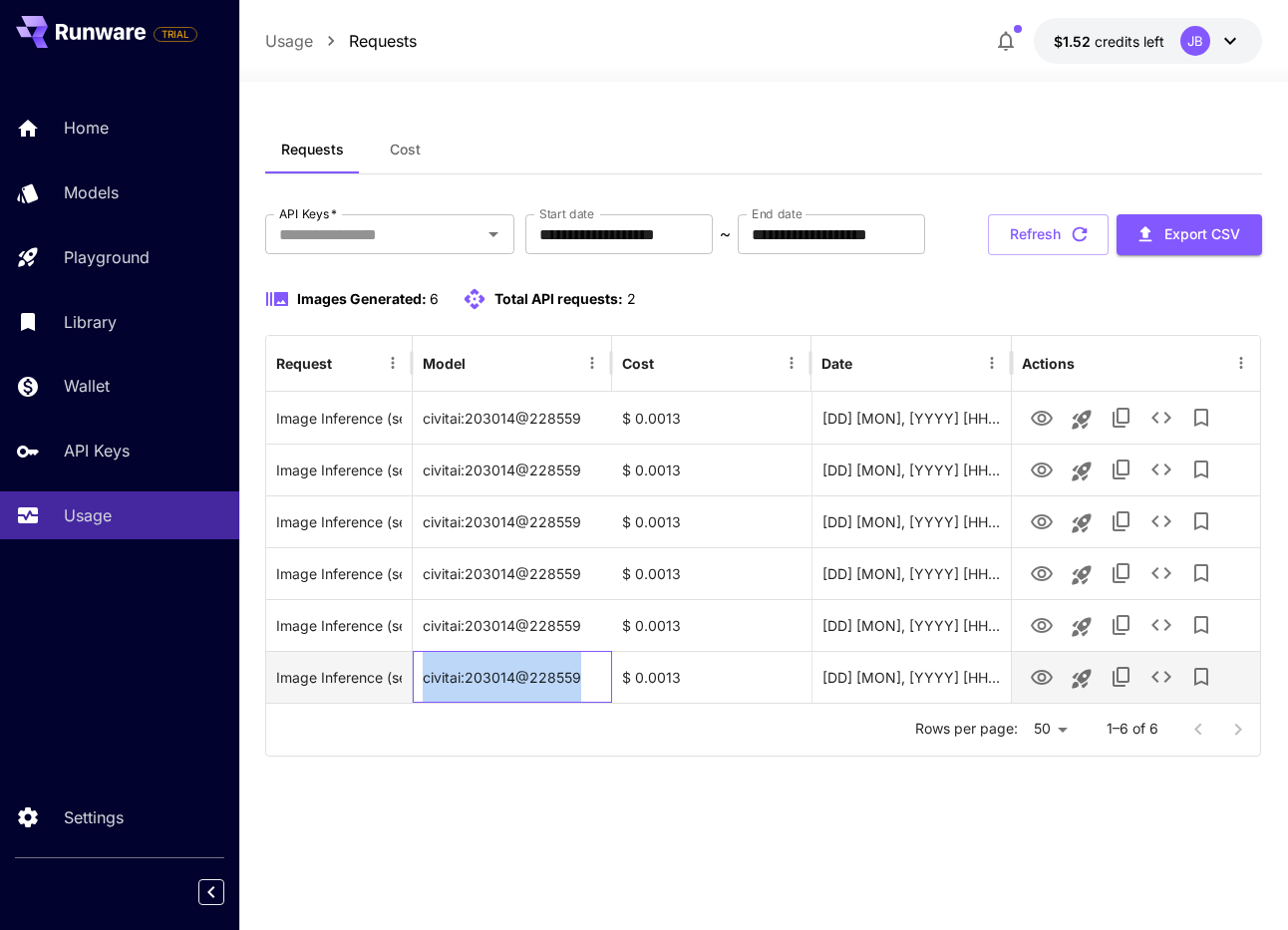 drag, startPoint x: 425, startPoint y: 744, endPoint x: 592, endPoint y: 742, distance: 167.012 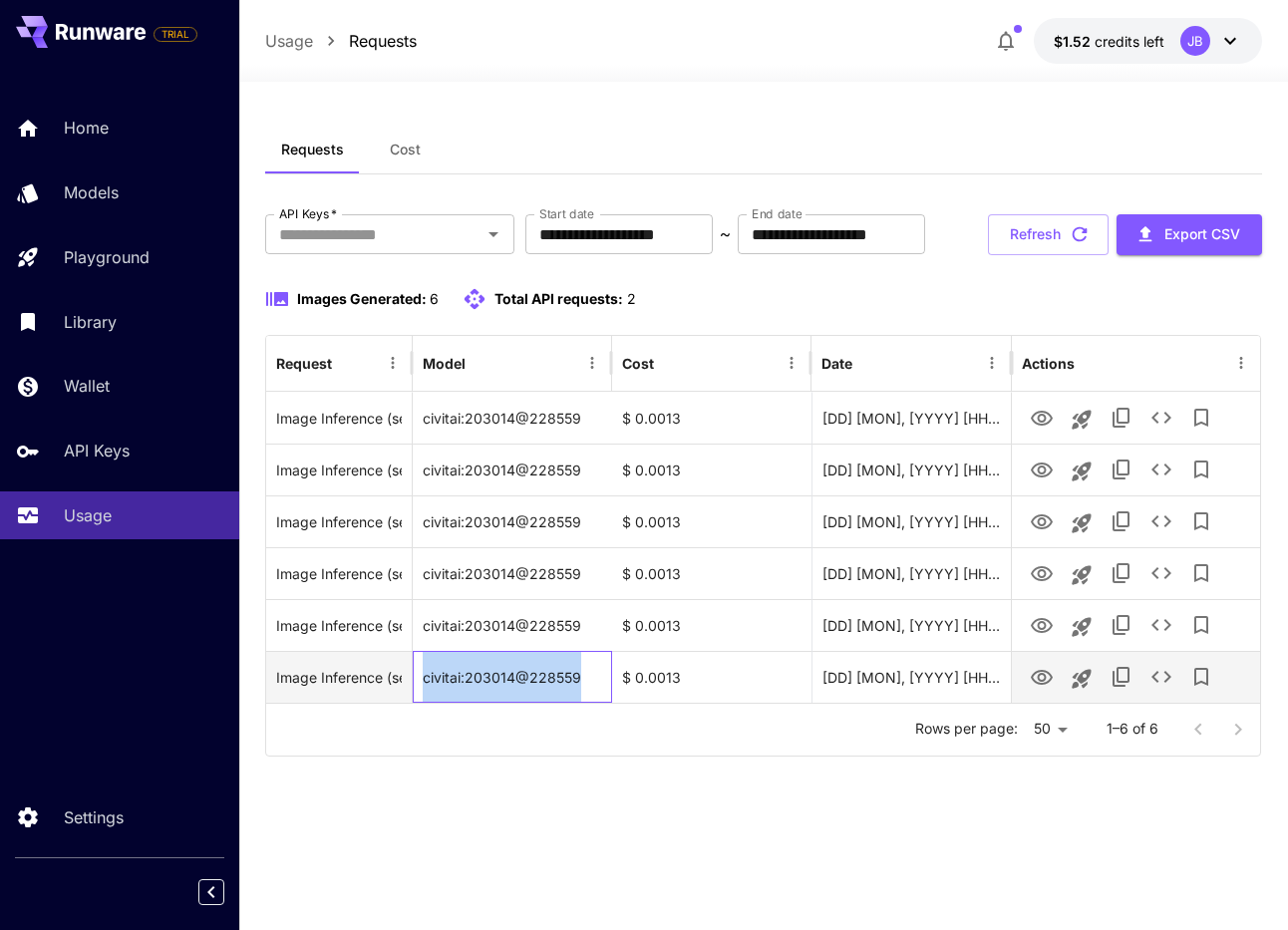 click on "civitai:203014@228559" at bounding box center (512, 677) 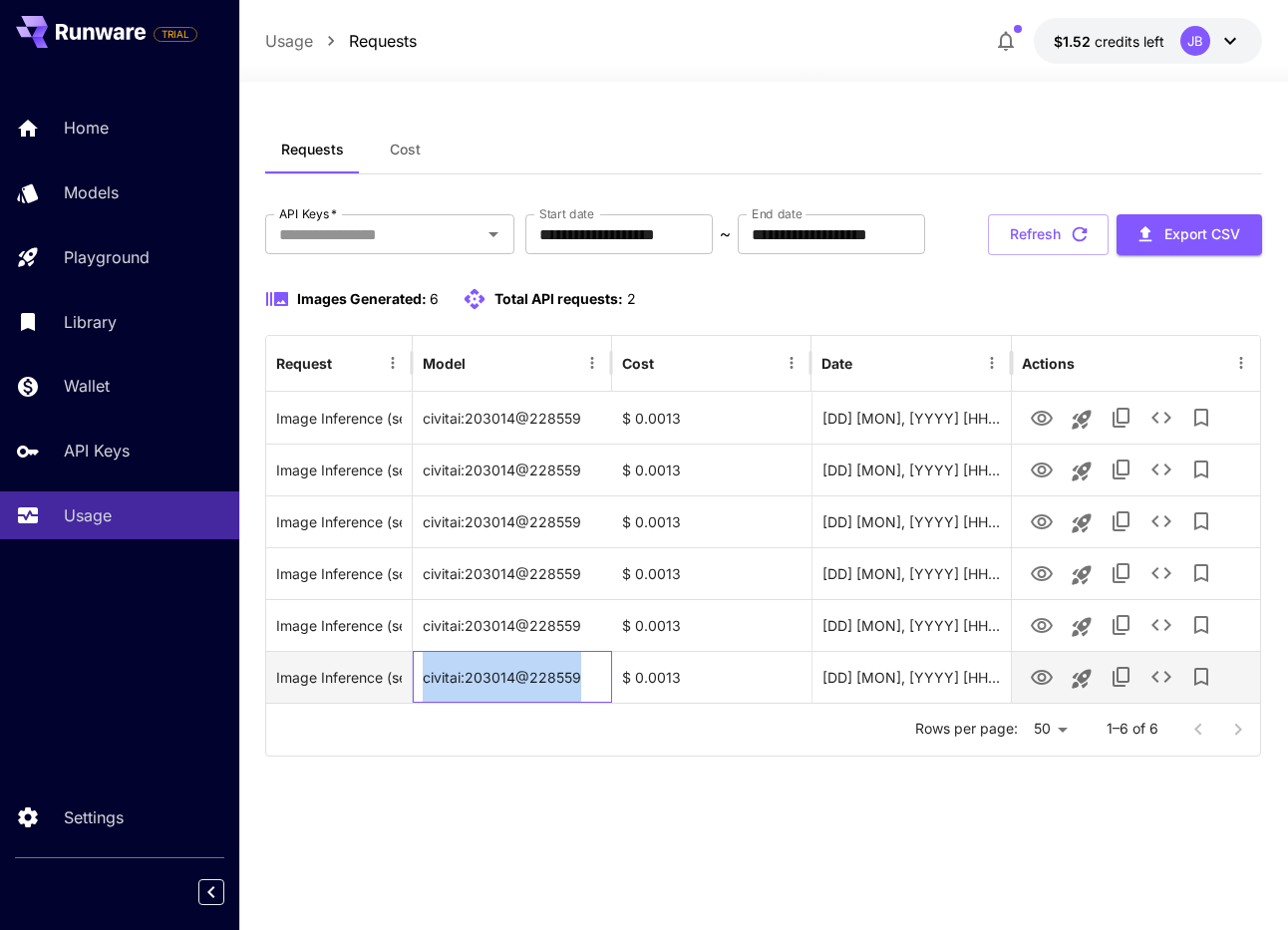 copy on "civitai:203014@228559" 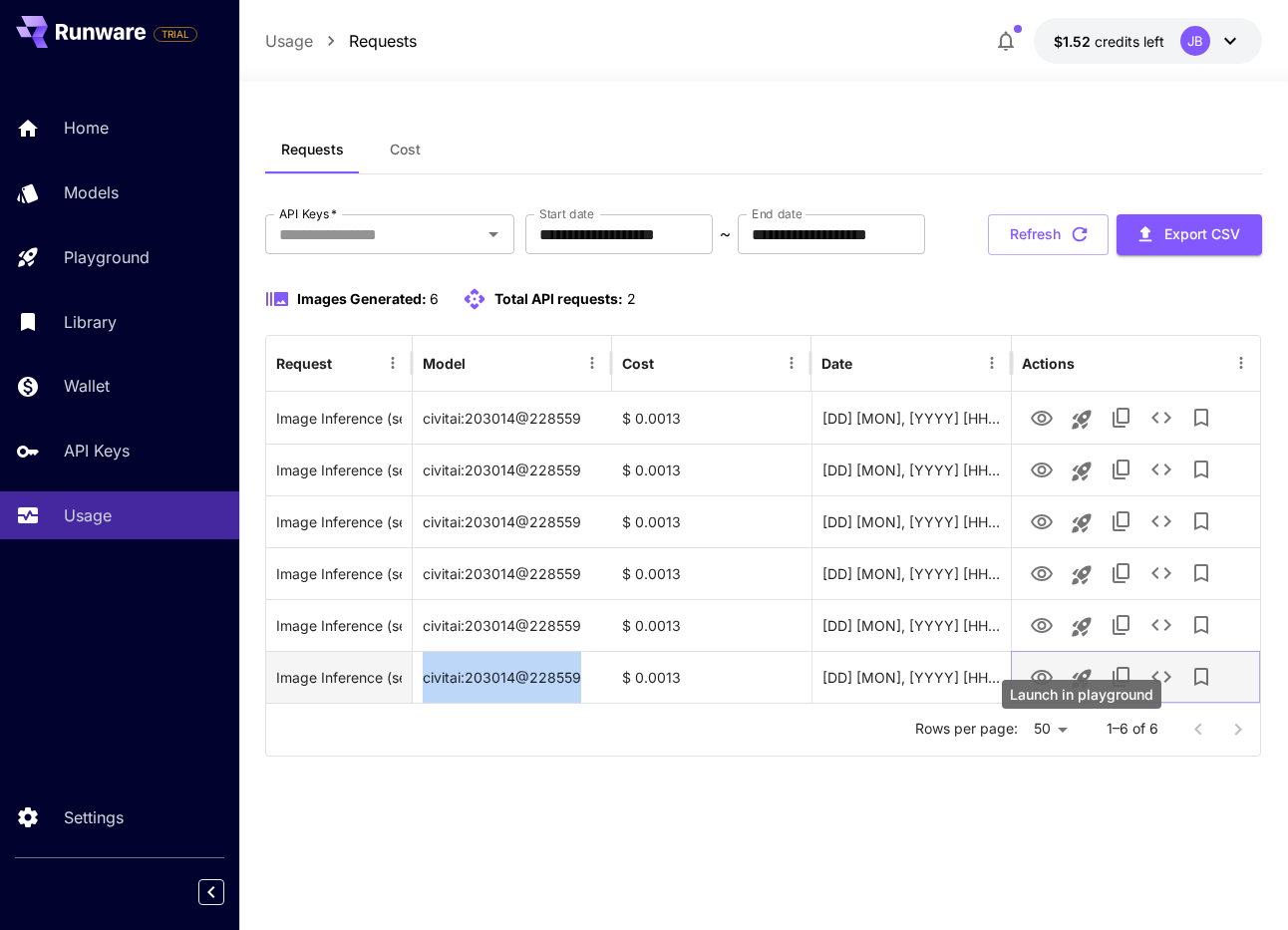 click 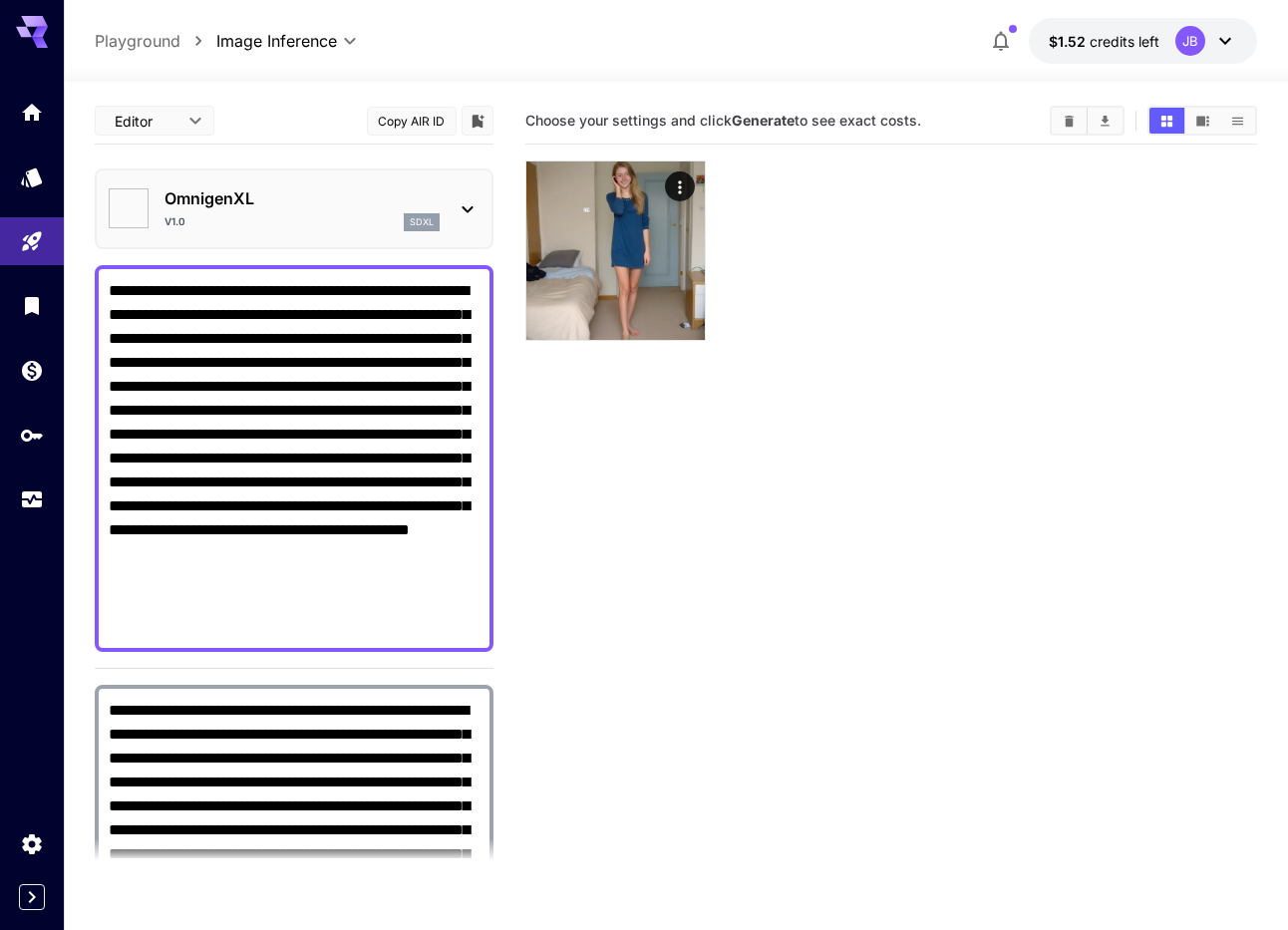 type on "*******" 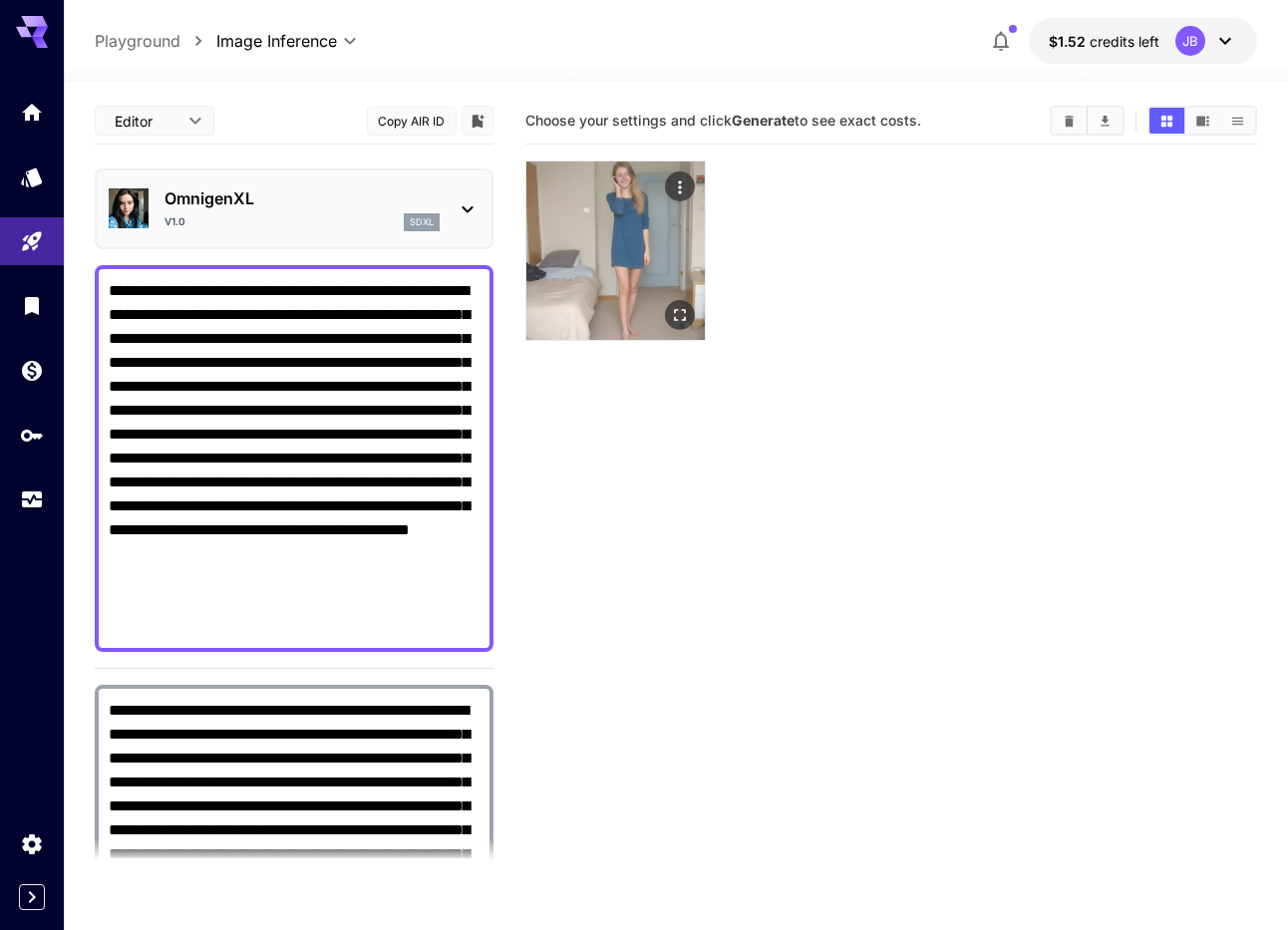 click at bounding box center (615, 250) 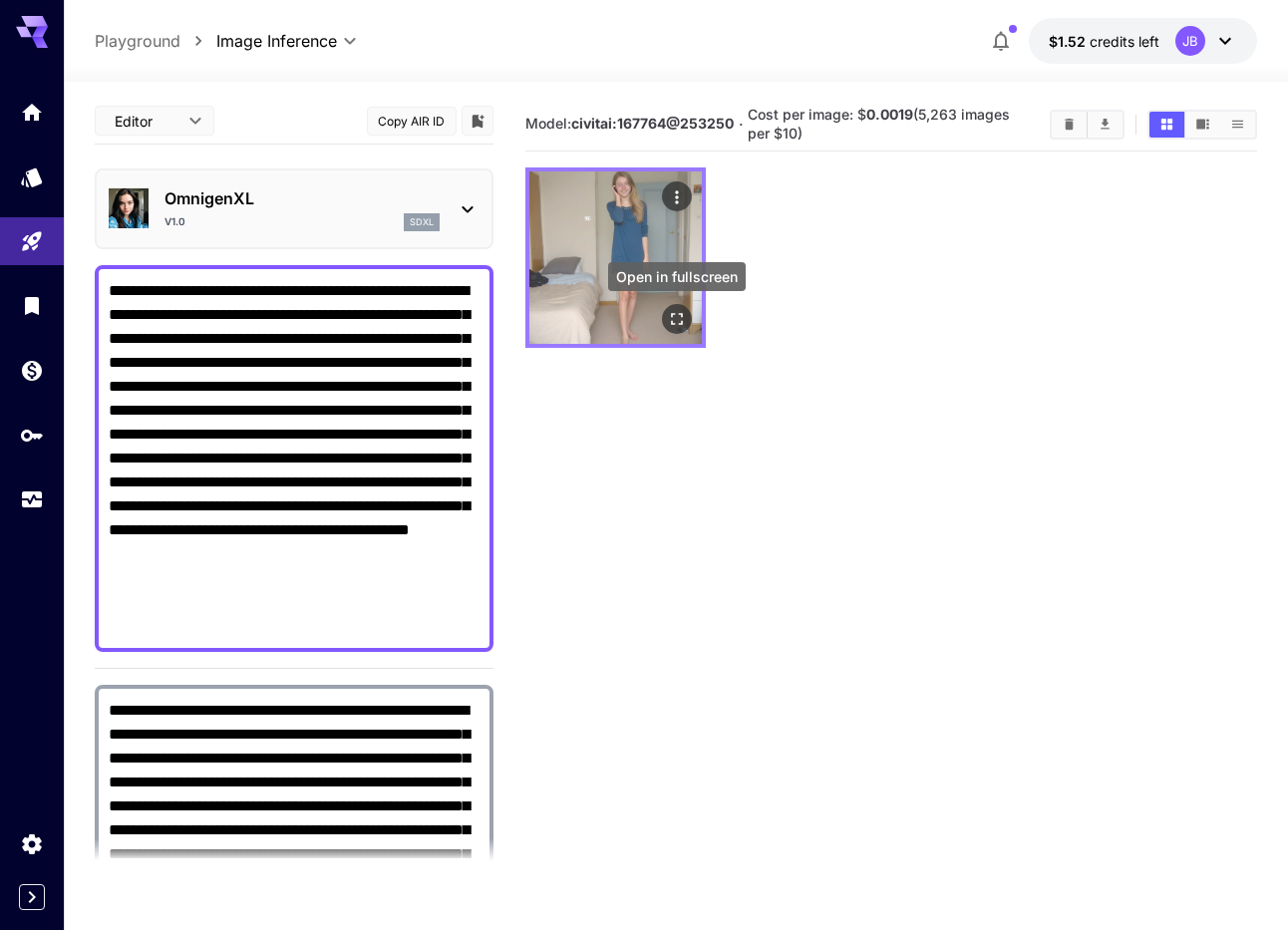 click at bounding box center [677, 320] 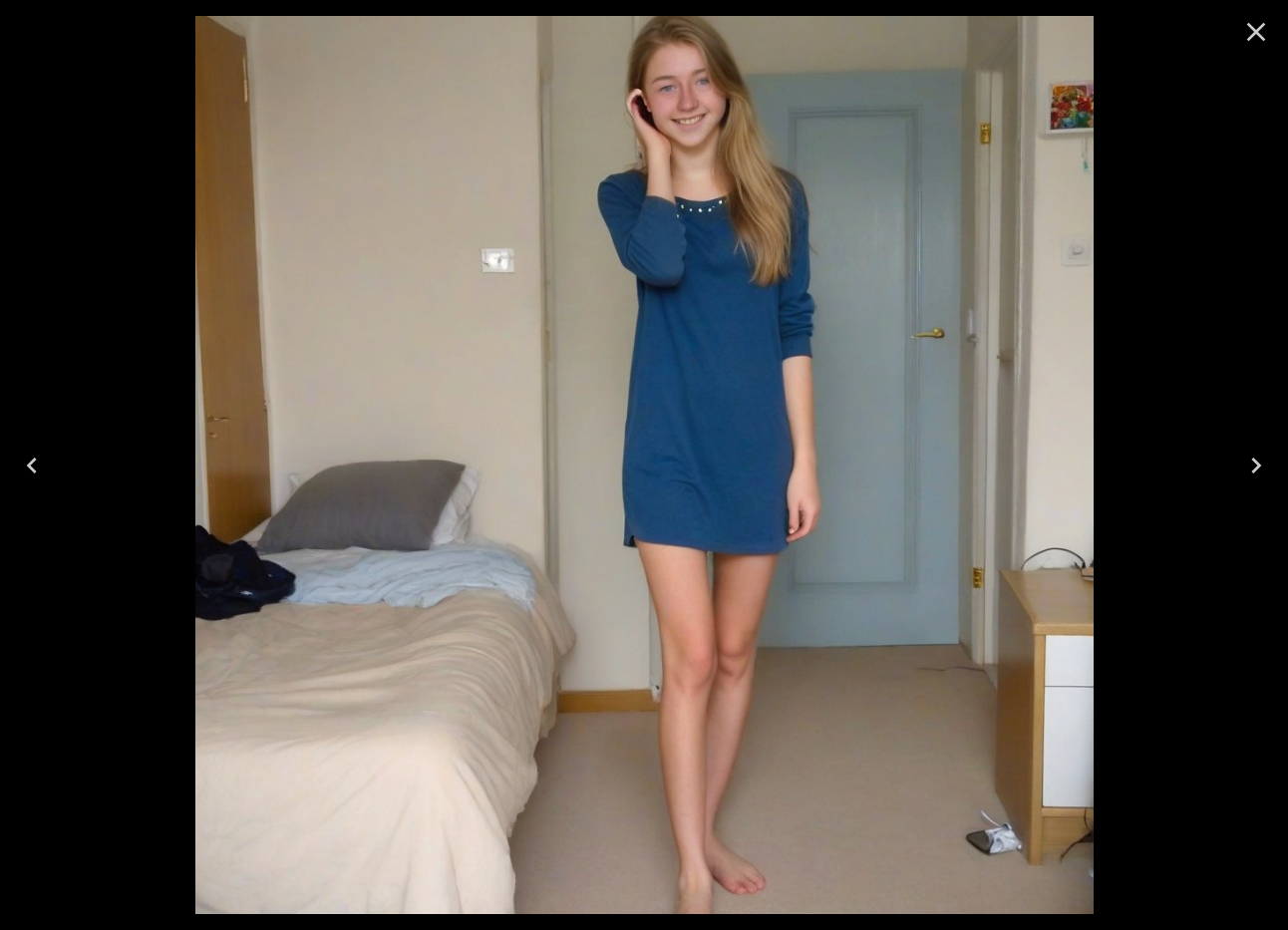 click 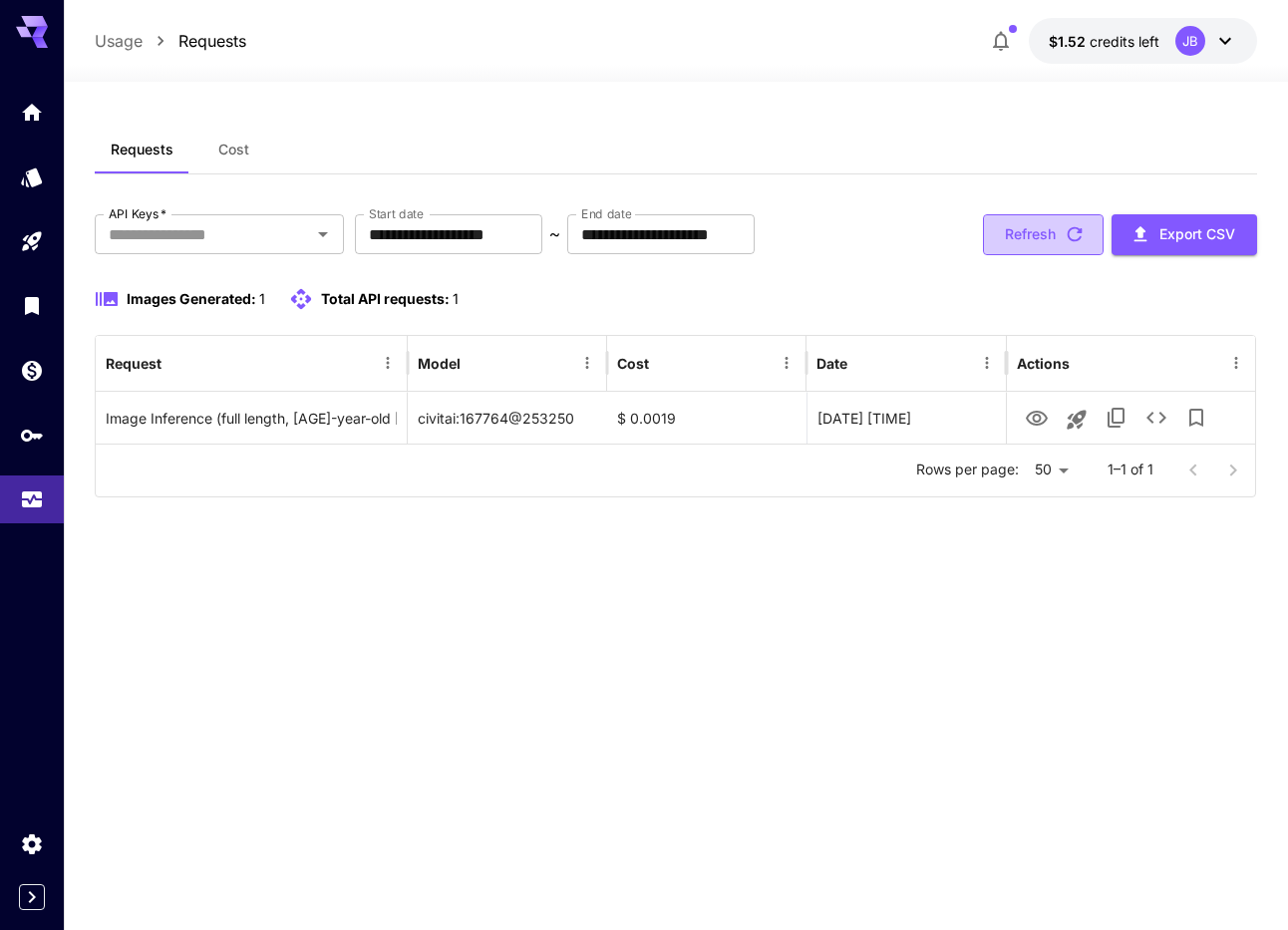 click on "Refresh" at bounding box center [1043, 234] 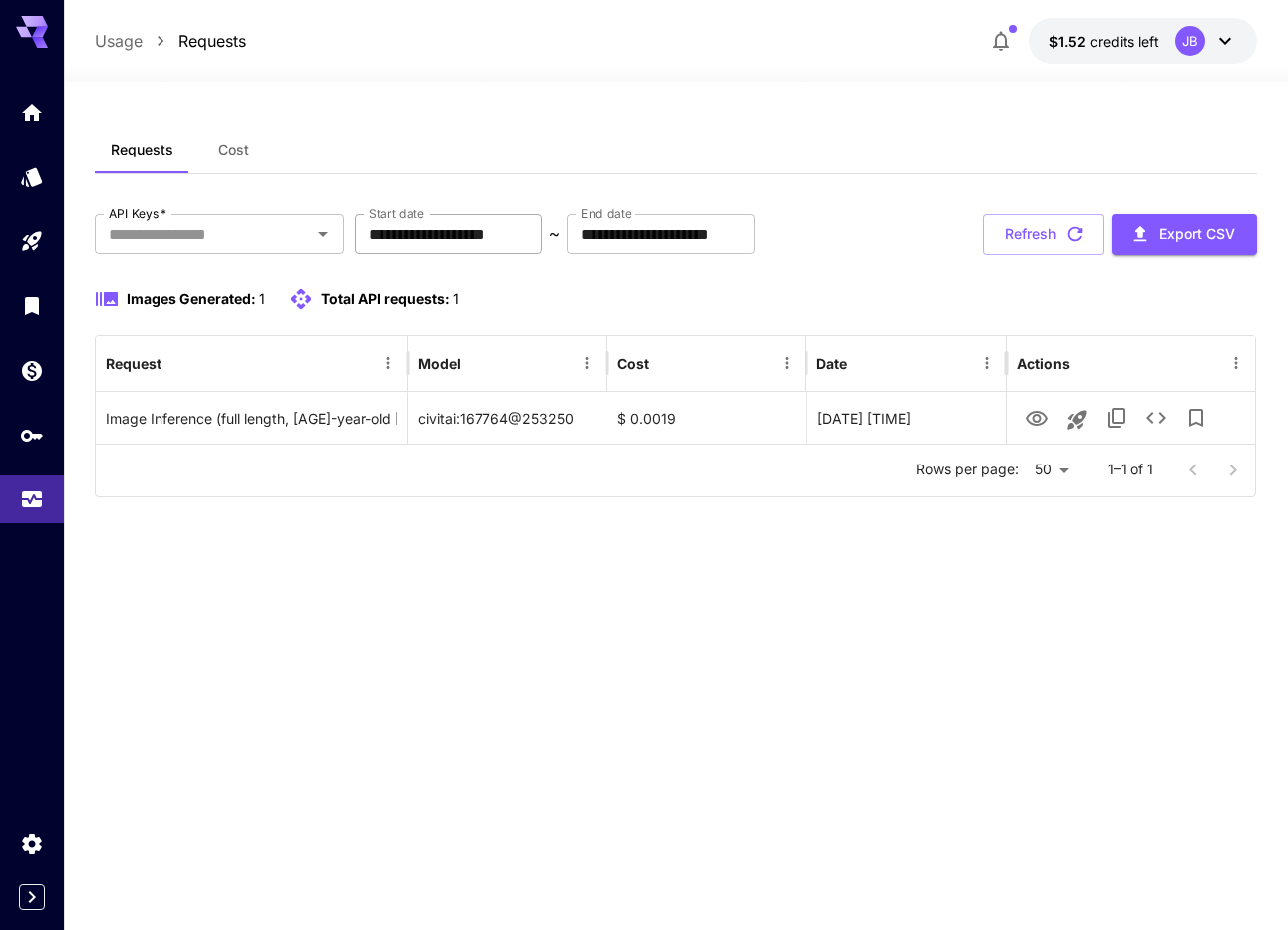 click on "**********" at bounding box center (449, 234) 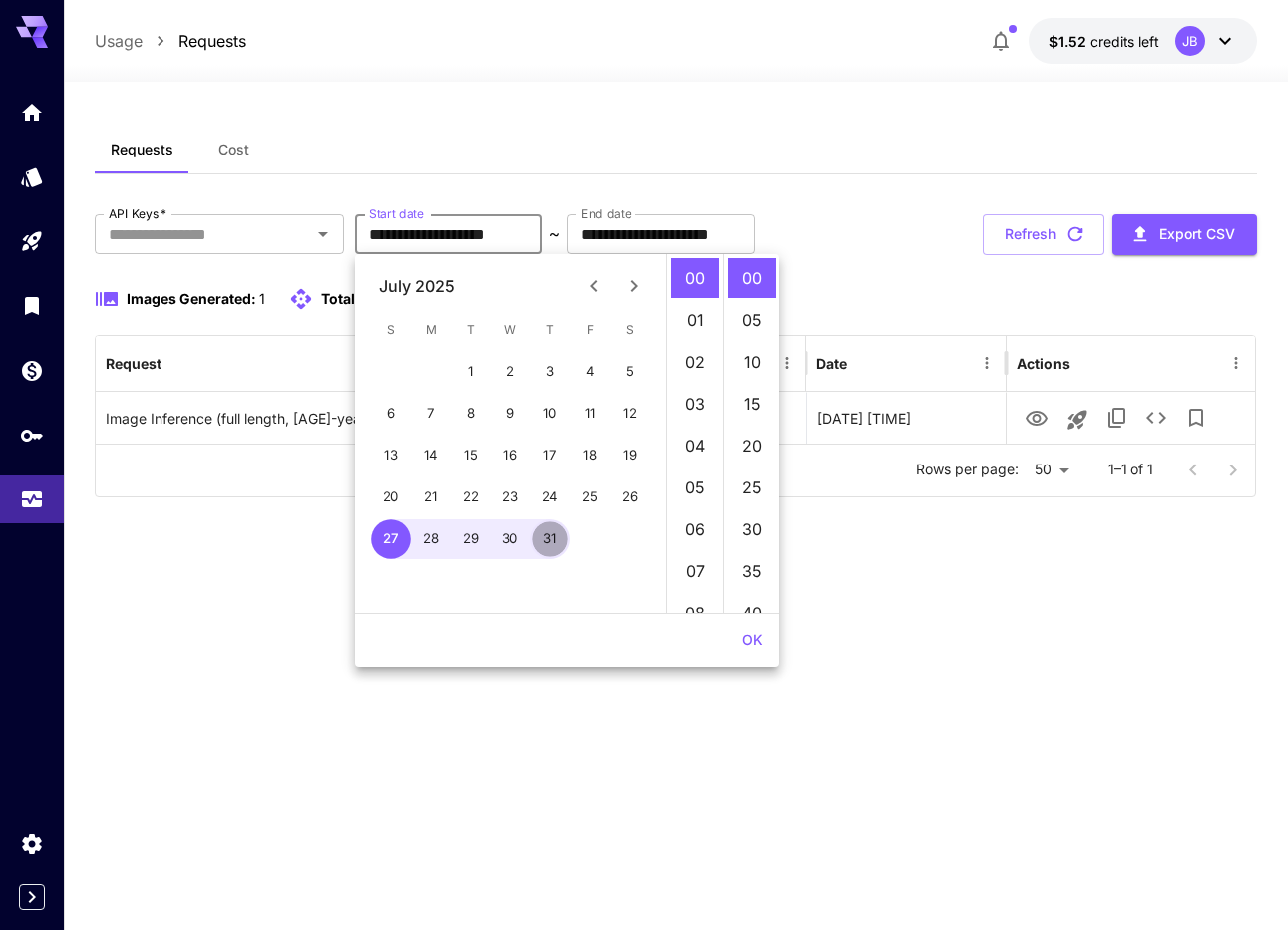 click on "31" at bounding box center (550, 539) 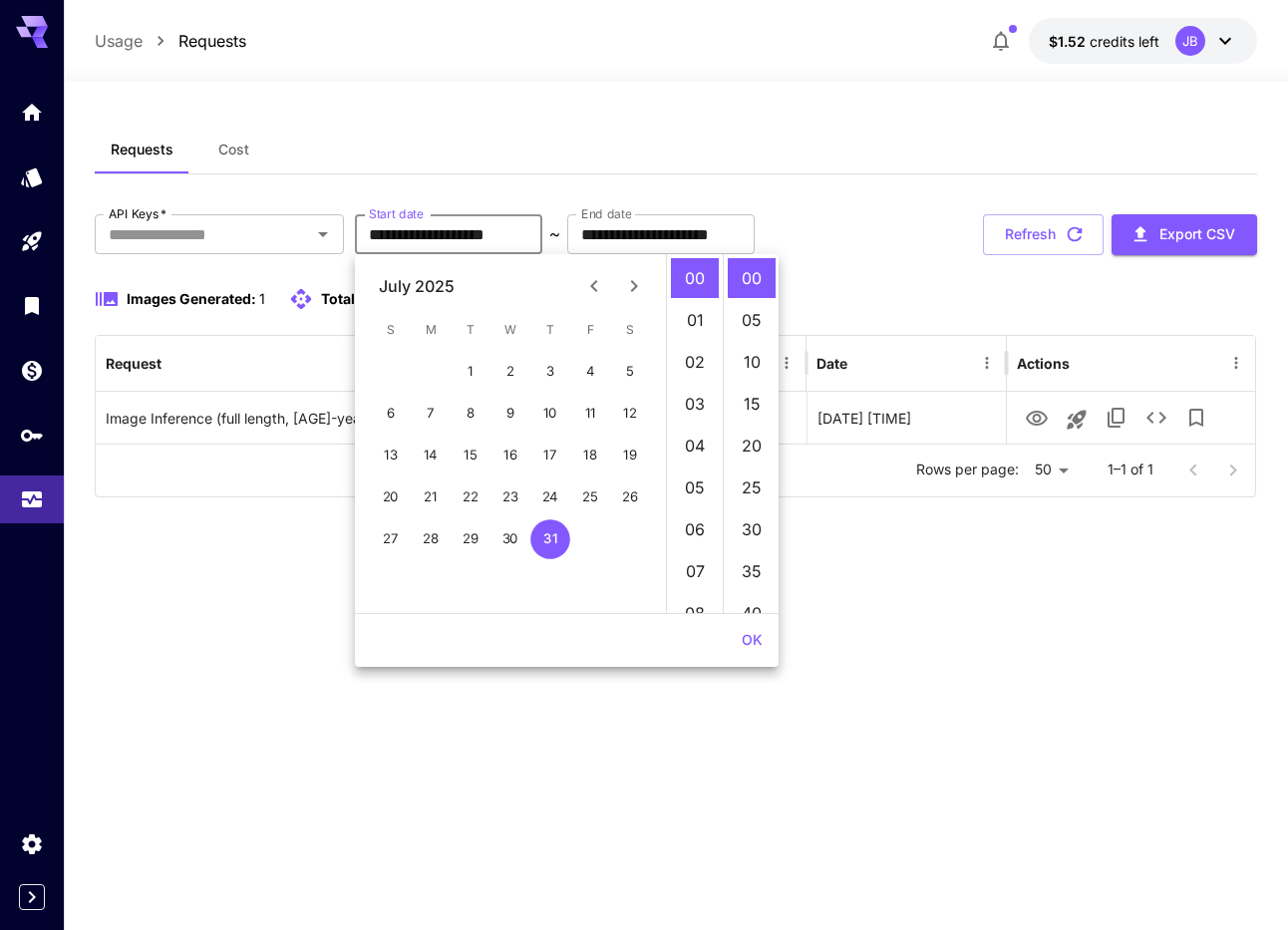 click 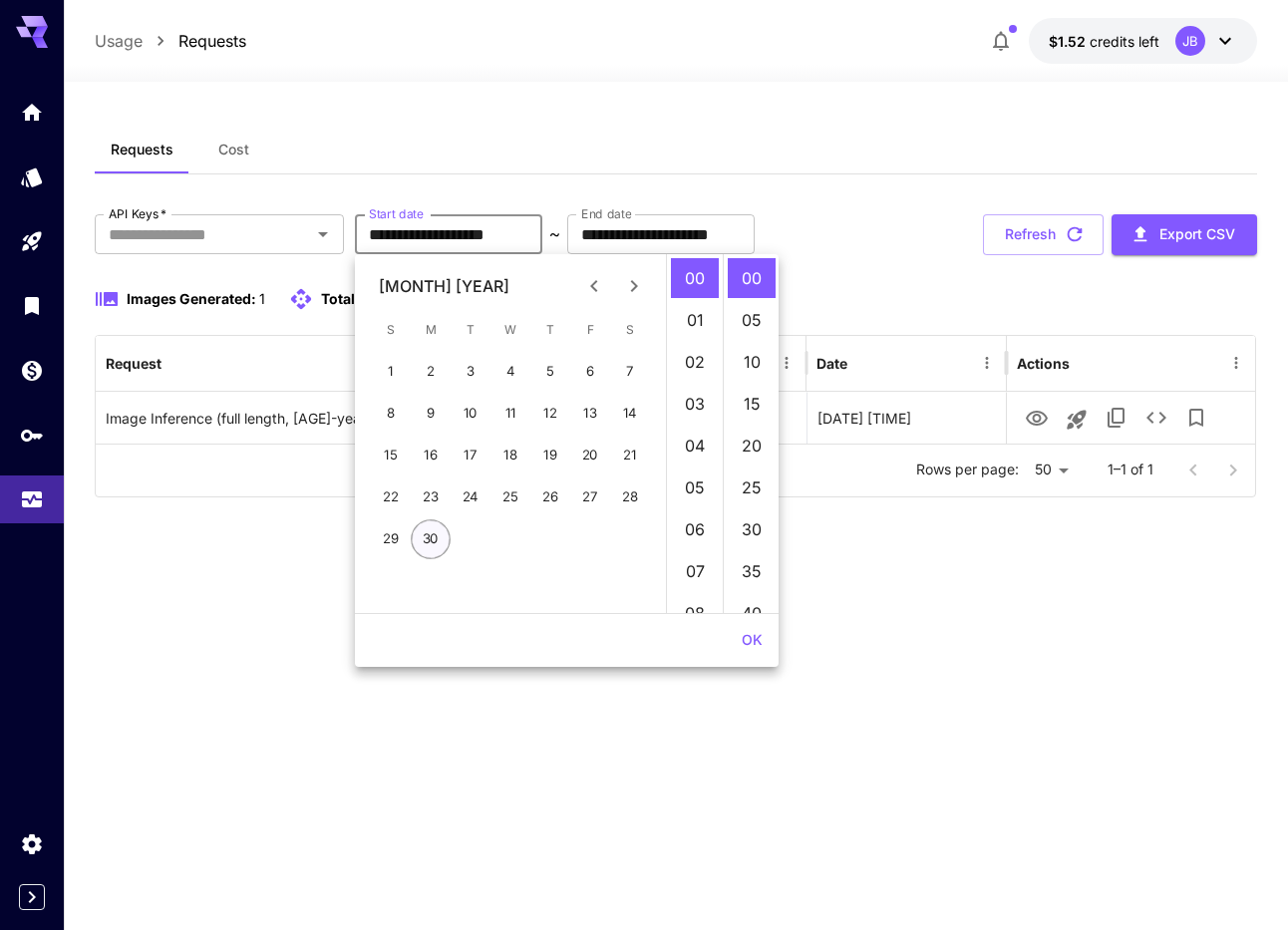 click on "30" at bounding box center [431, 539] 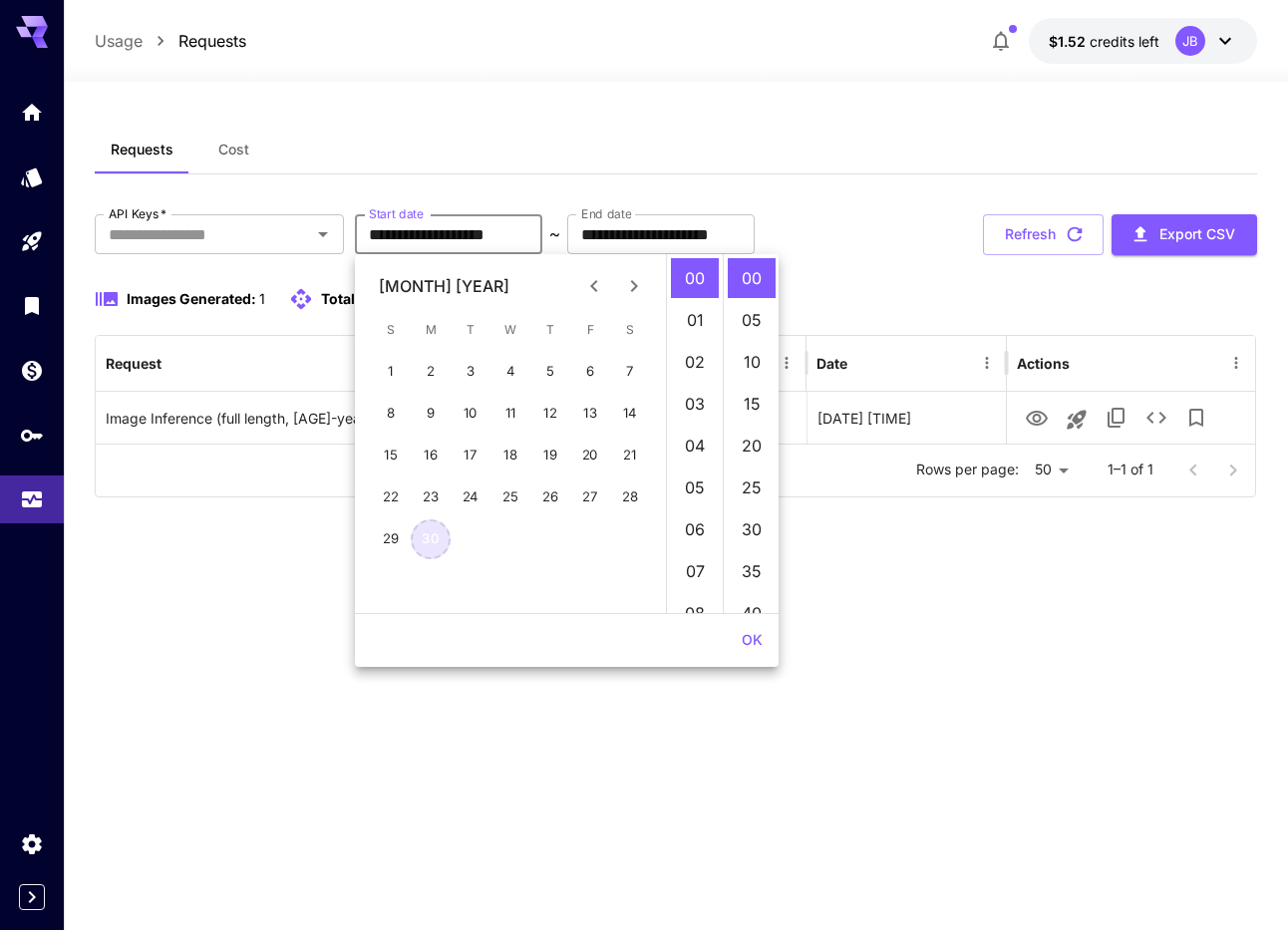 type on "**********" 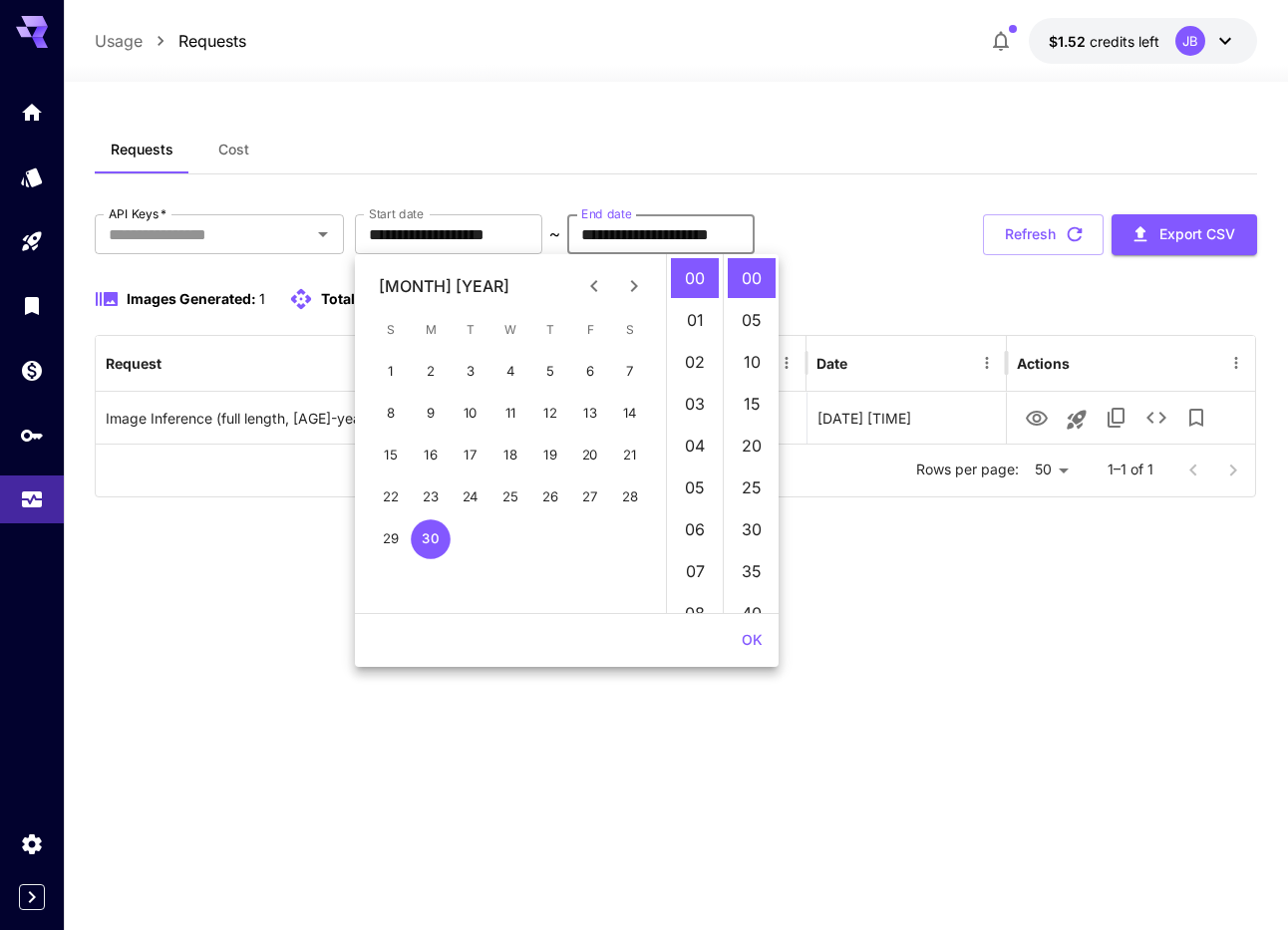 click on "**********" at bounding box center [661, 234] 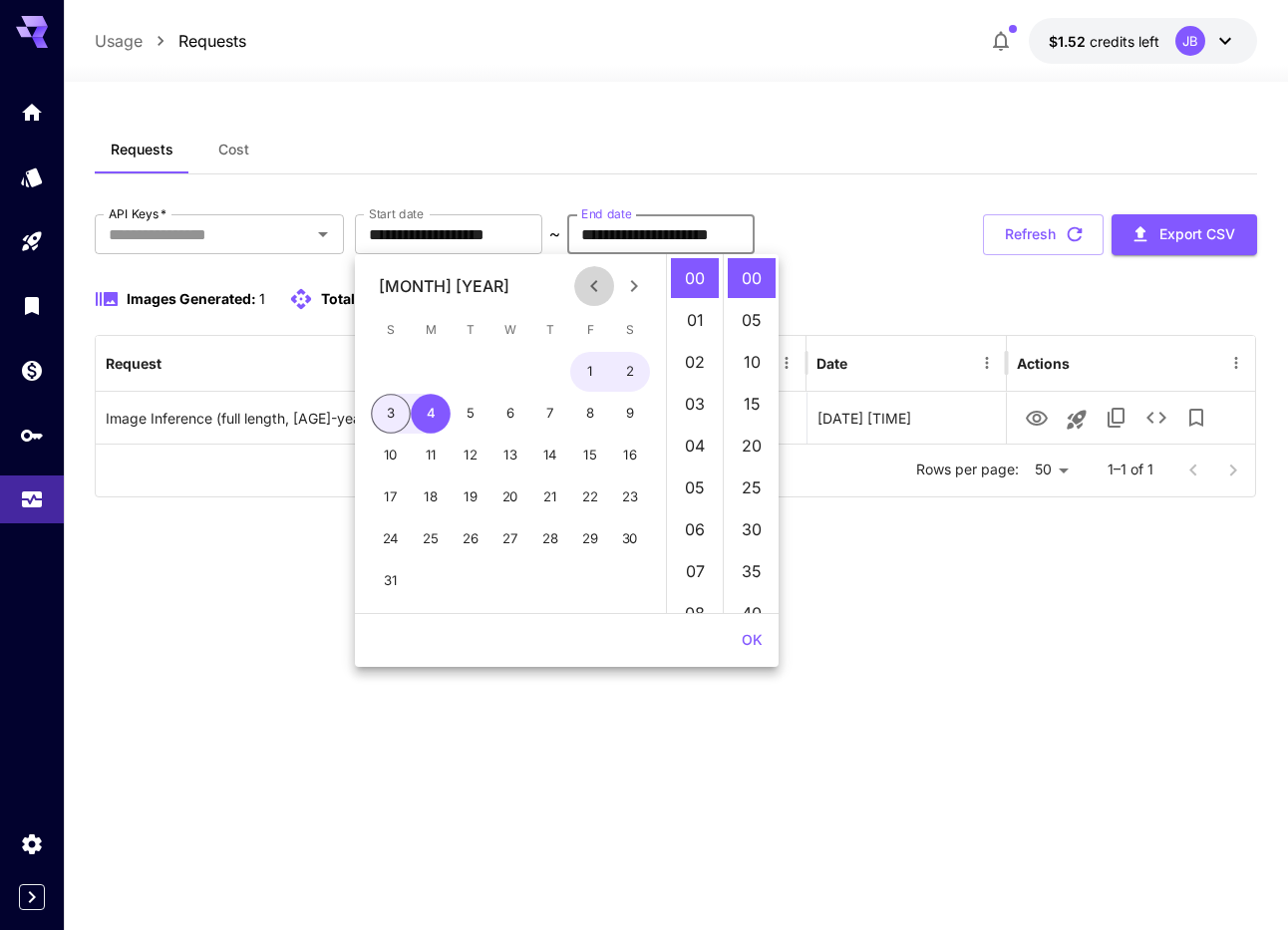 click 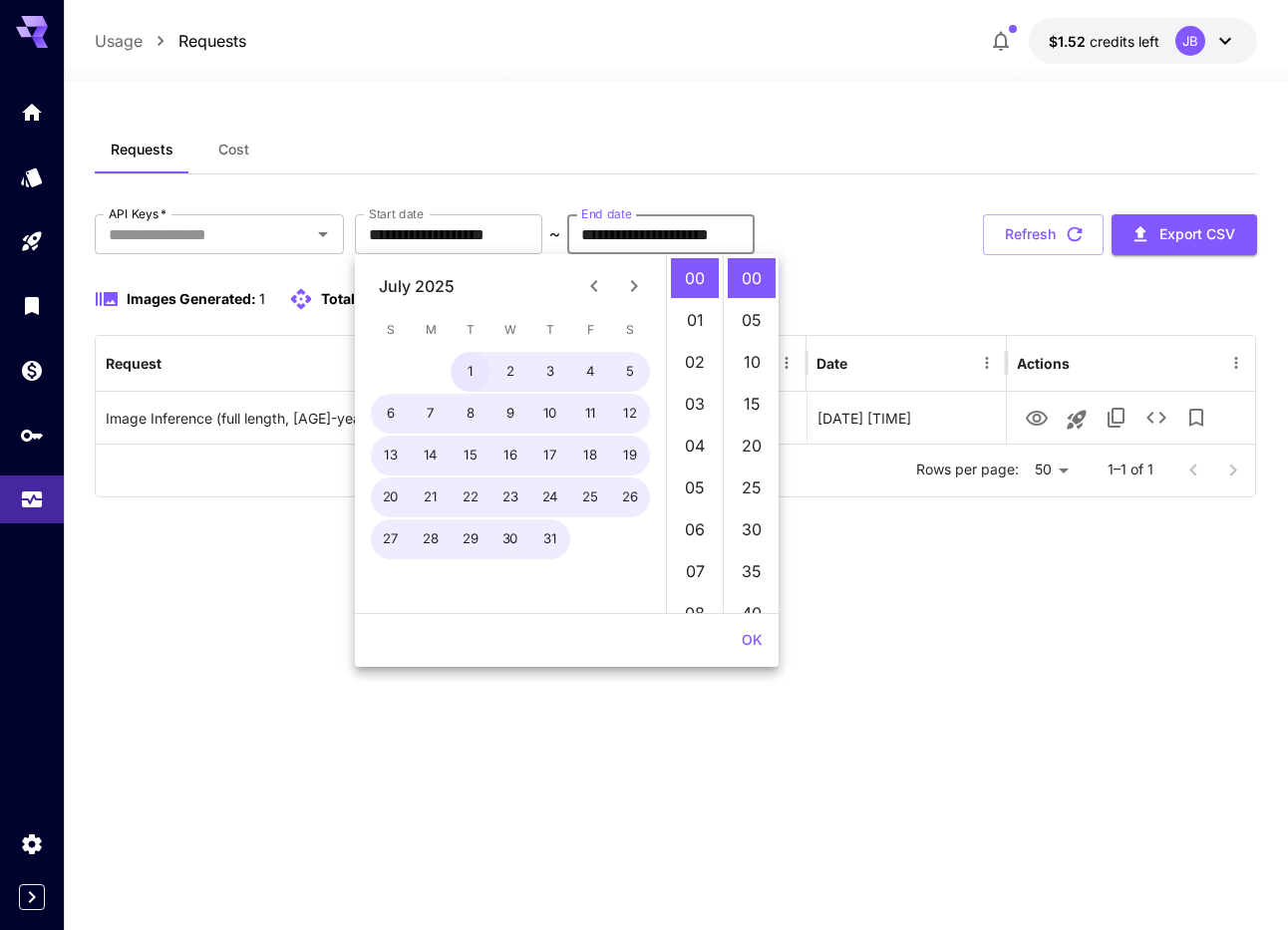 click on "1" at bounding box center (471, 372) 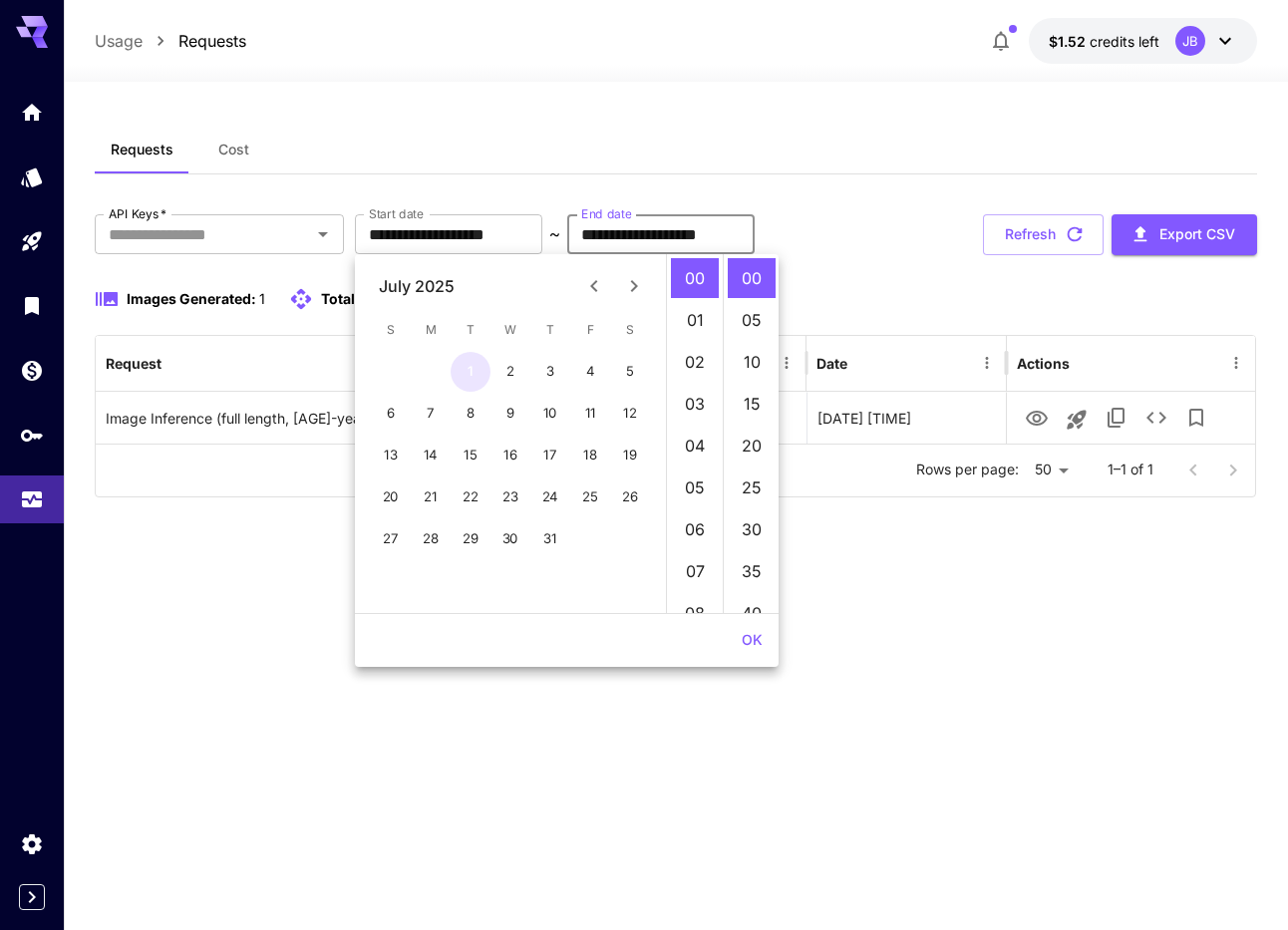 type on "**********" 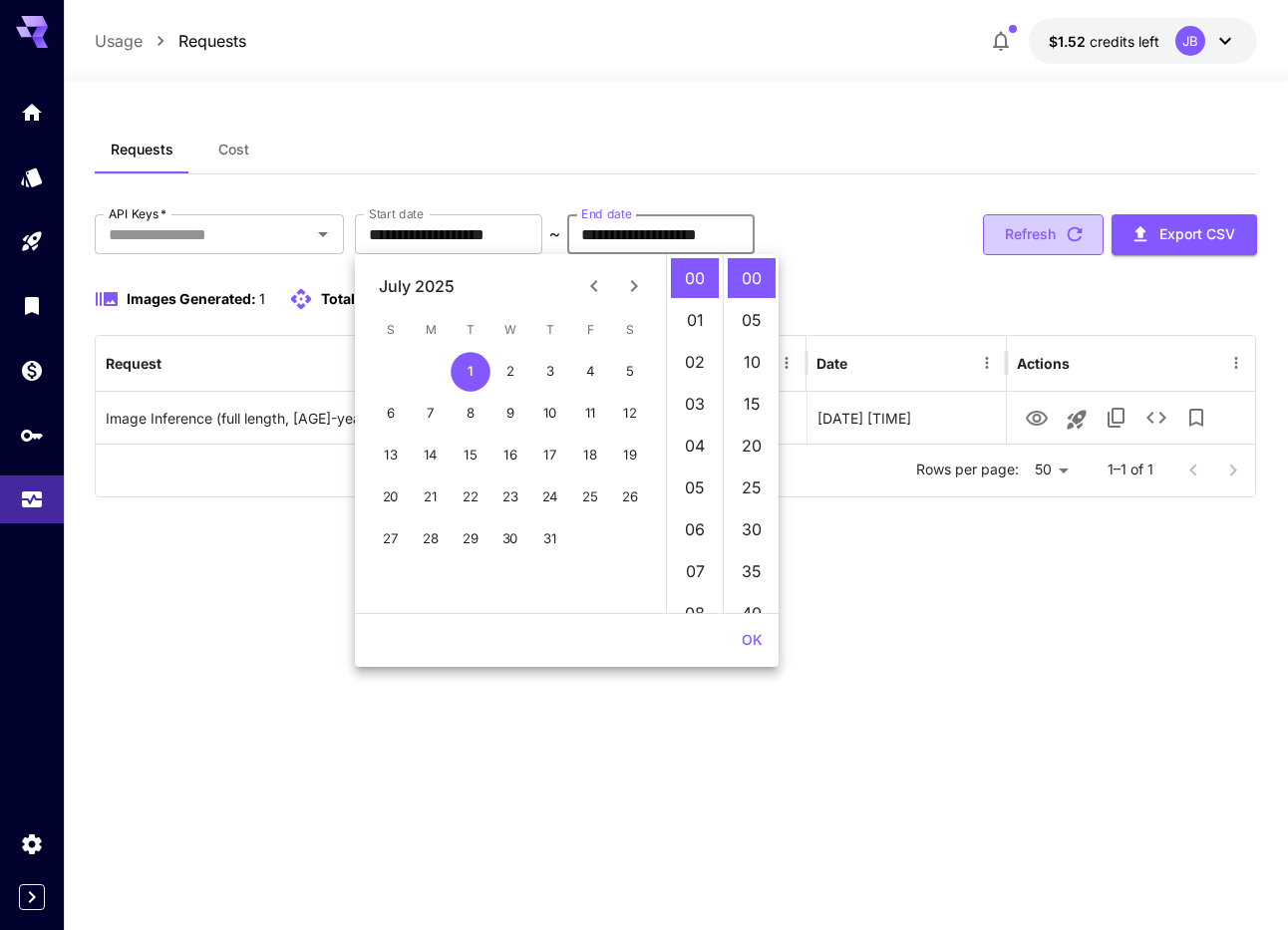click on "Refresh" at bounding box center (1043, 234) 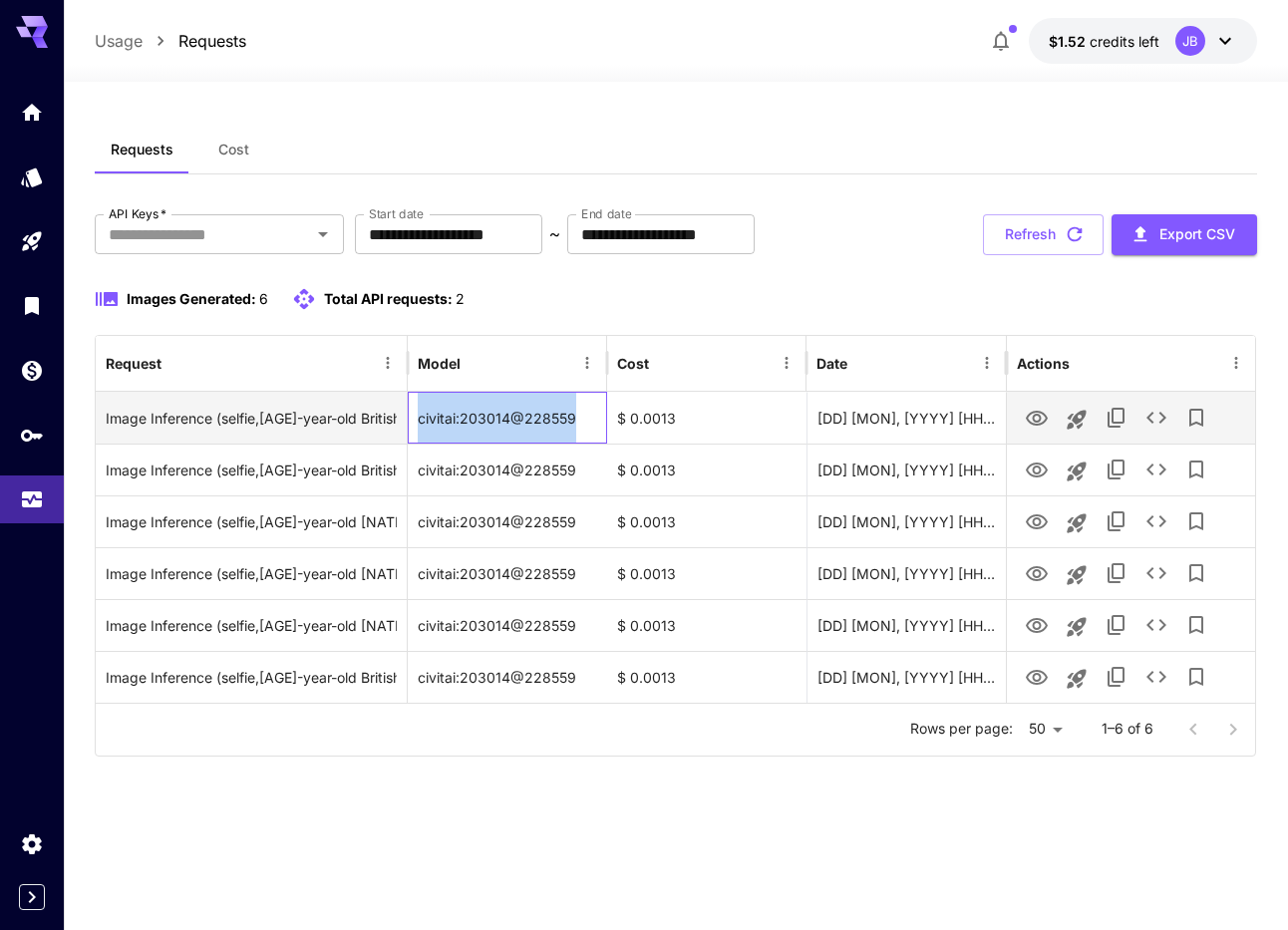drag, startPoint x: 591, startPoint y: 417, endPoint x: 455, endPoint y: 421, distance: 136.05881 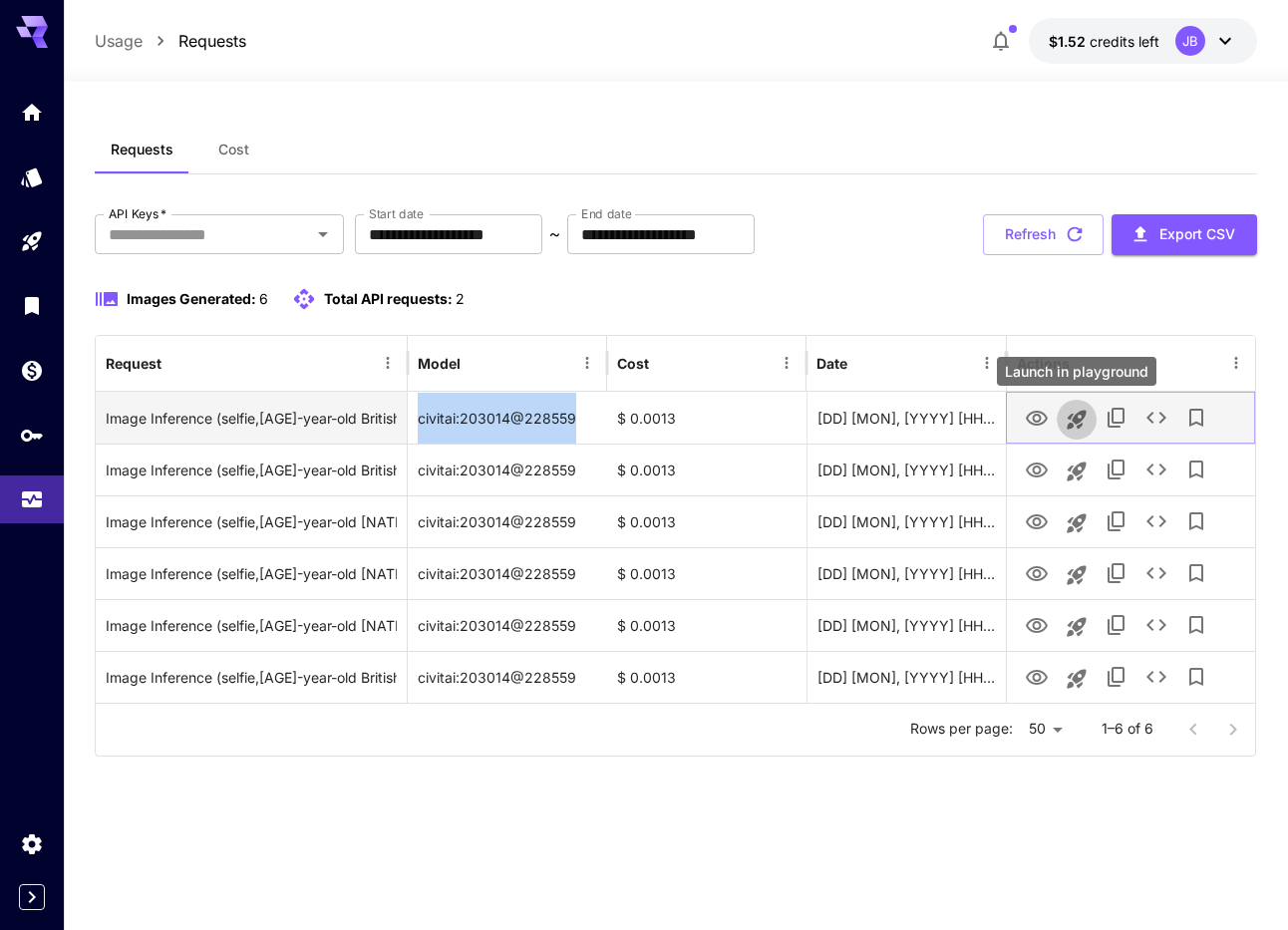 click 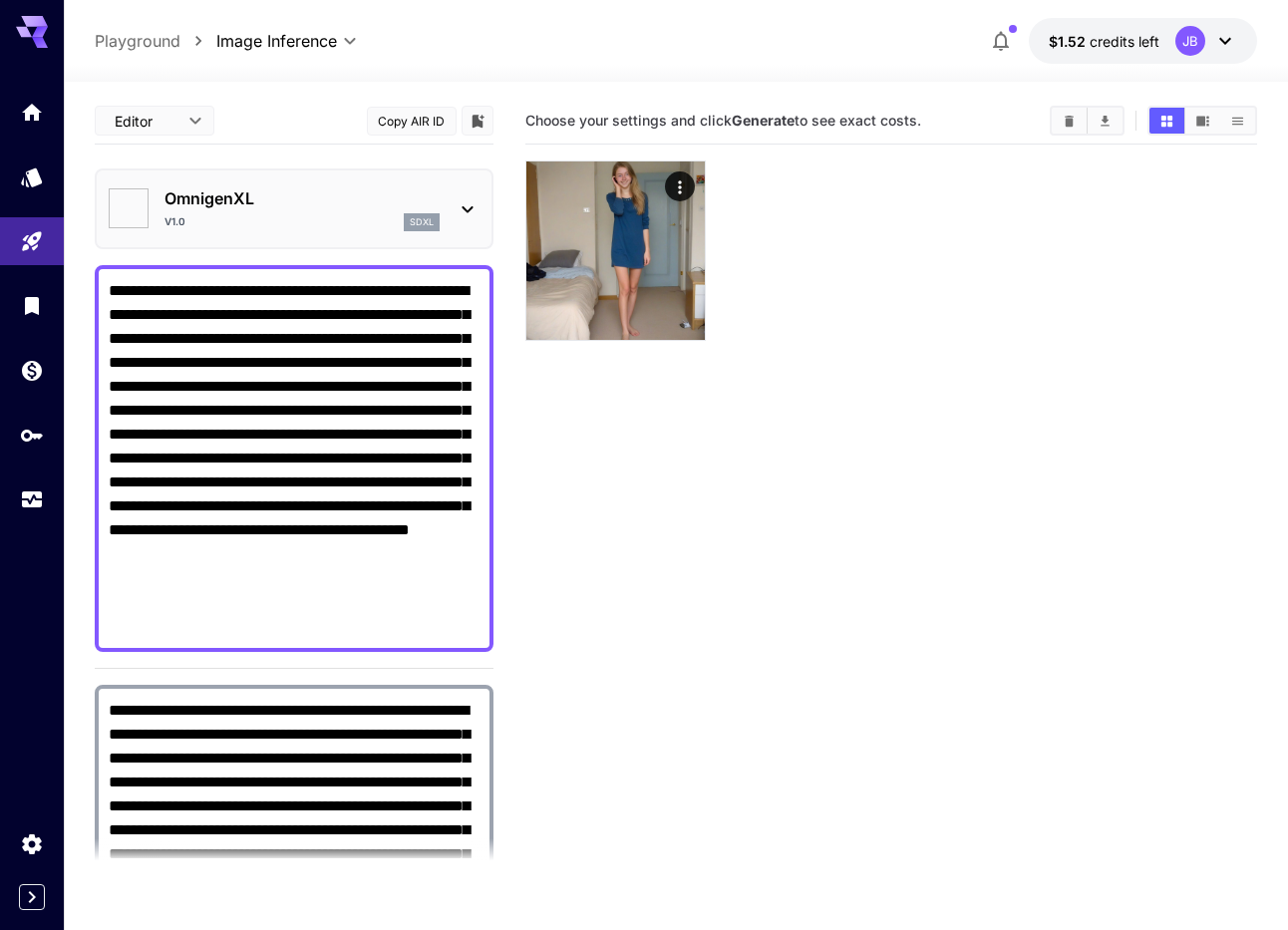 type on "**********" 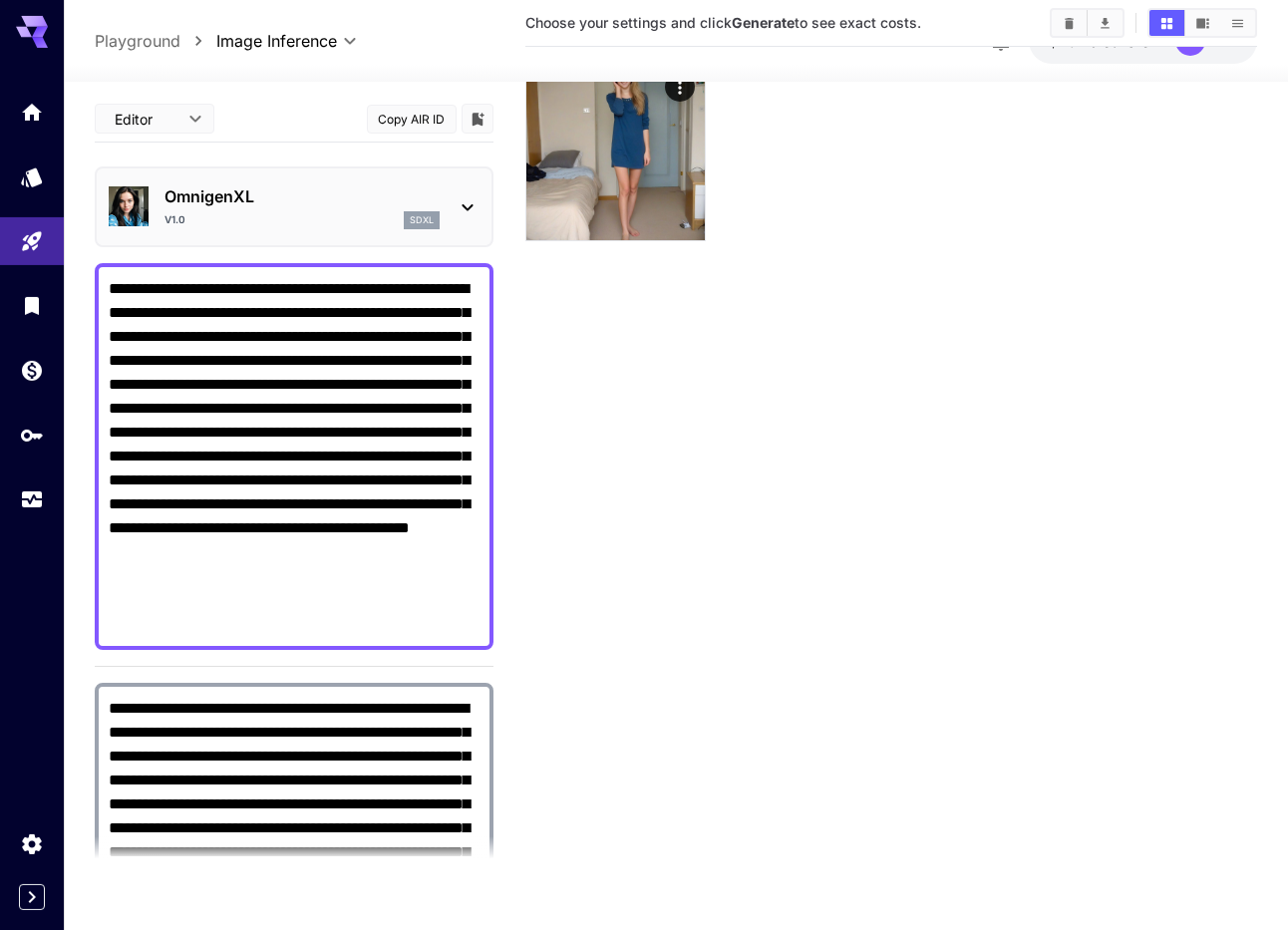 scroll, scrollTop: 157, scrollLeft: 0, axis: vertical 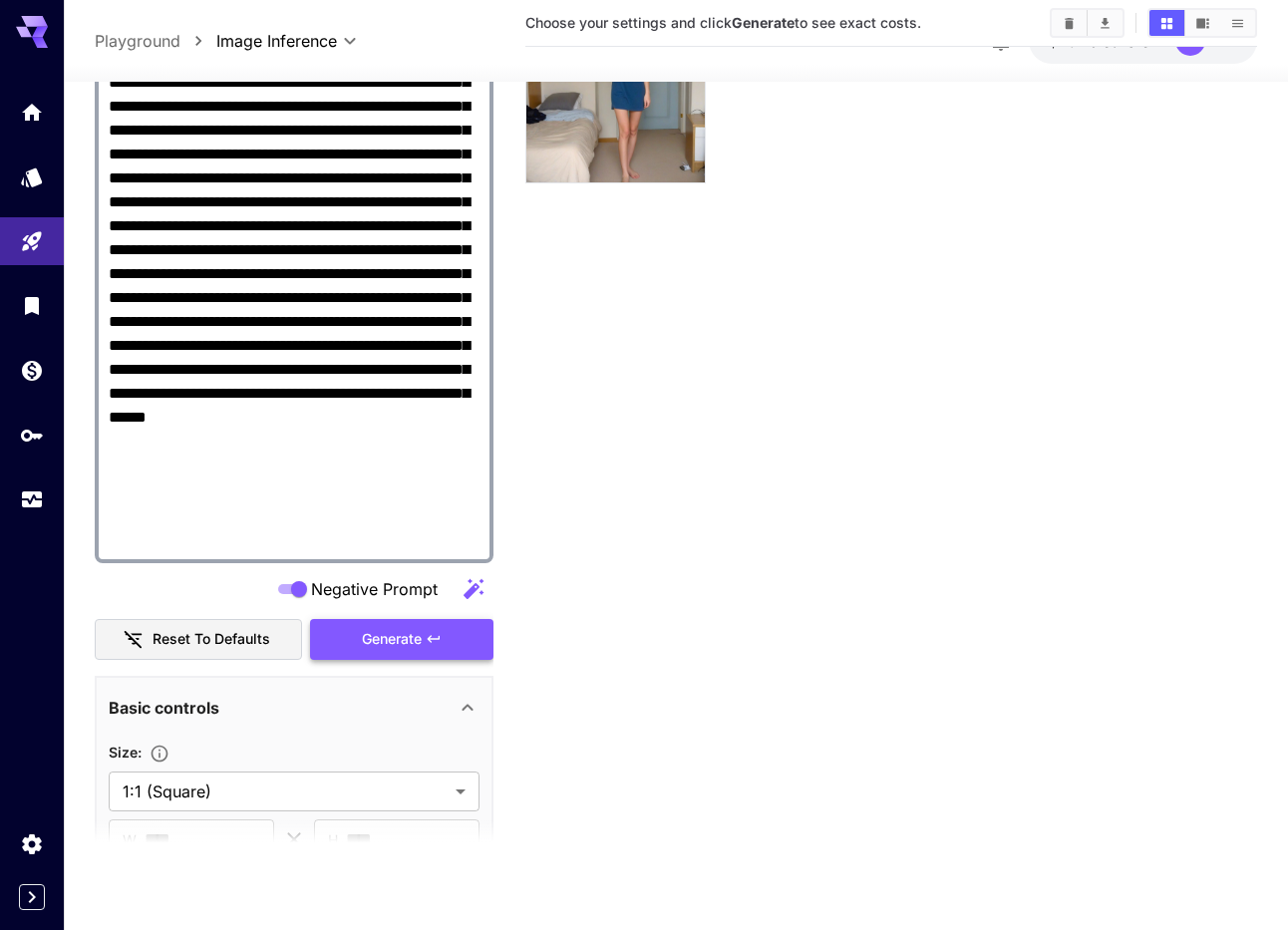 click on "Generate" at bounding box center [392, 639] 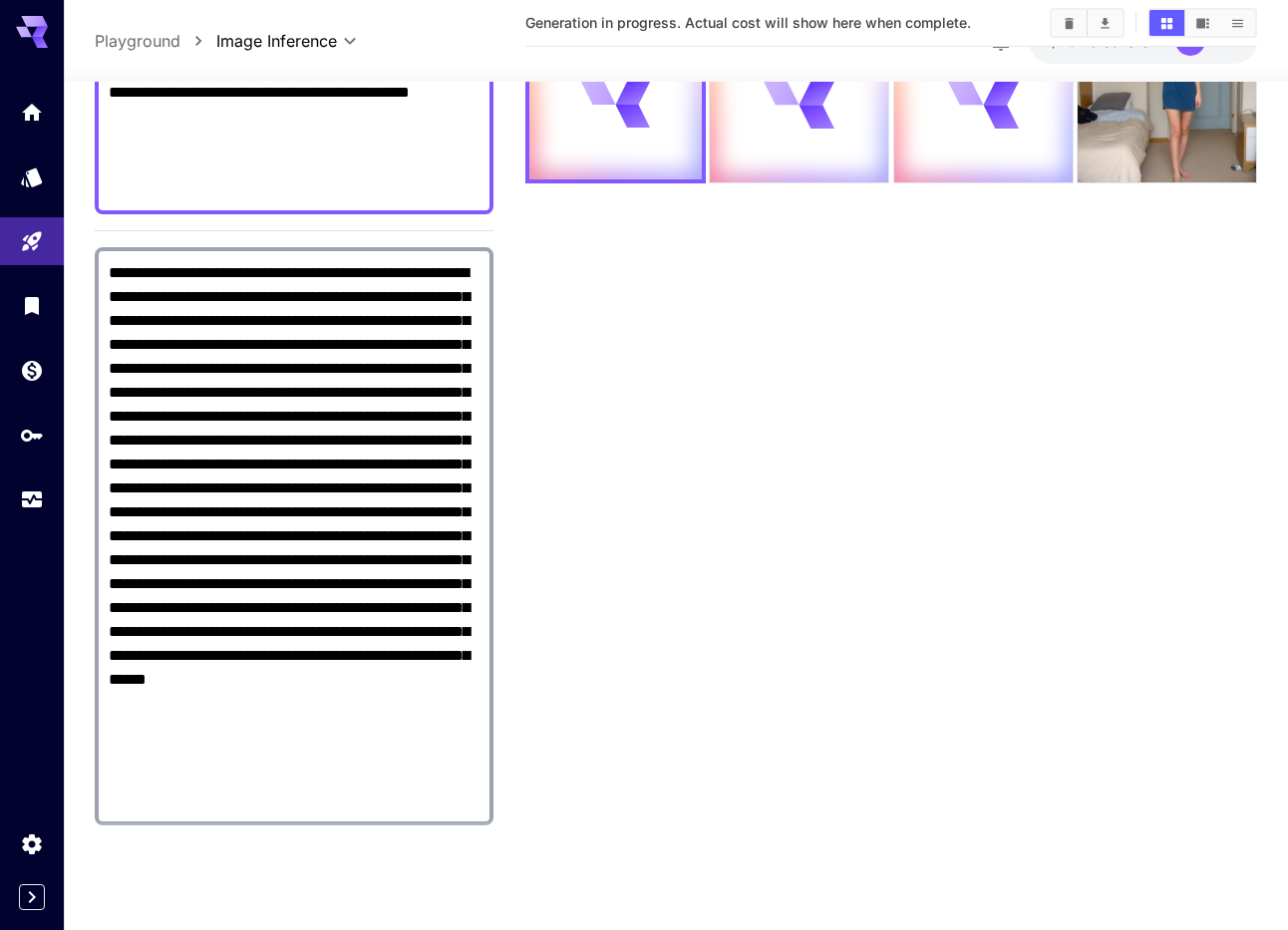 scroll, scrollTop: 341, scrollLeft: 0, axis: vertical 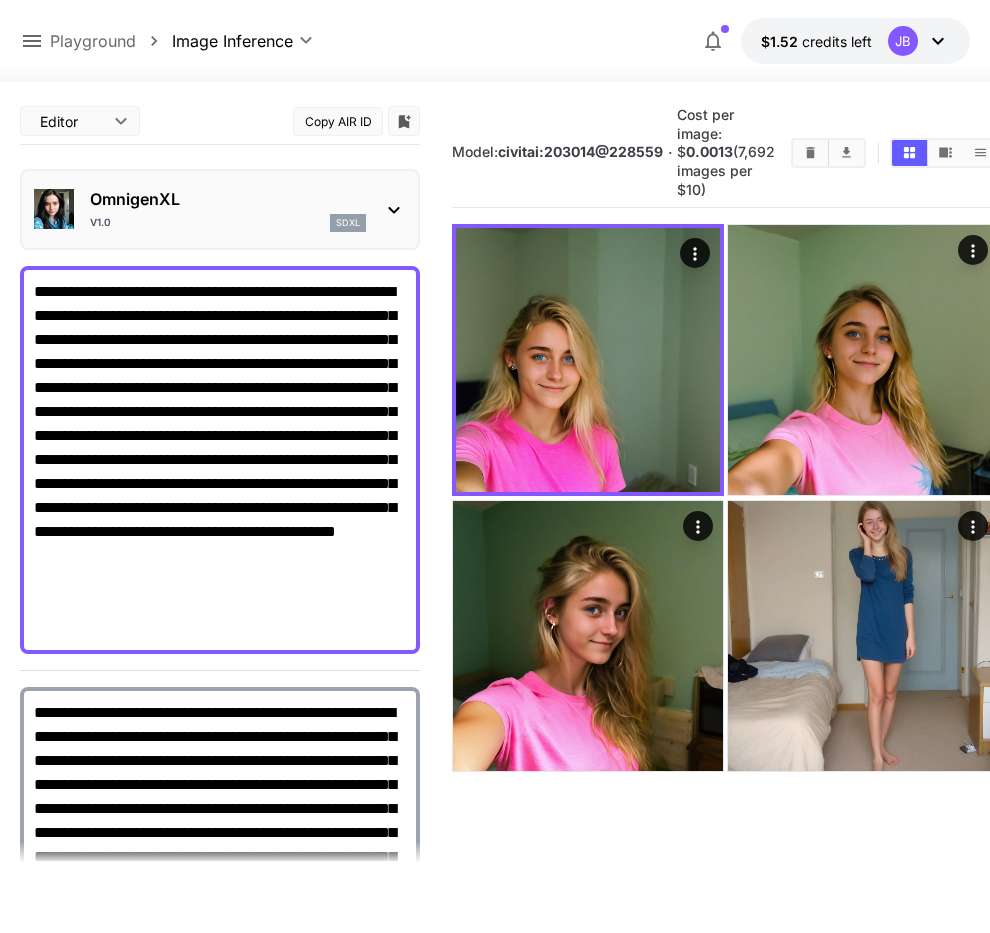 click on "**********" at bounding box center [495, 545] 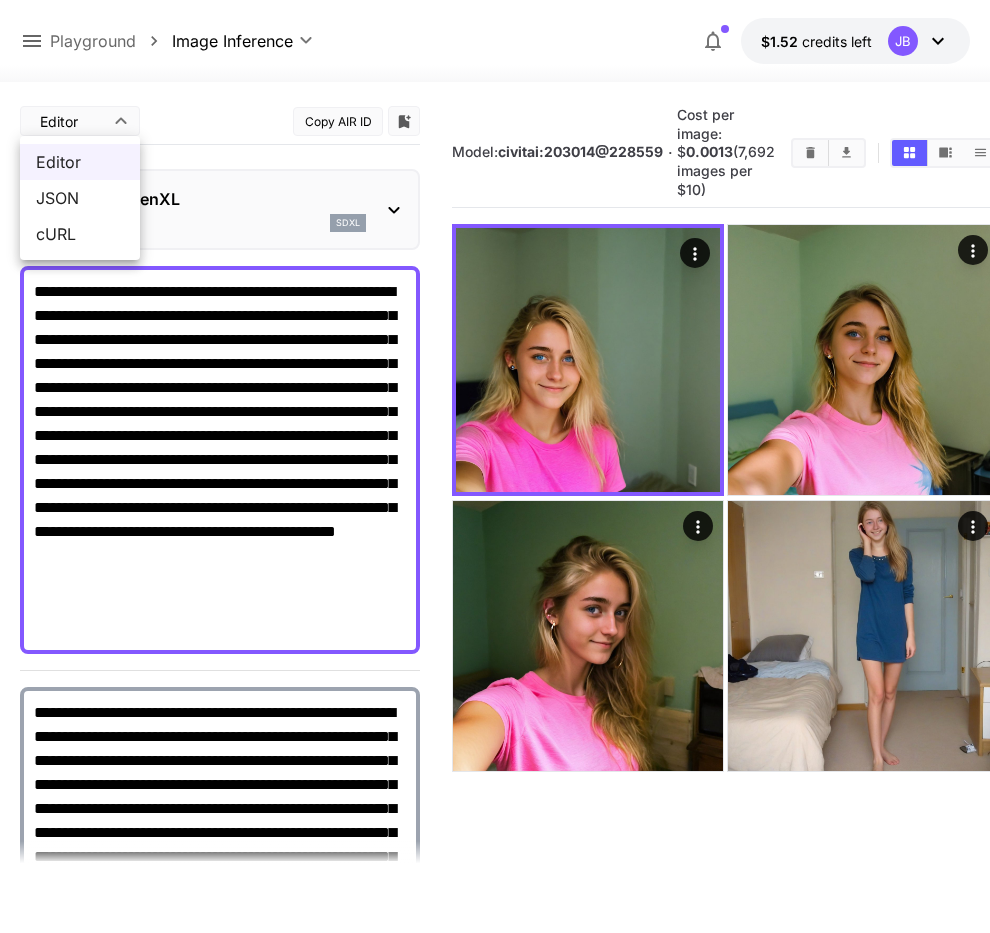 click on "JSON" at bounding box center [80, 198] 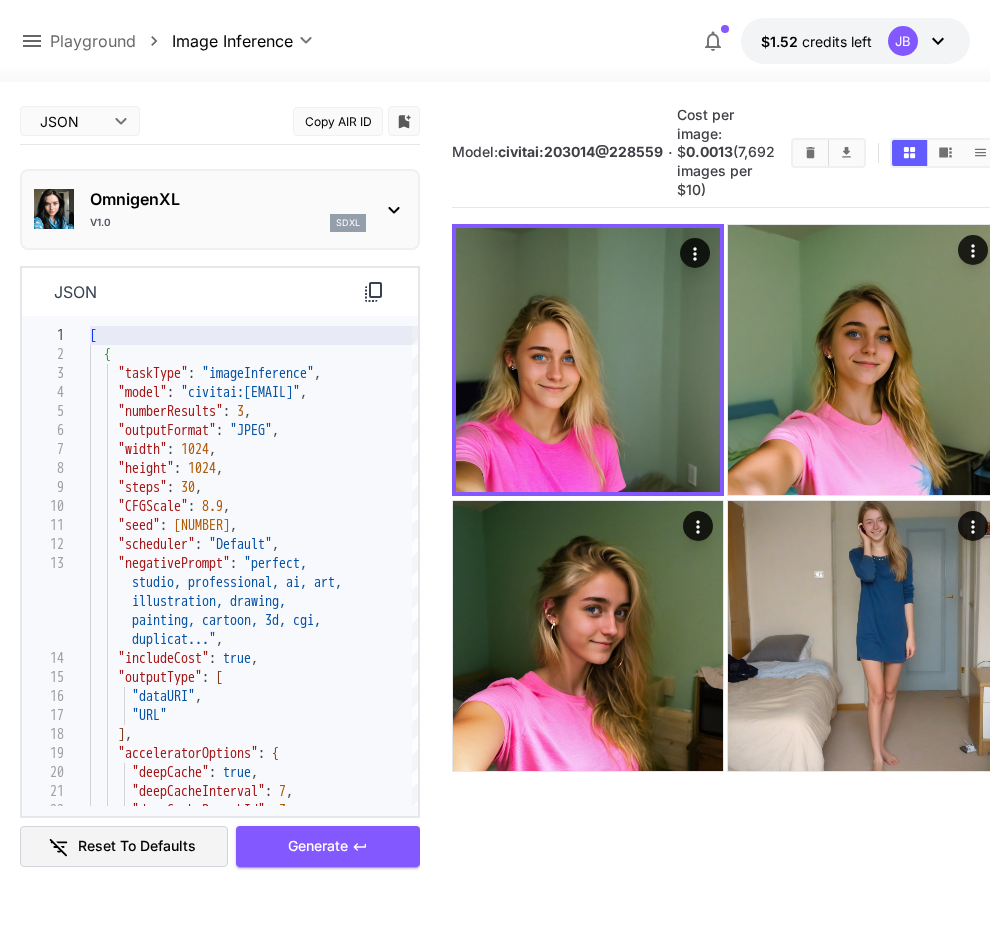 click 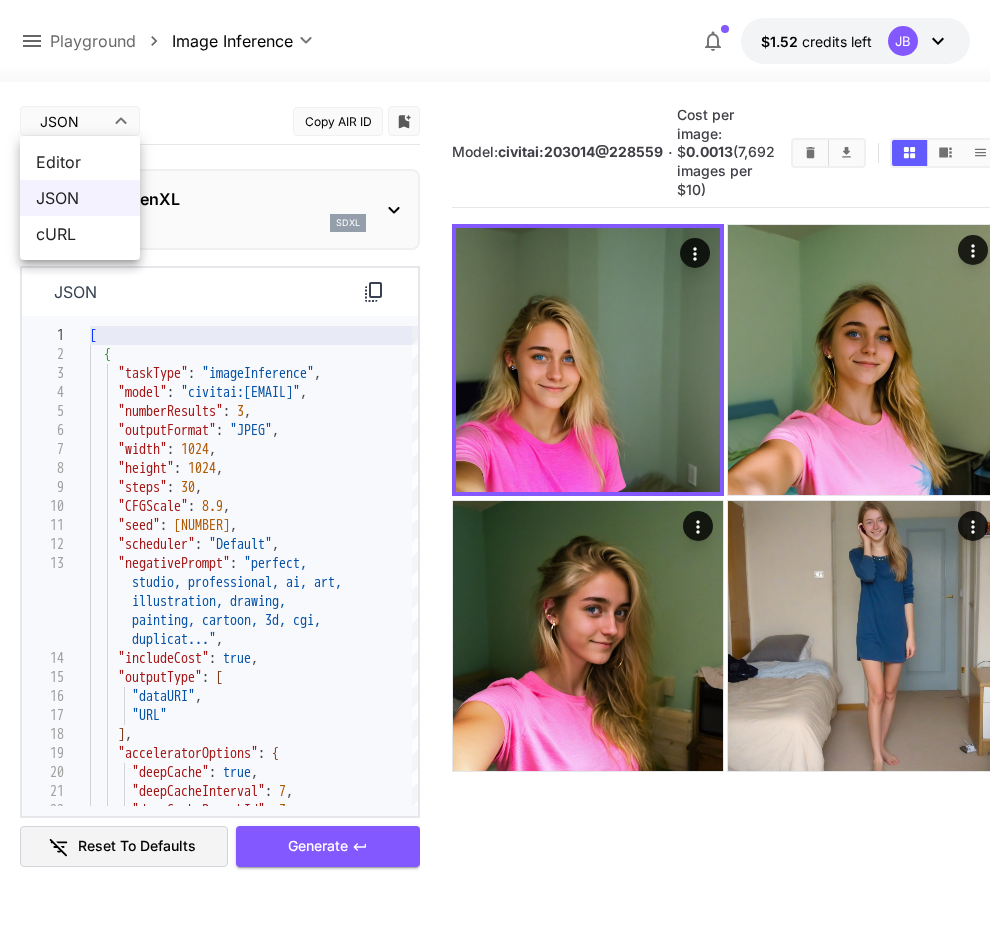click on "Editor" at bounding box center (80, 162) 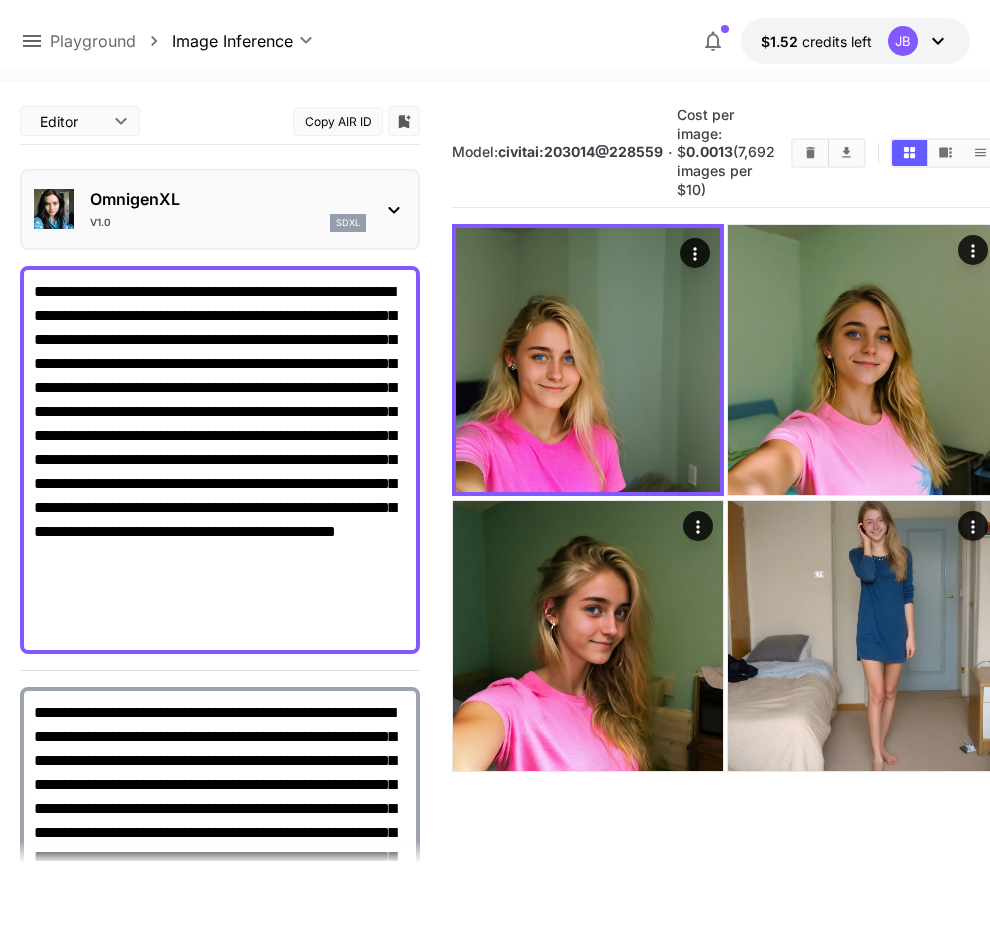 type on "****" 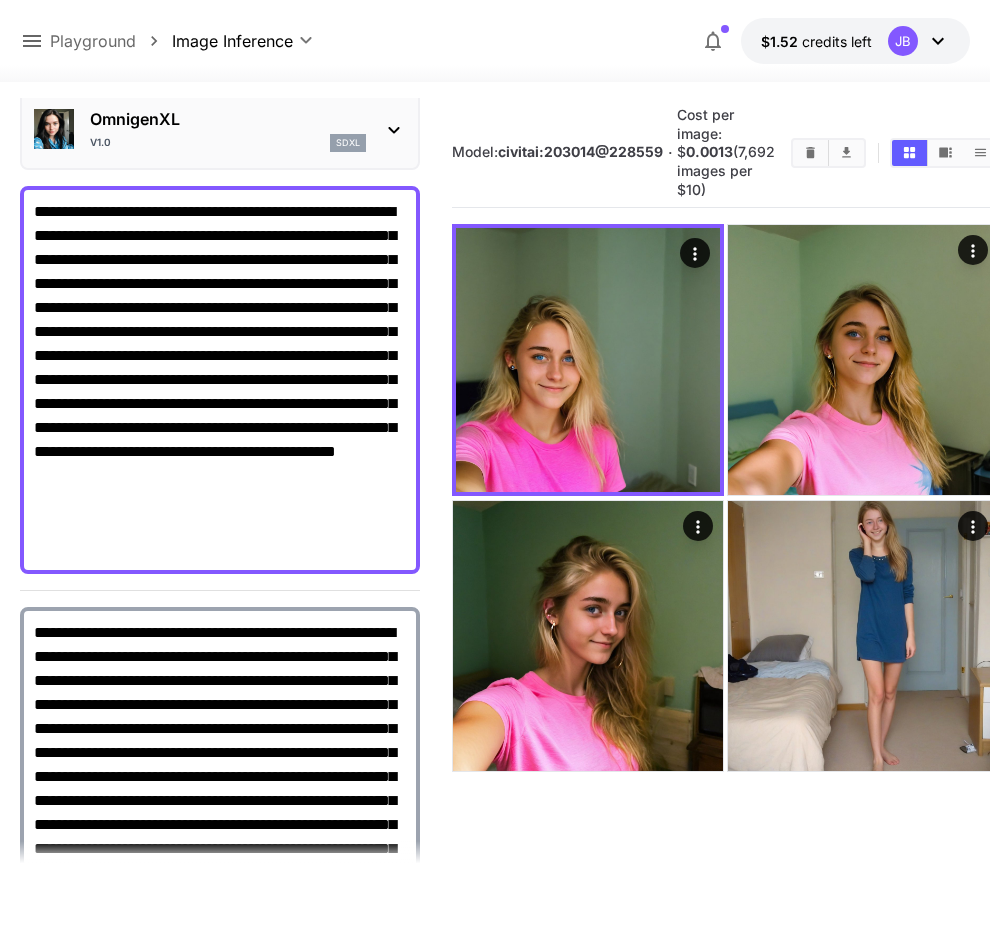 scroll, scrollTop: 114, scrollLeft: 0, axis: vertical 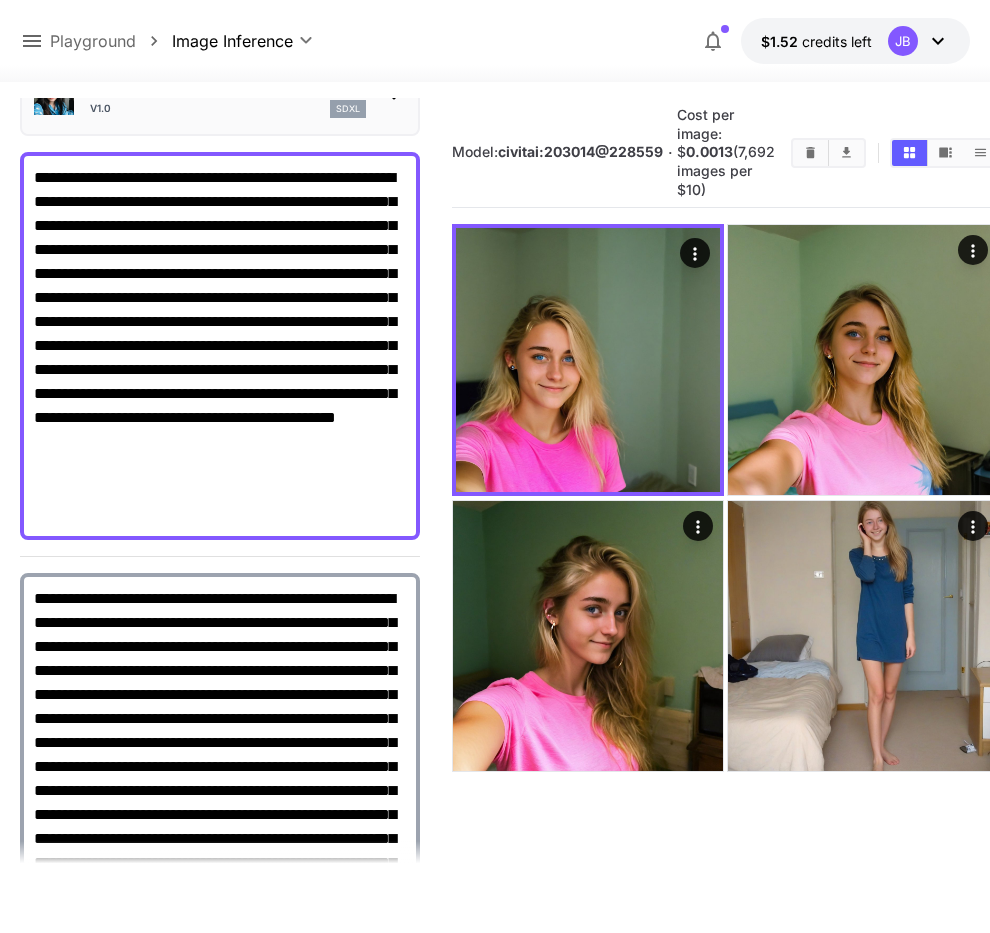 click on "**********" at bounding box center [220, 346] 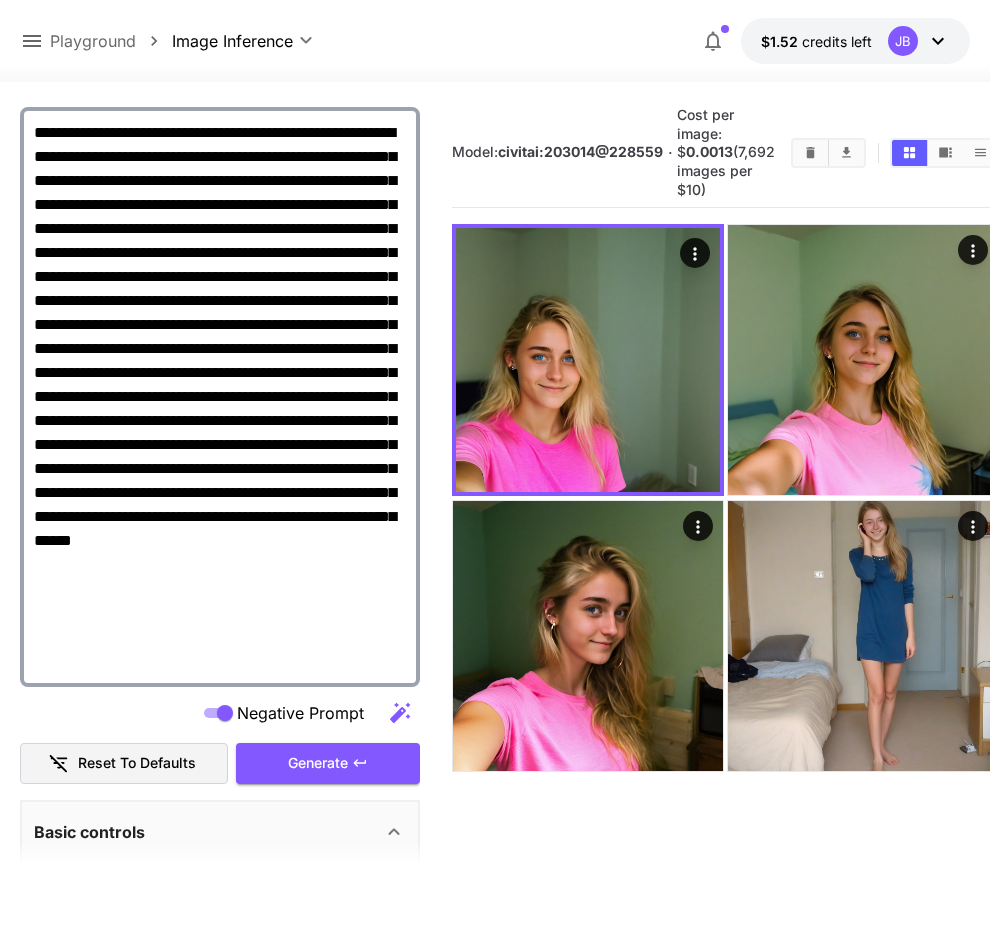 scroll, scrollTop: 684, scrollLeft: 0, axis: vertical 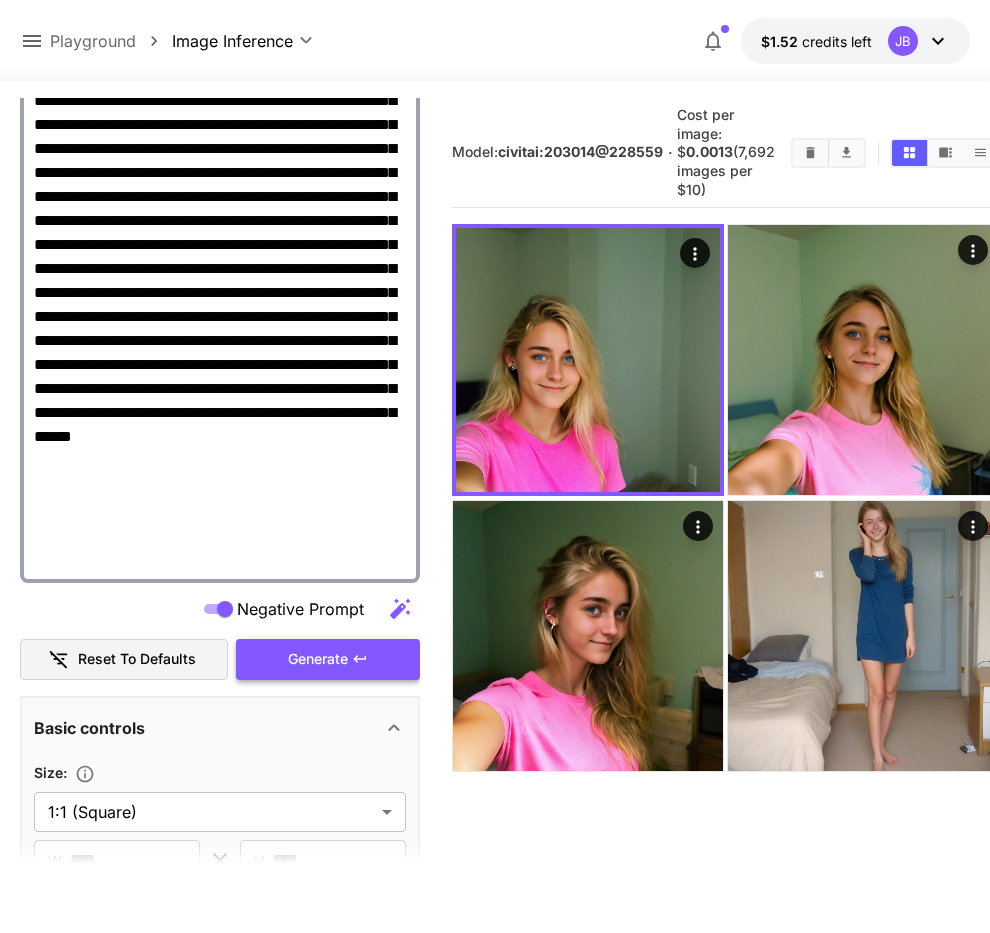 click 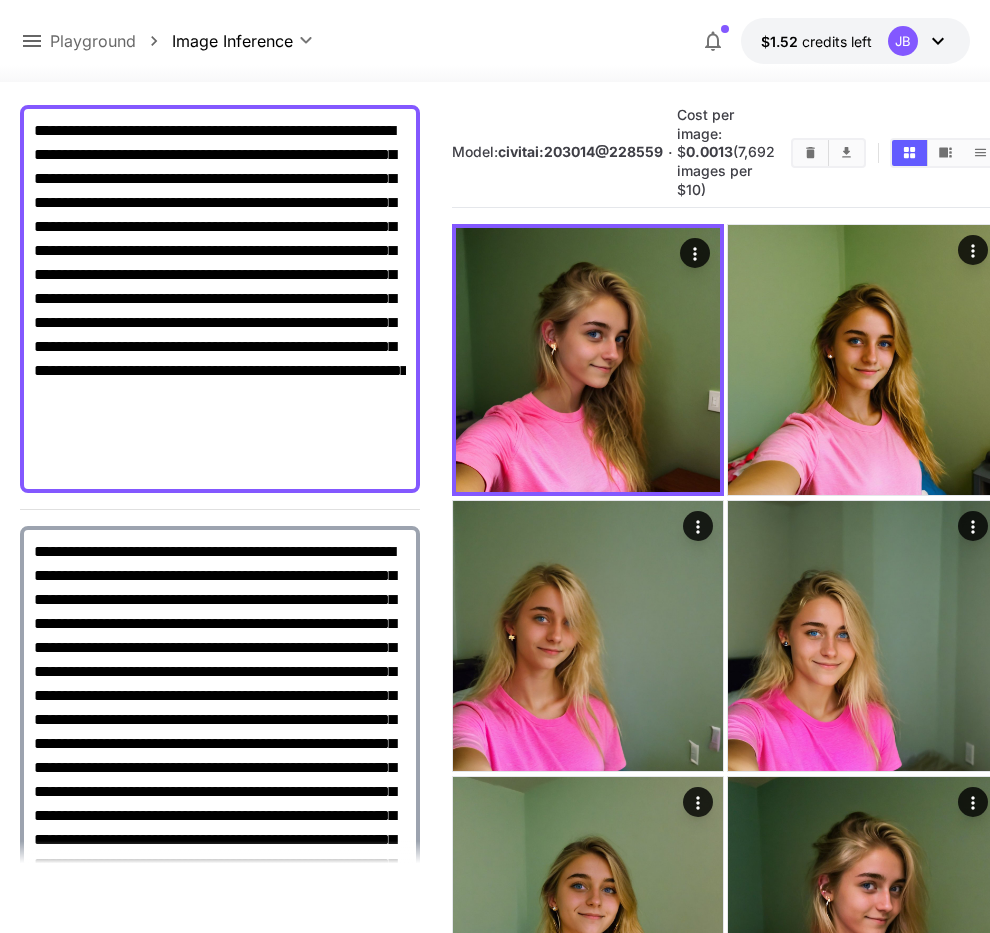 scroll, scrollTop: 114, scrollLeft: 0, axis: vertical 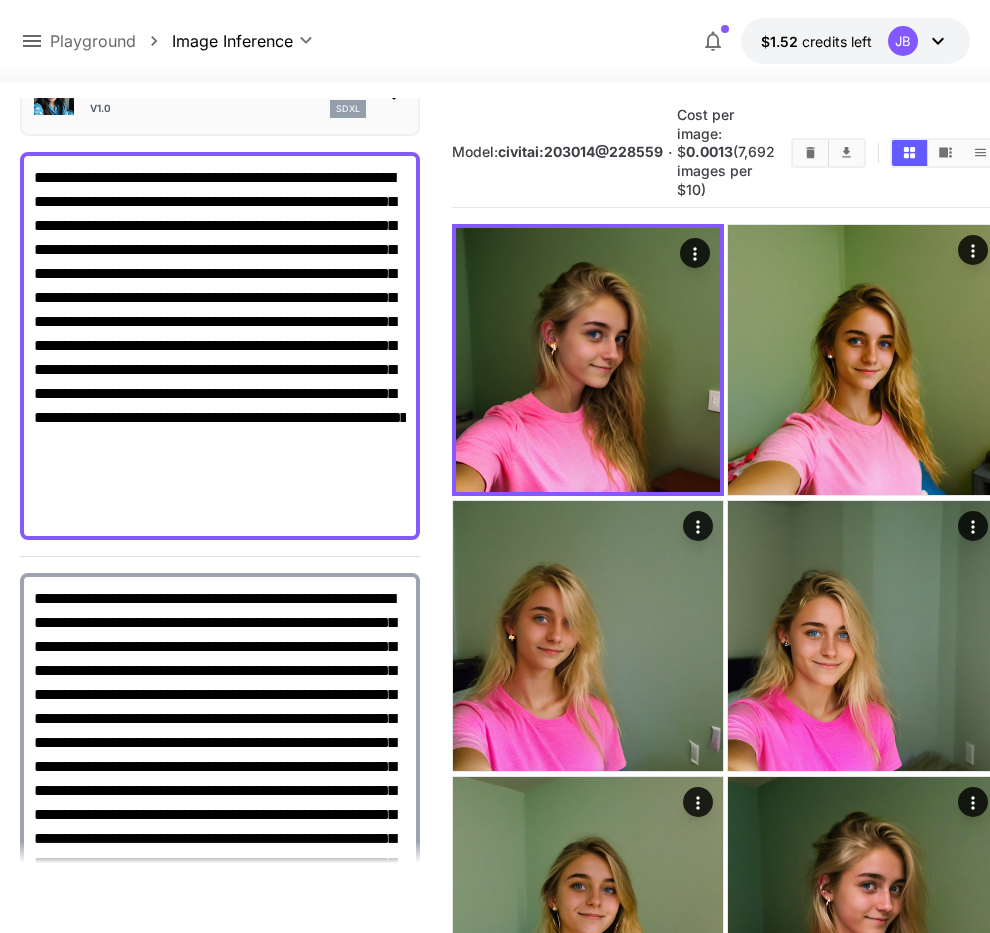 click on "**********" at bounding box center (220, 346) 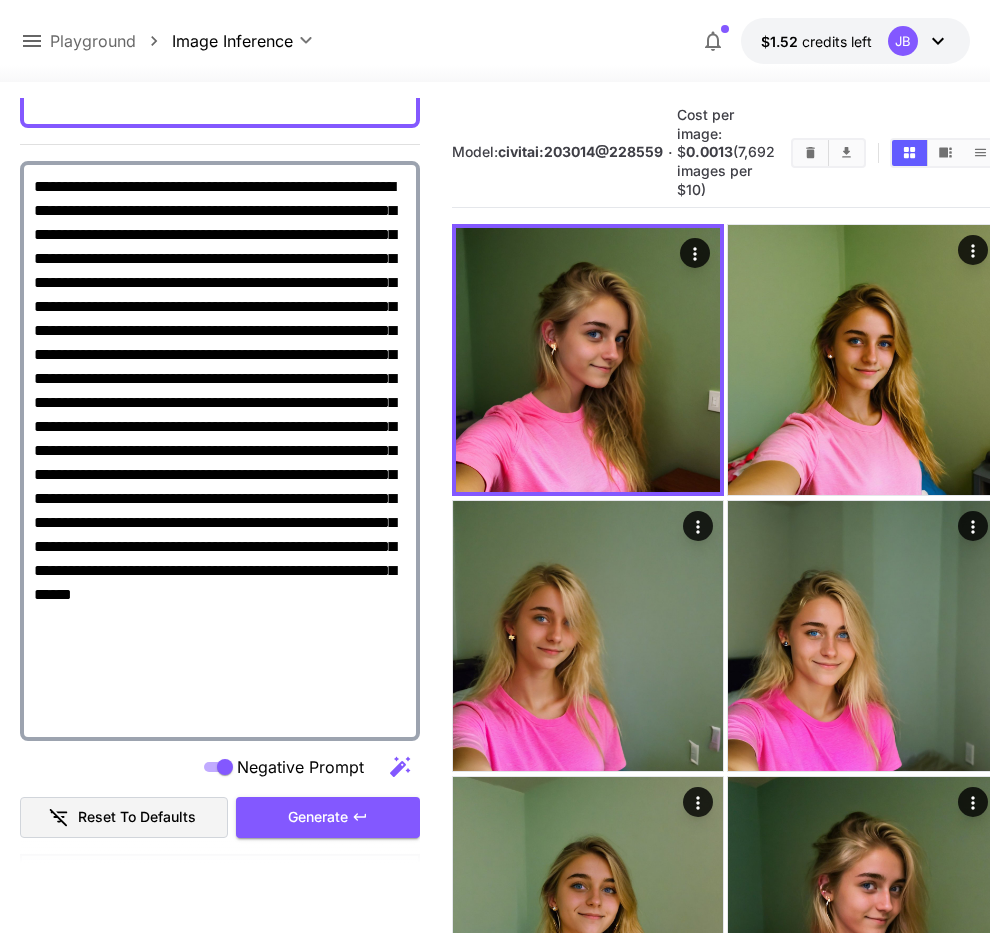 scroll, scrollTop: 684, scrollLeft: 0, axis: vertical 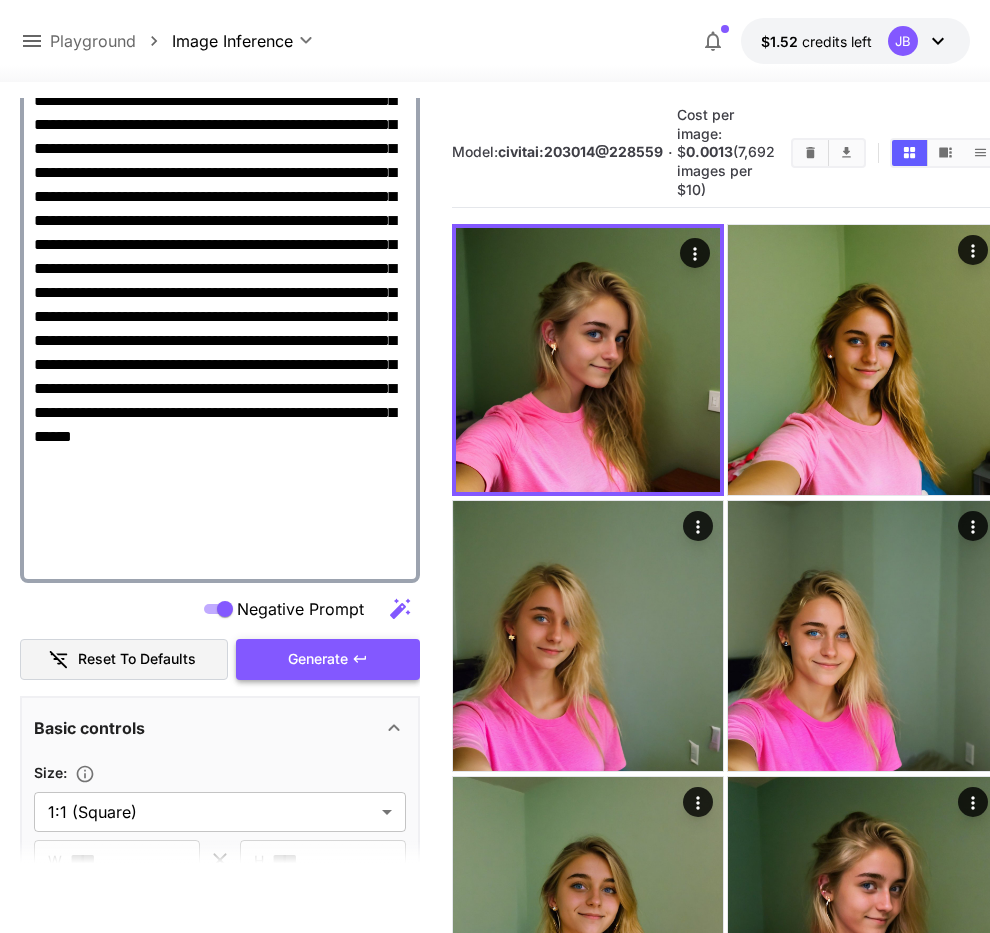 click 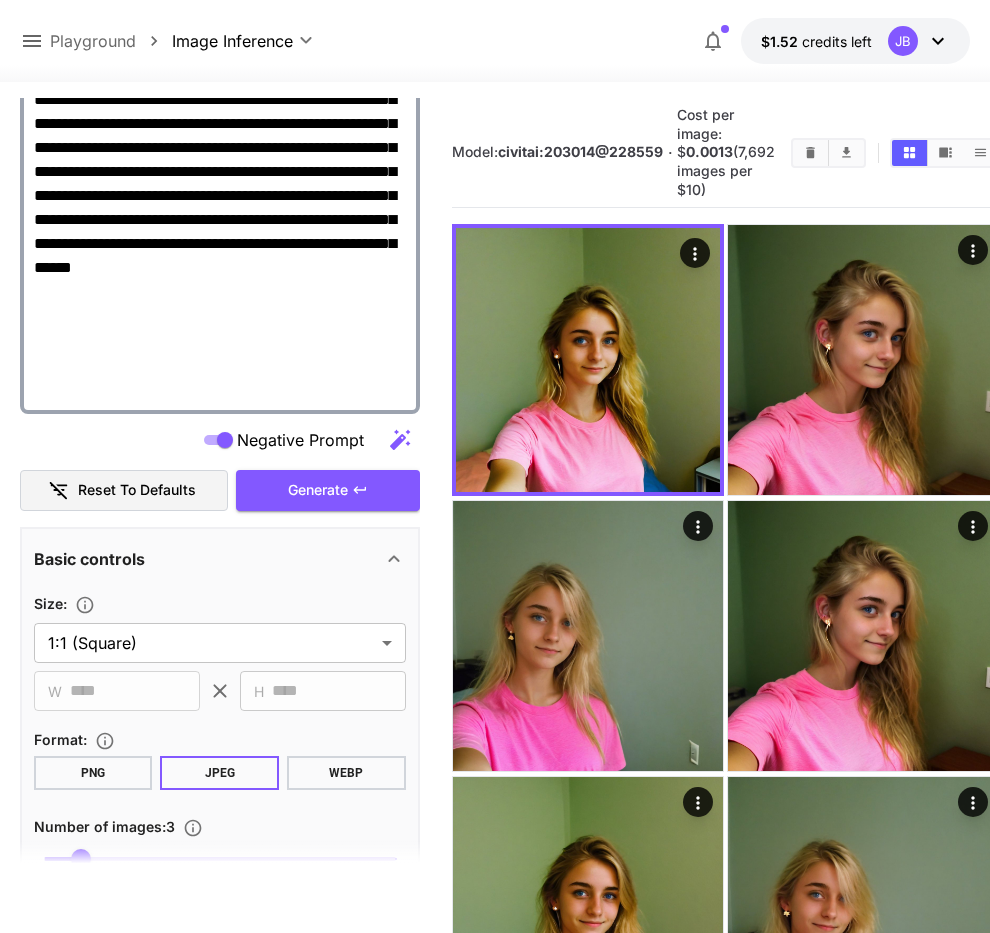 scroll, scrollTop: 912, scrollLeft: 0, axis: vertical 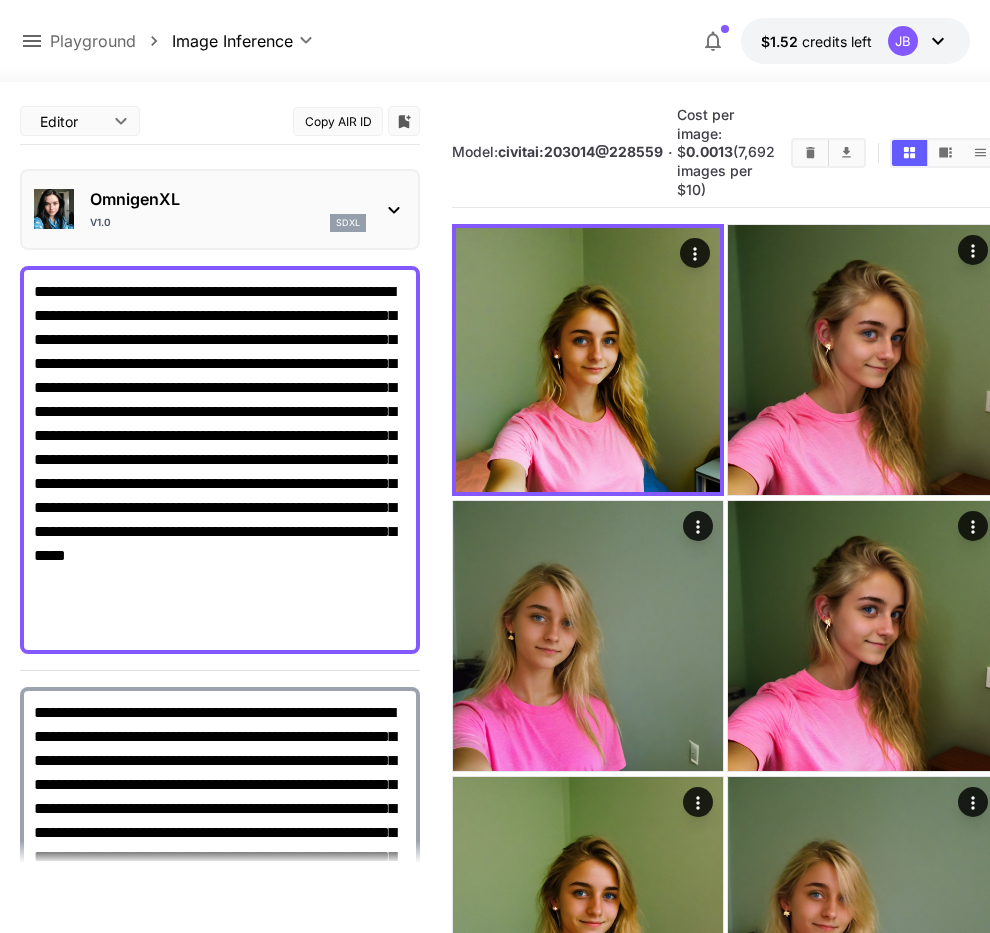 click on "**********" at bounding box center (220, 460) 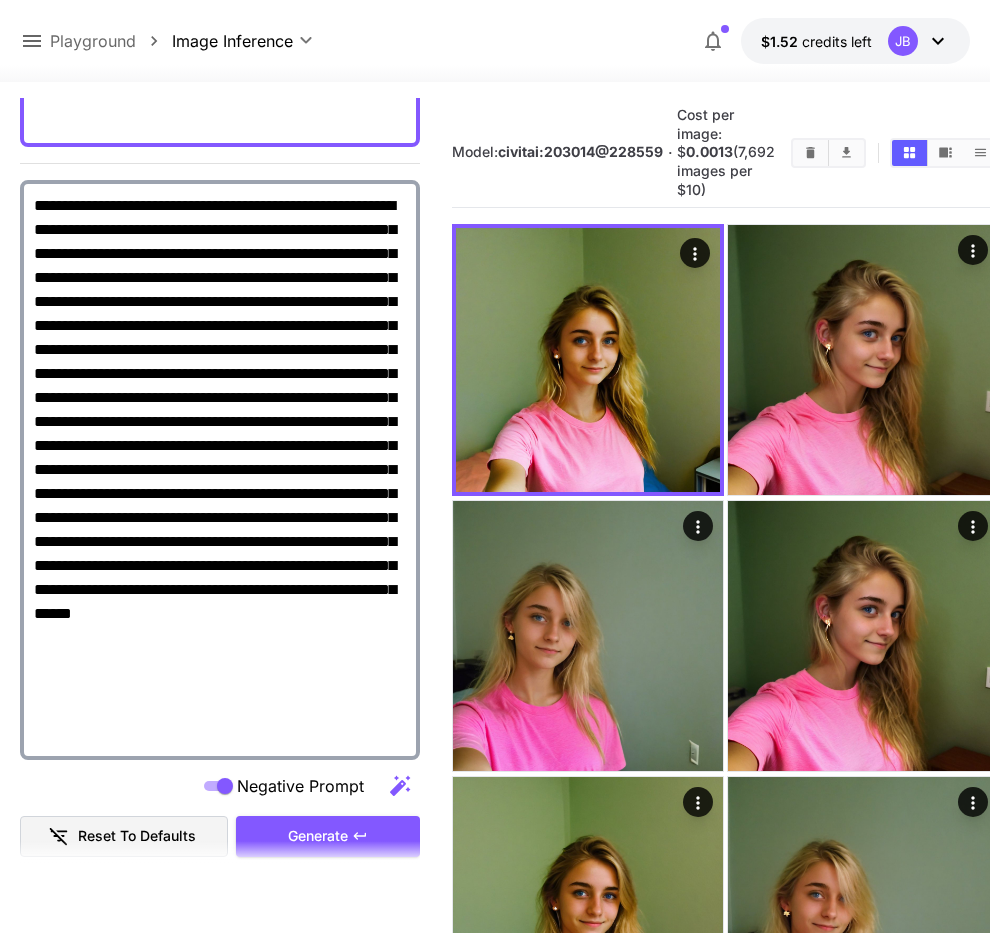 scroll, scrollTop: 570, scrollLeft: 0, axis: vertical 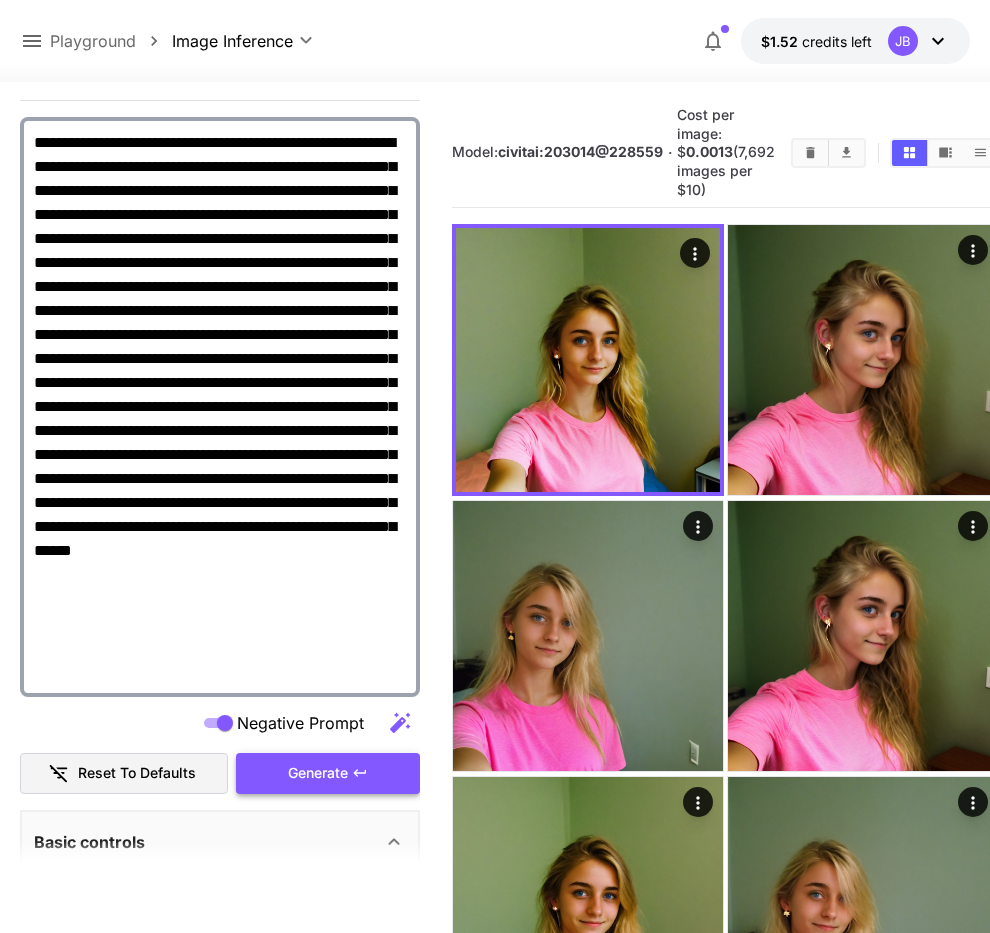 click on "Generate" at bounding box center (318, 773) 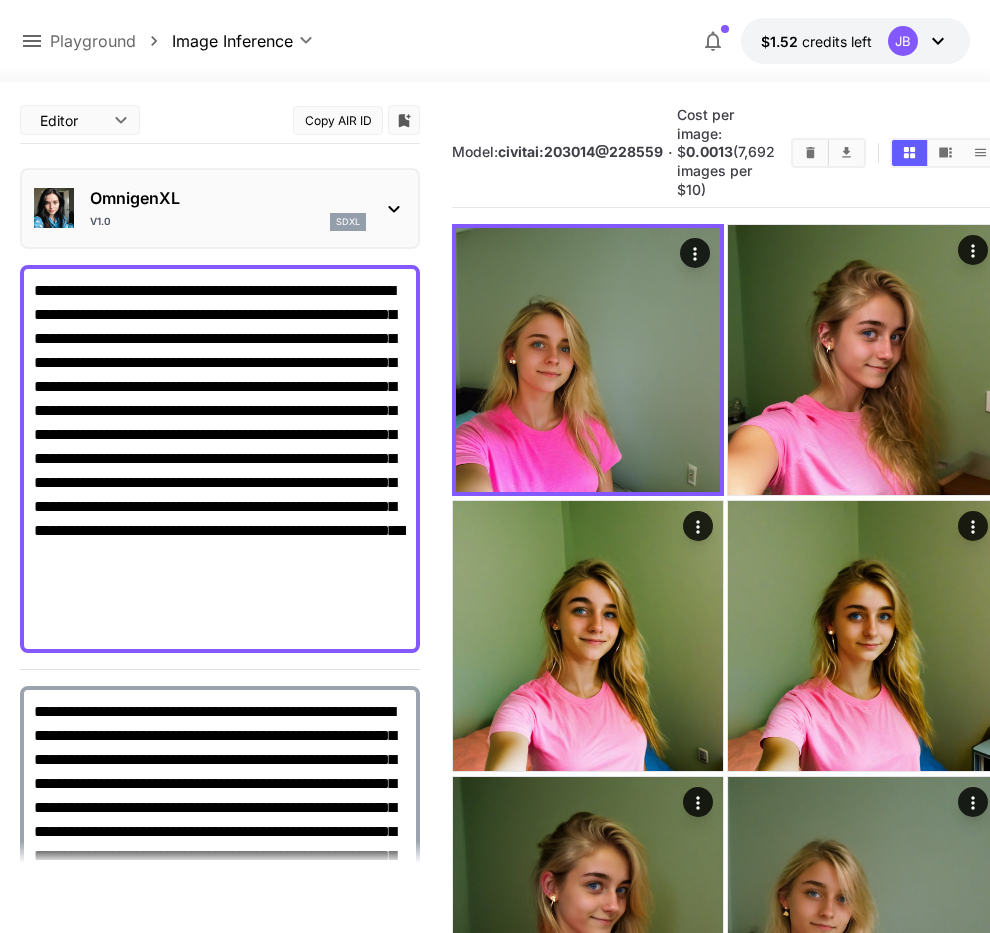 scroll, scrollTop: 0, scrollLeft: 0, axis: both 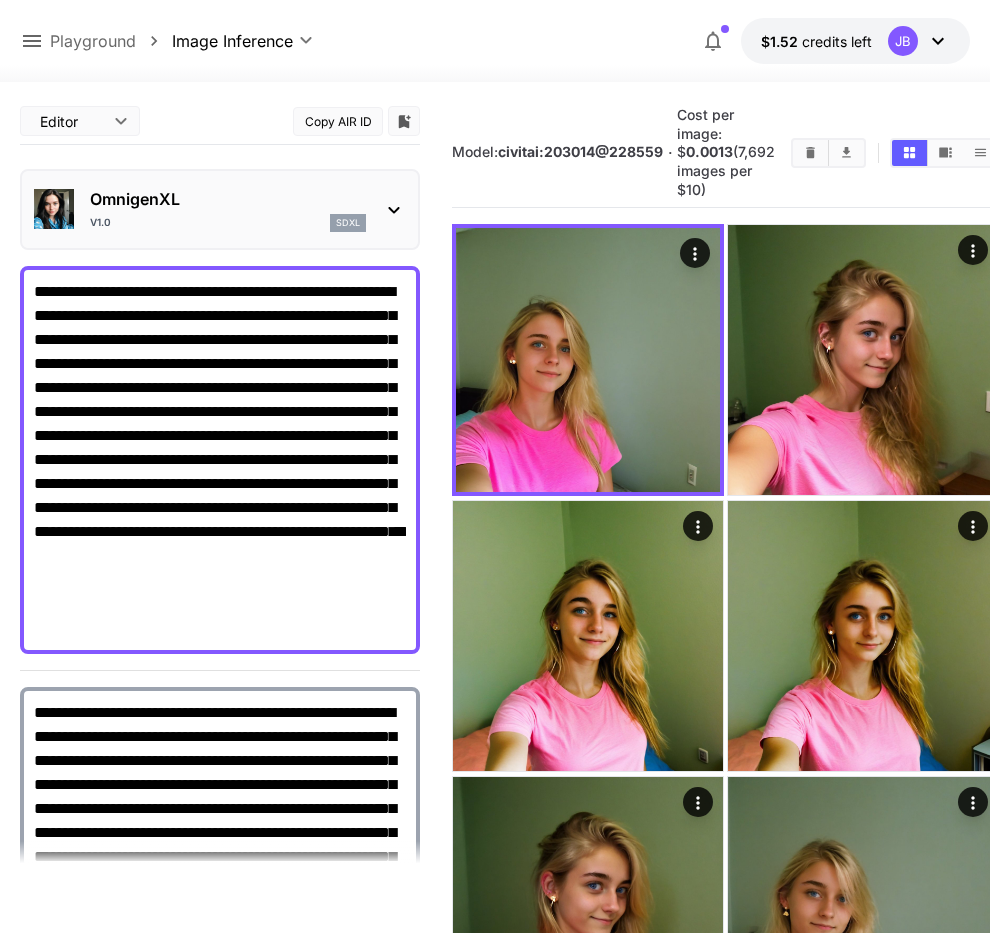 click on "**********" at bounding box center [220, 460] 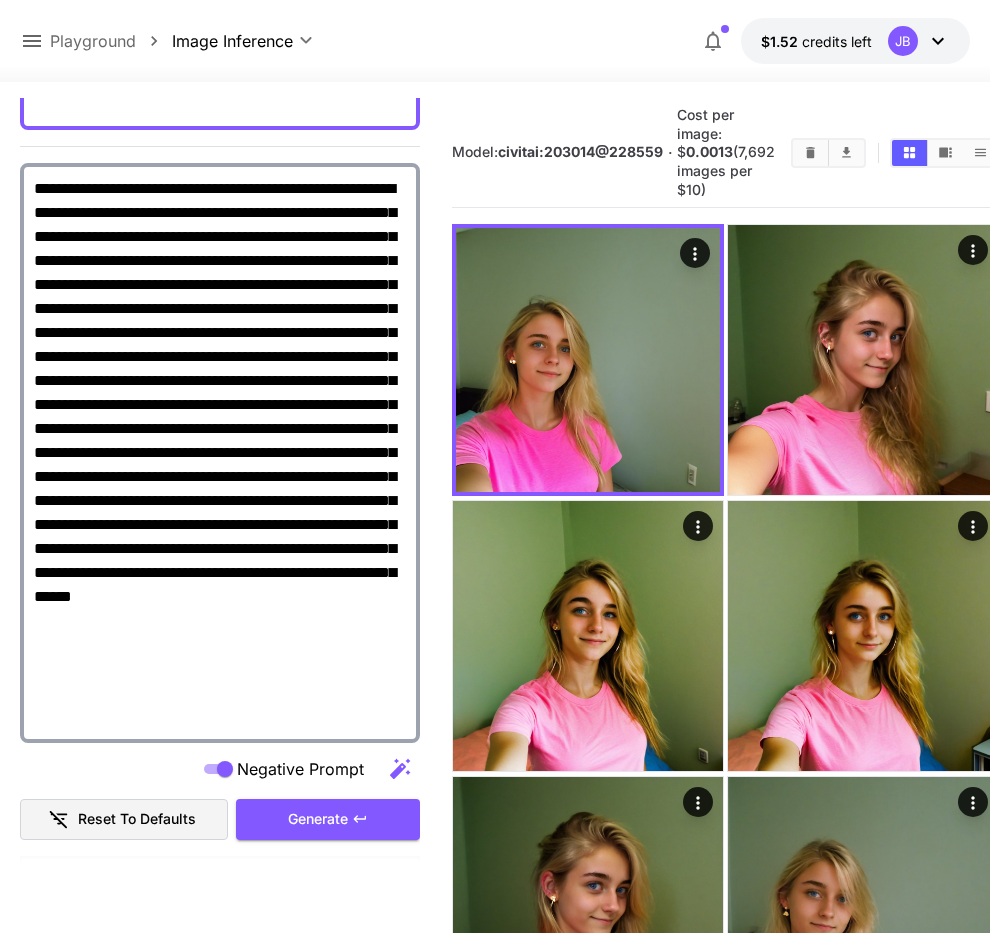 scroll, scrollTop: 684, scrollLeft: 0, axis: vertical 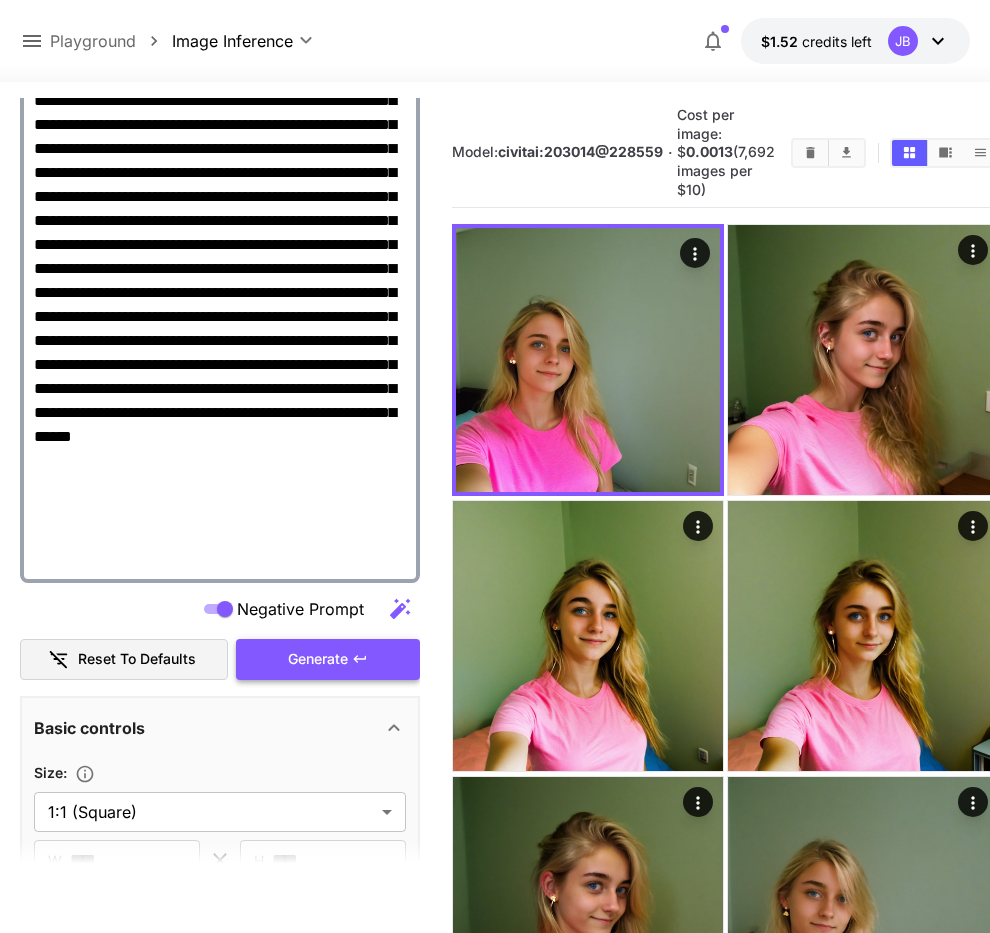 click on "Generate" at bounding box center [318, 659] 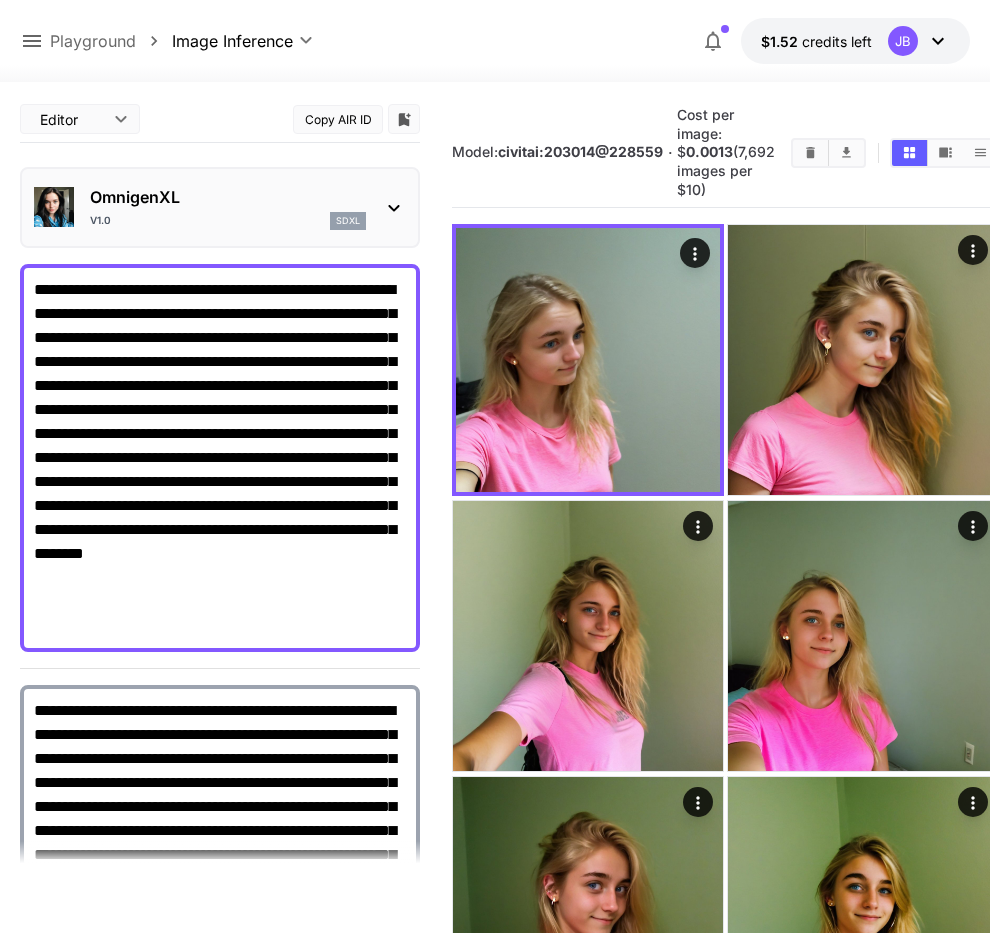 scroll, scrollTop: 0, scrollLeft: 0, axis: both 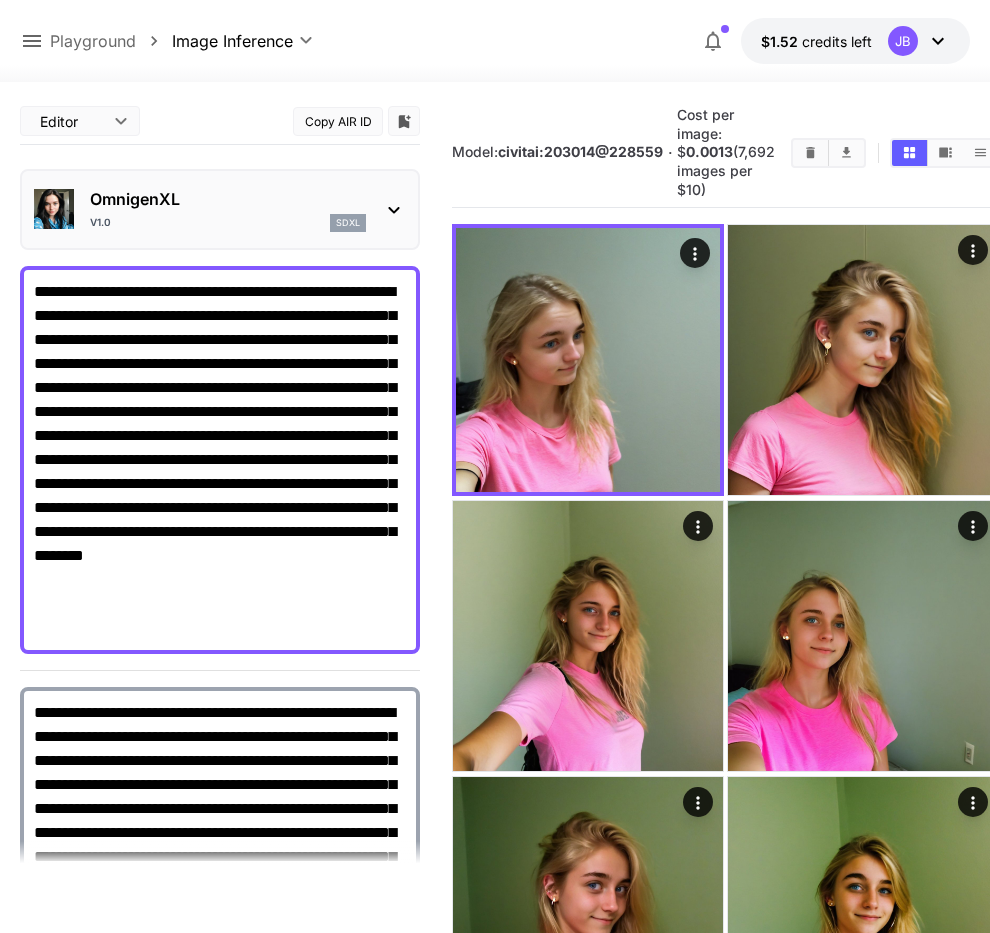 click on "**********" at bounding box center (220, 460) 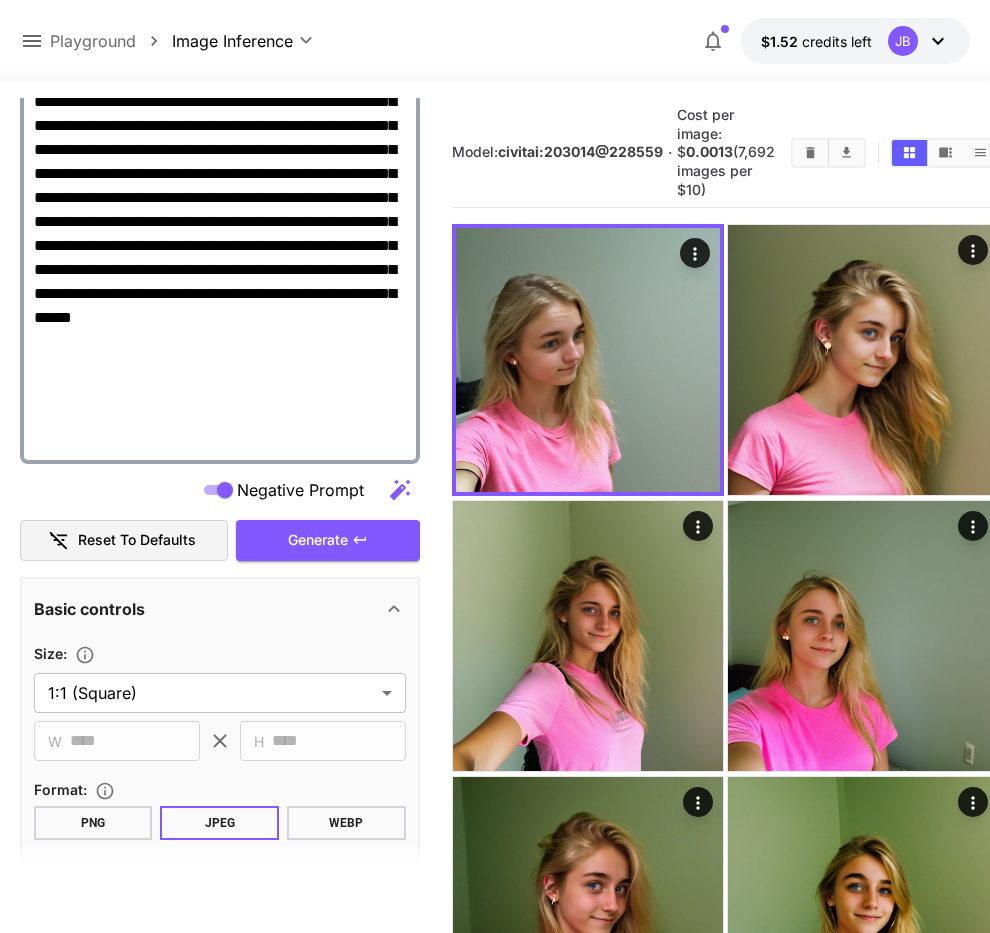 scroll, scrollTop: 912, scrollLeft: 0, axis: vertical 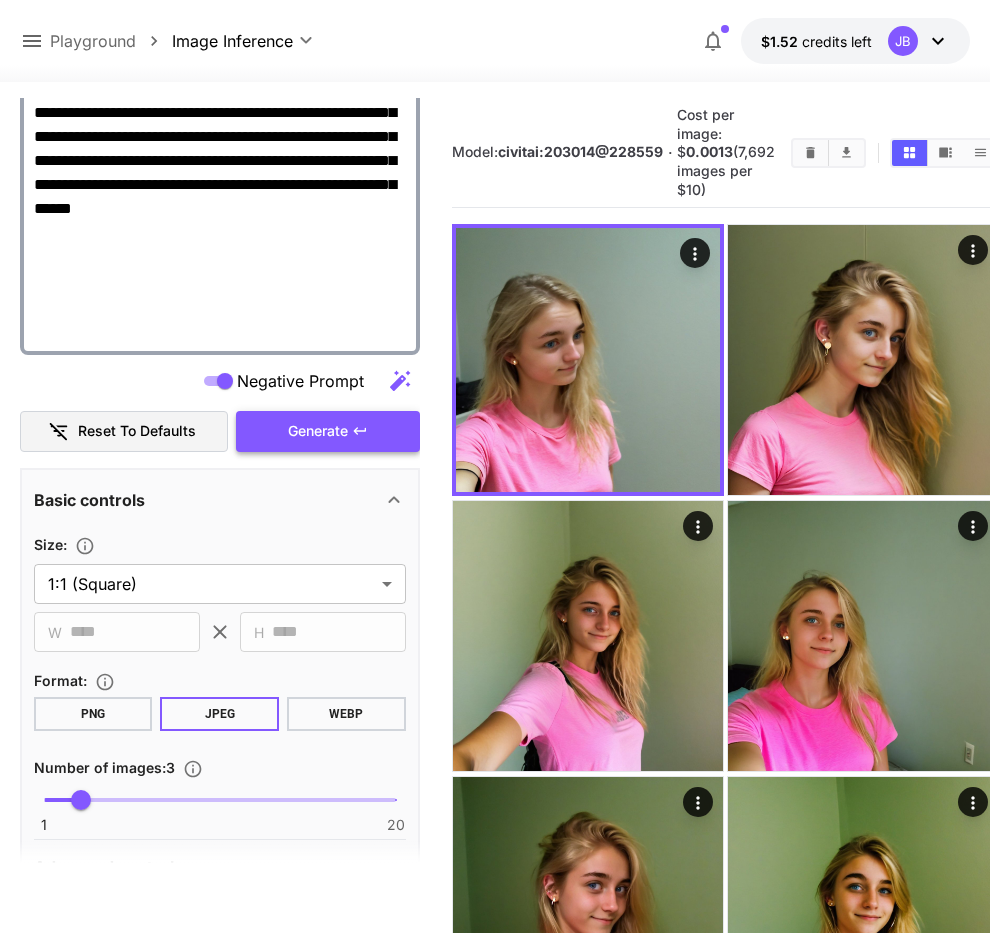 type on "**********" 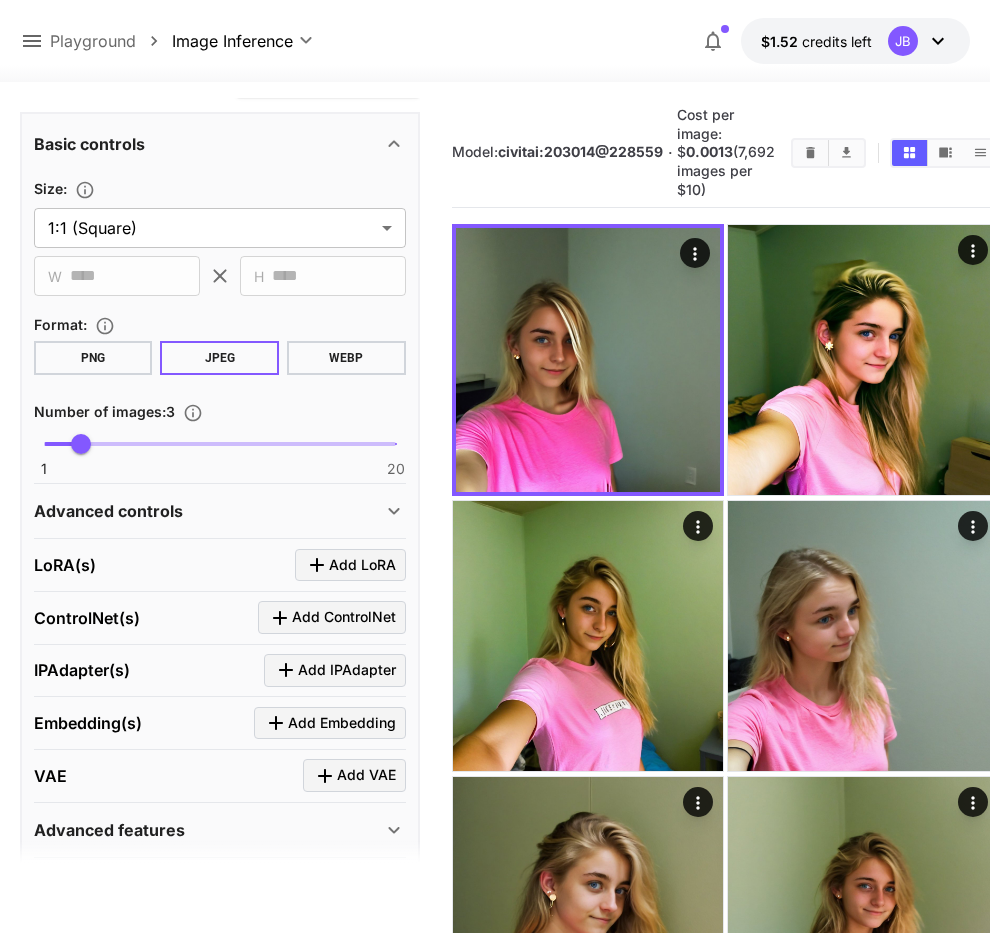 scroll, scrollTop: 1341, scrollLeft: 0, axis: vertical 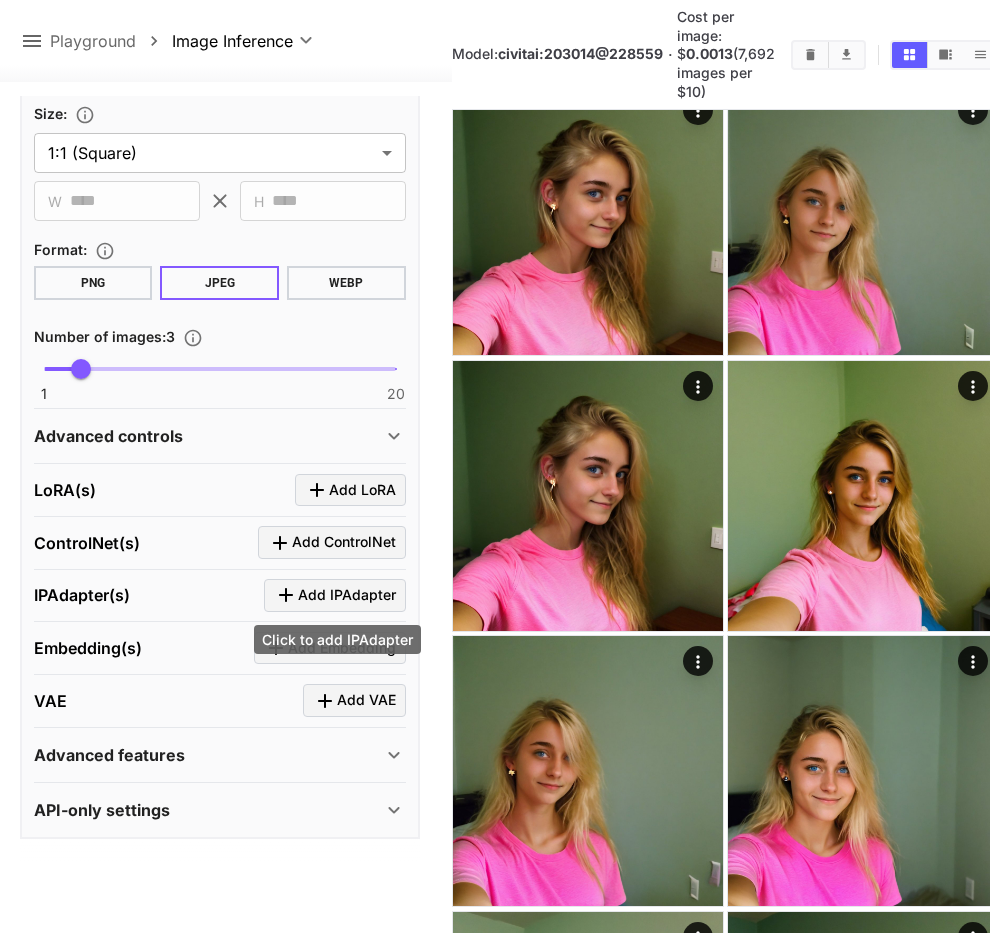 click on "Add IPAdapter" at bounding box center [347, 595] 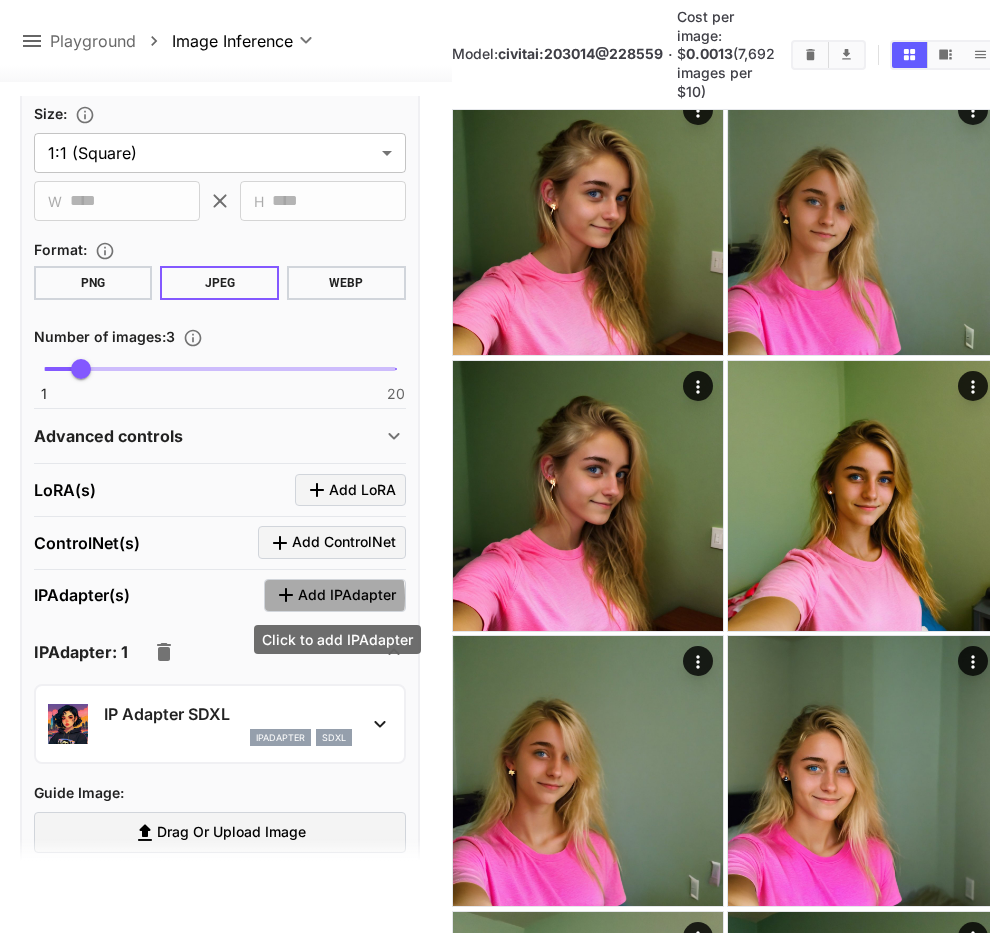 click 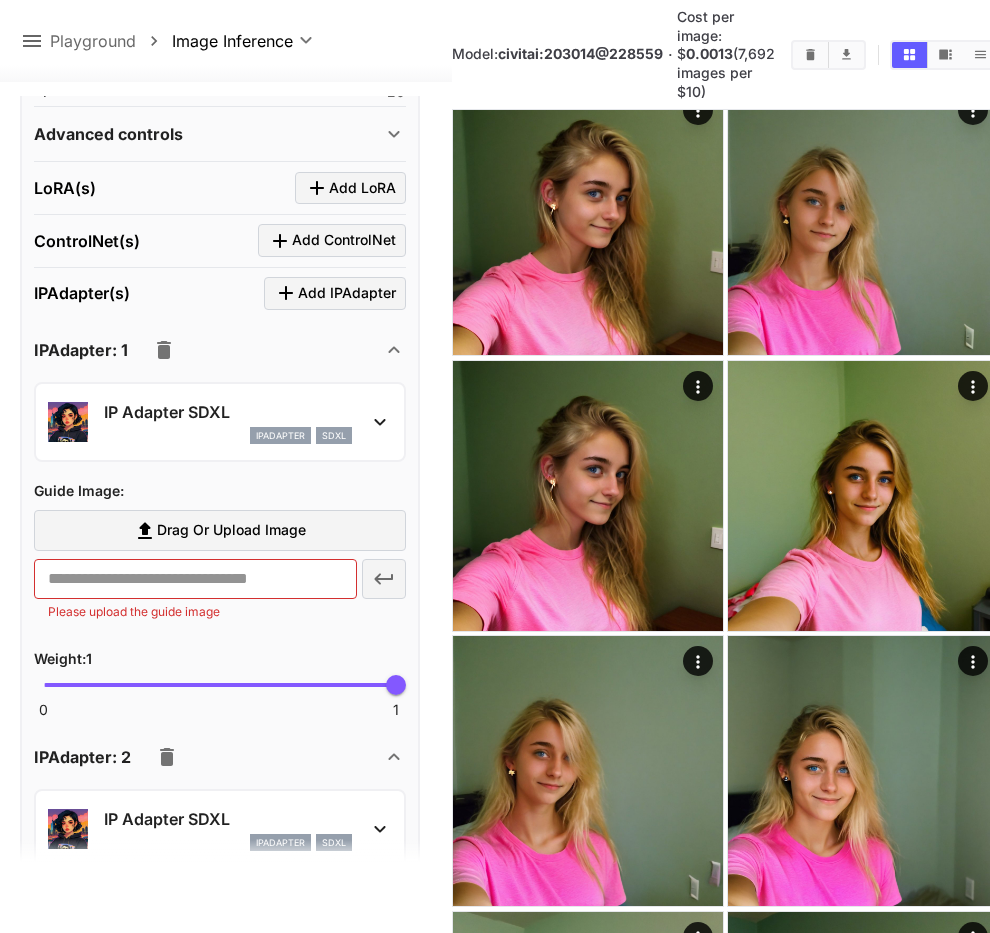 scroll, scrollTop: 1683, scrollLeft: 0, axis: vertical 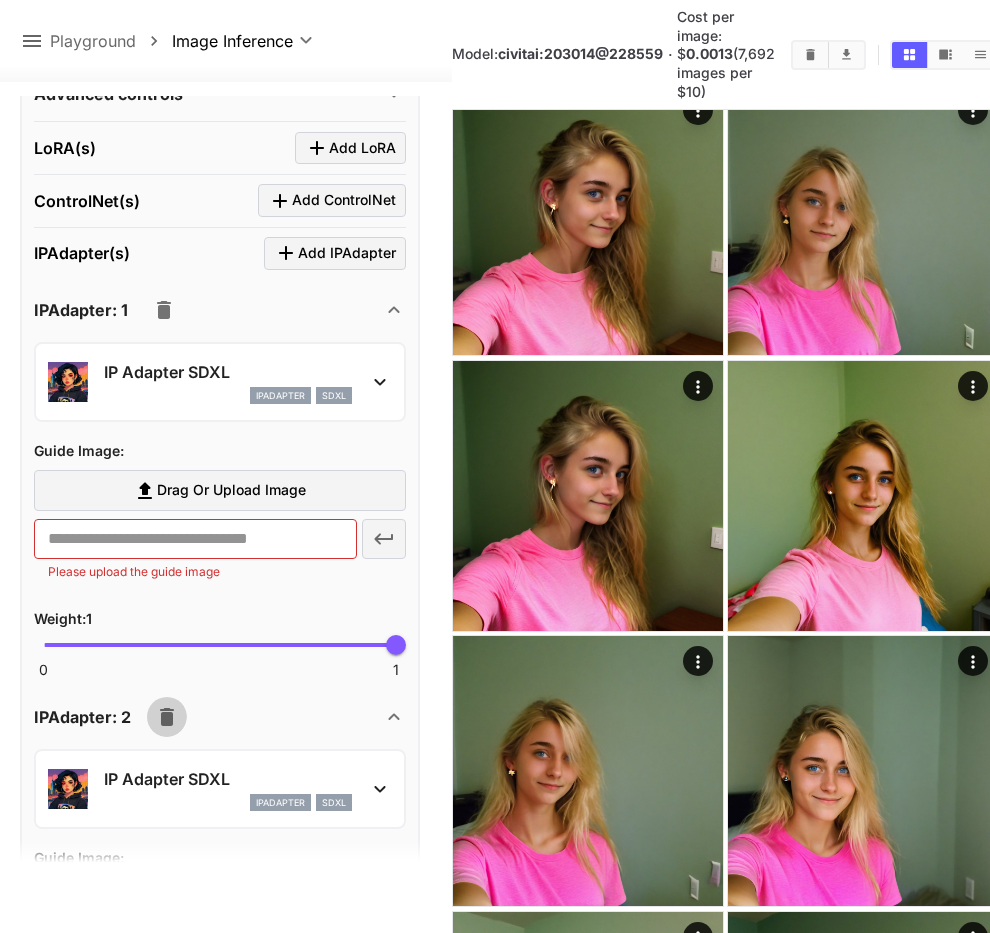 click 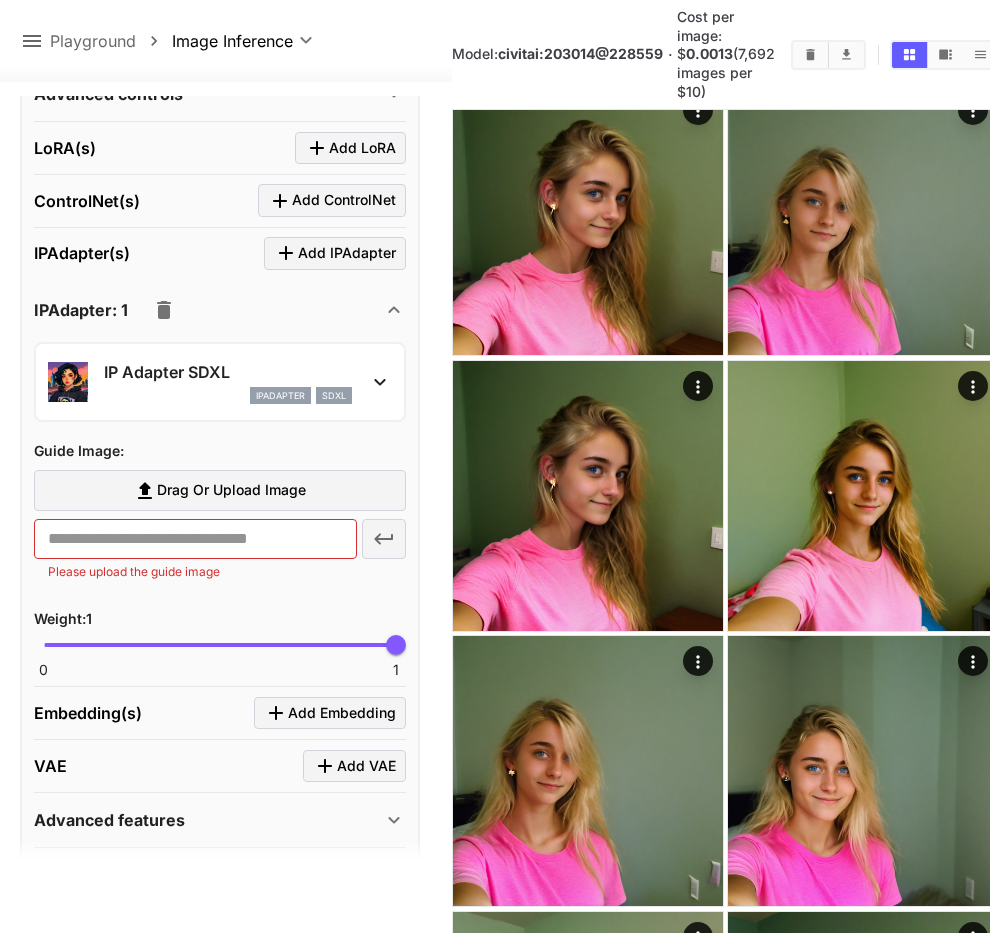 click at bounding box center [164, 310] 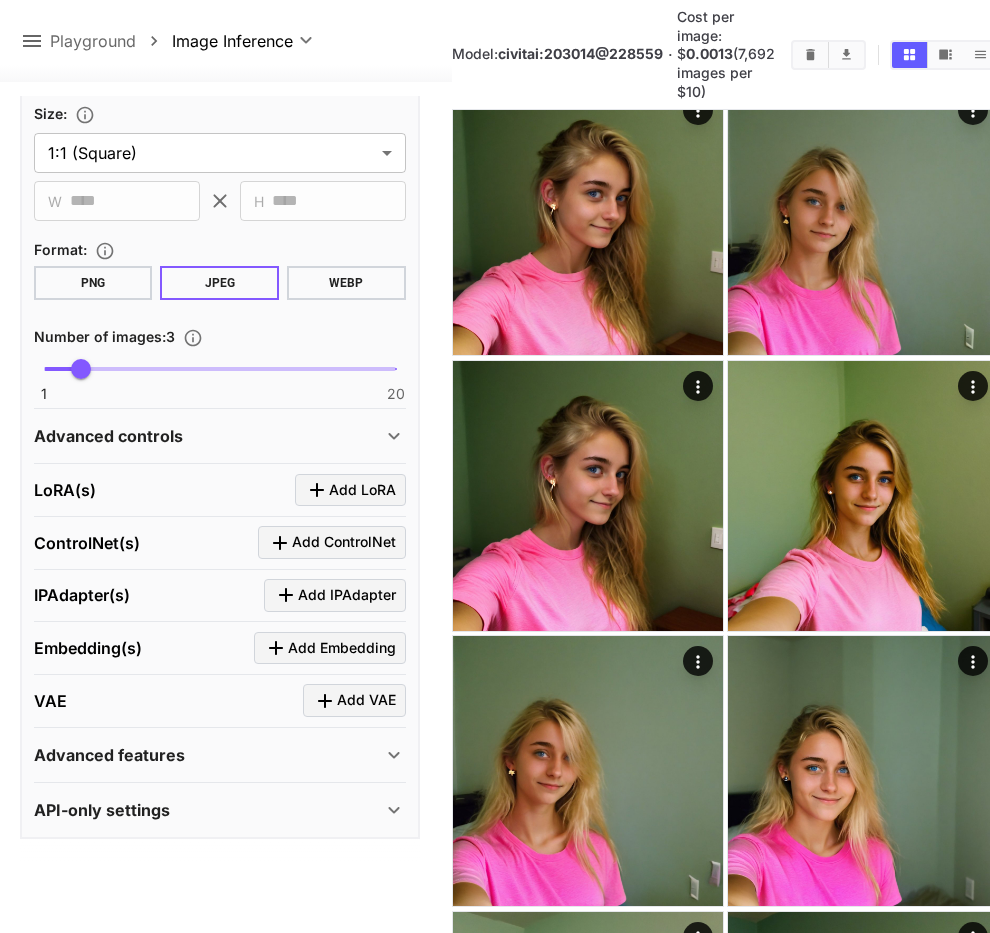 scroll, scrollTop: 1341, scrollLeft: 0, axis: vertical 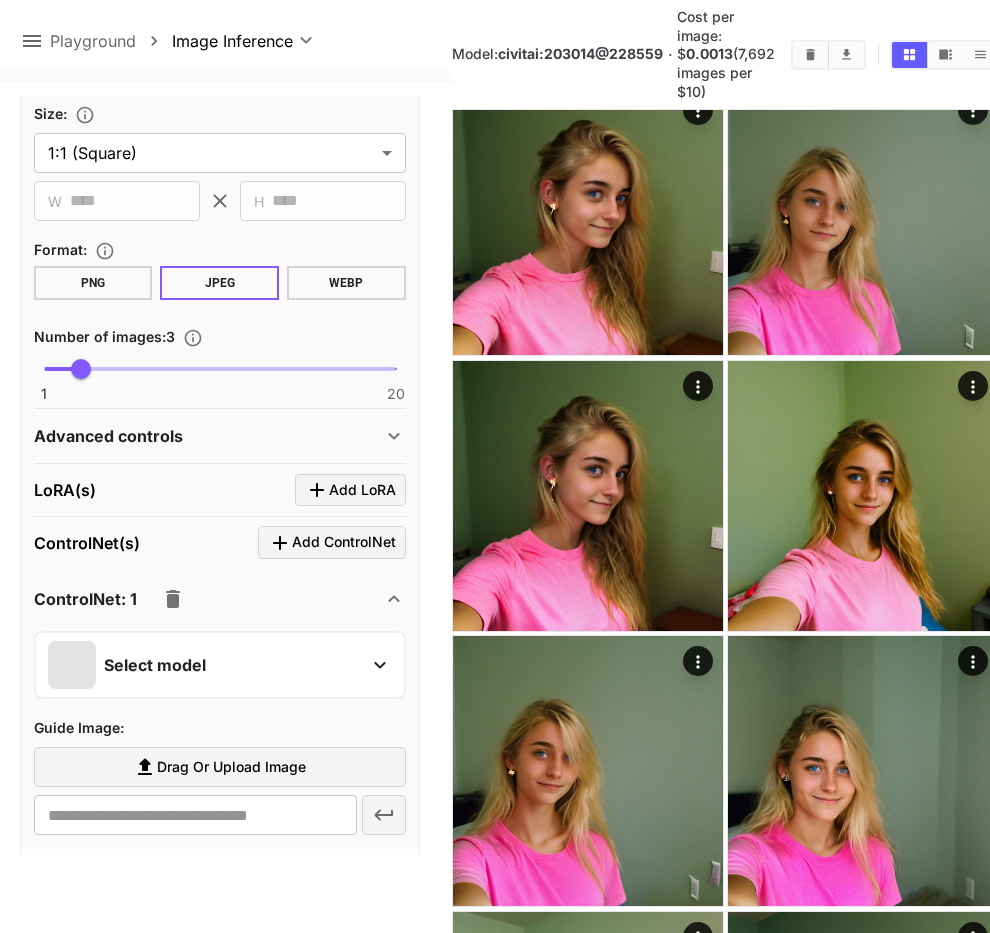 click 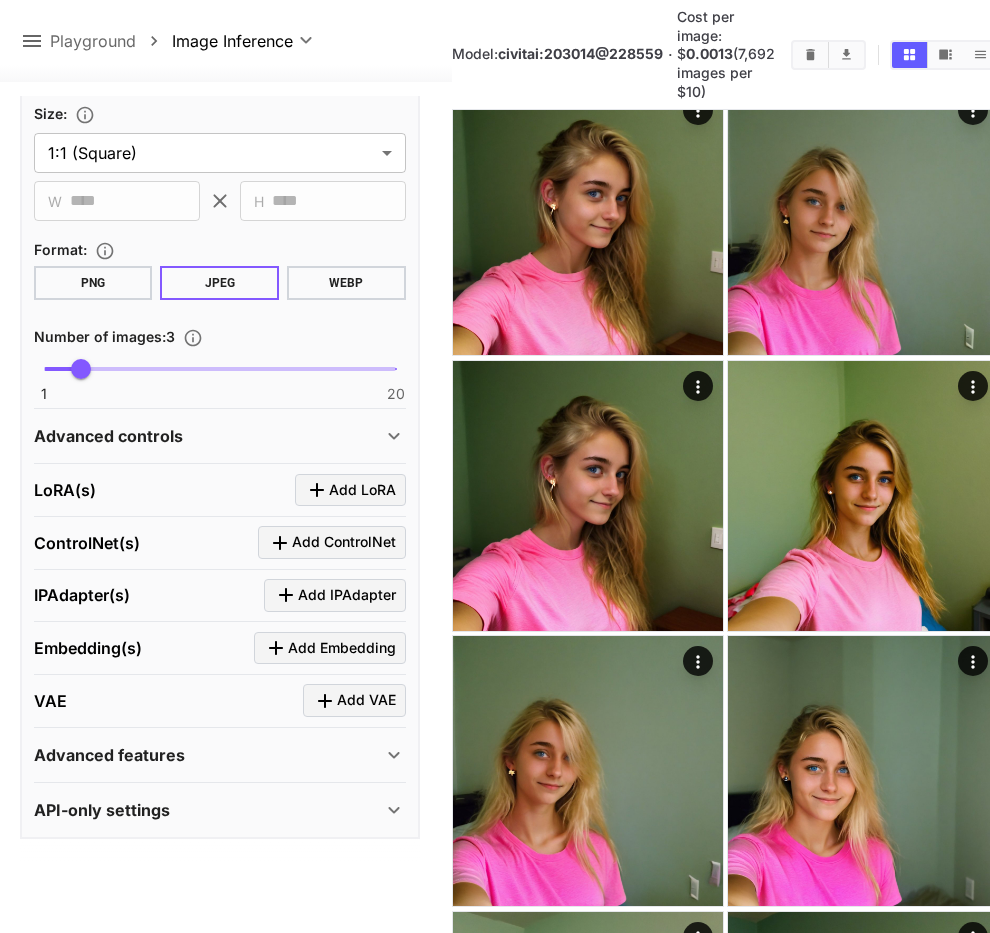click 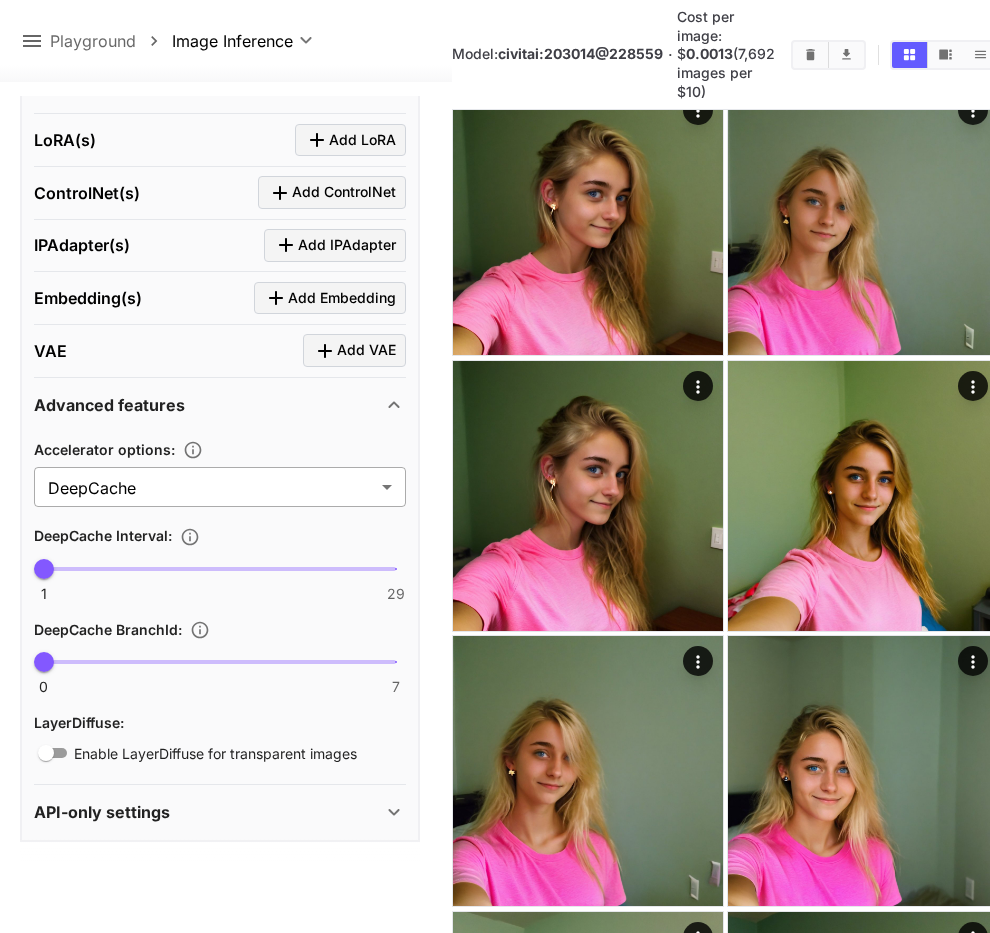 scroll, scrollTop: 1693, scrollLeft: 0, axis: vertical 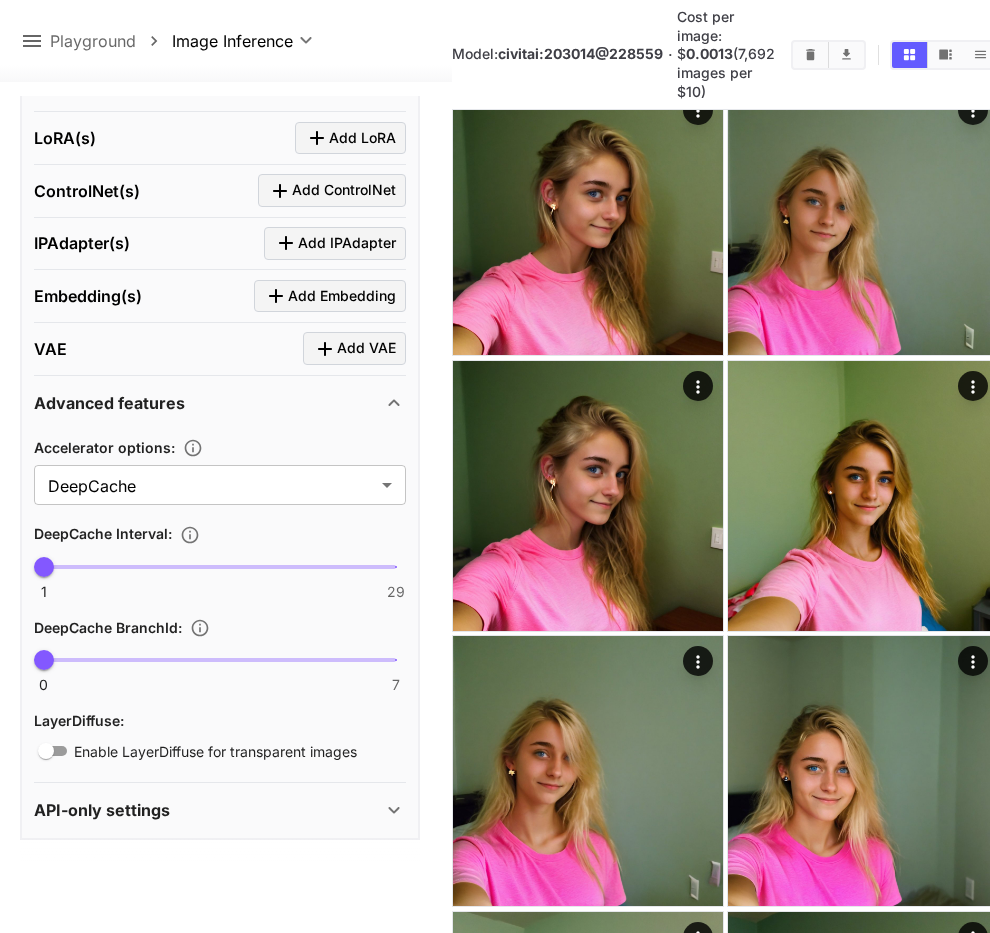 click 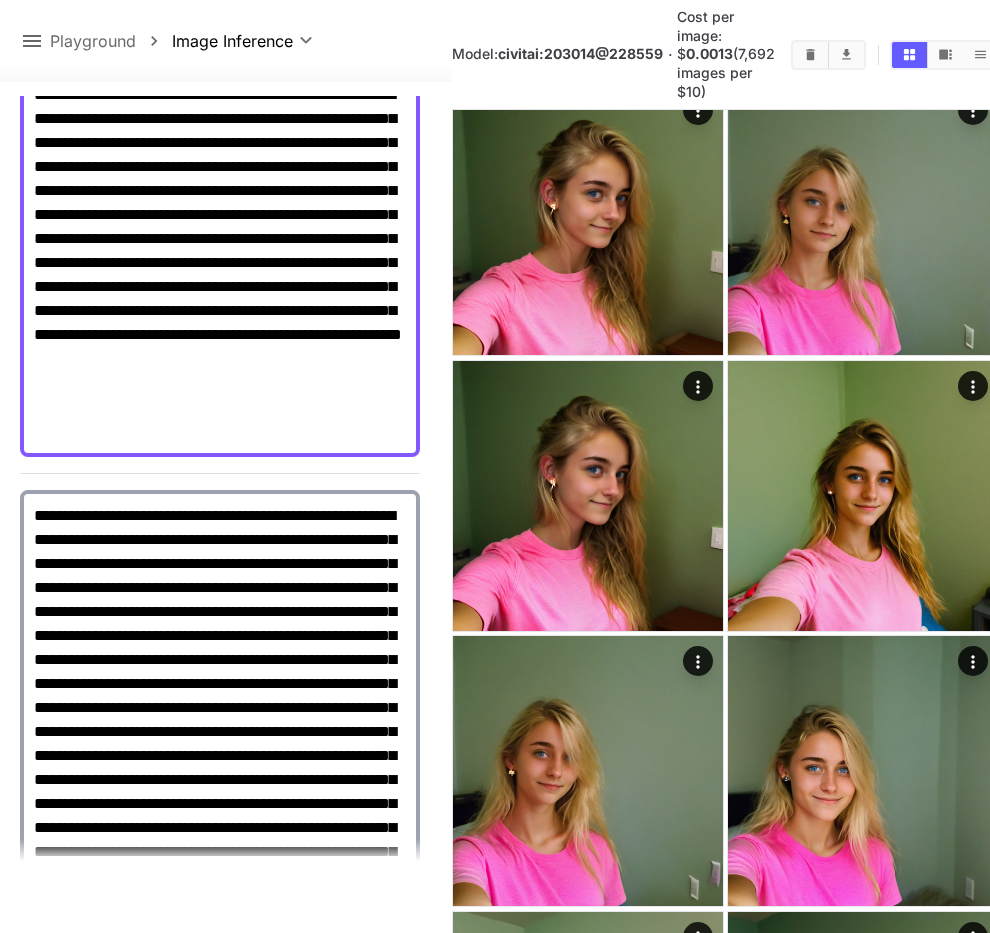 scroll, scrollTop: 0, scrollLeft: 0, axis: both 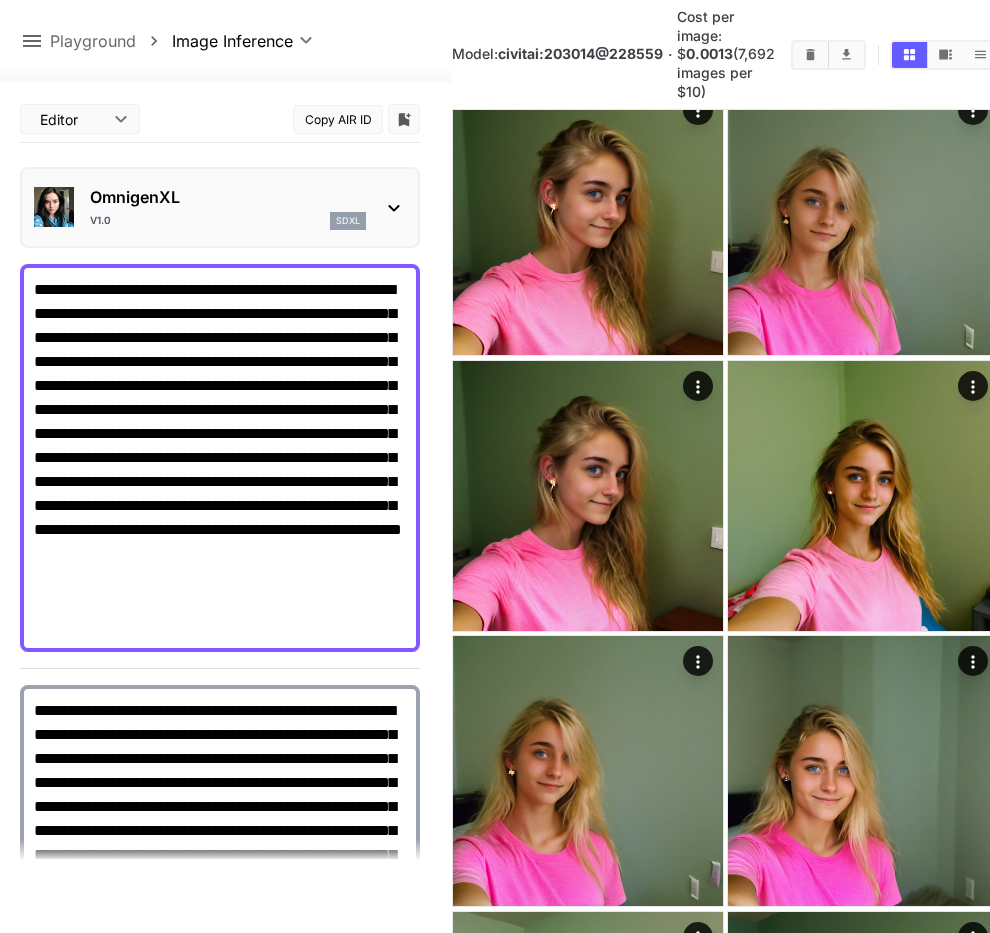 click 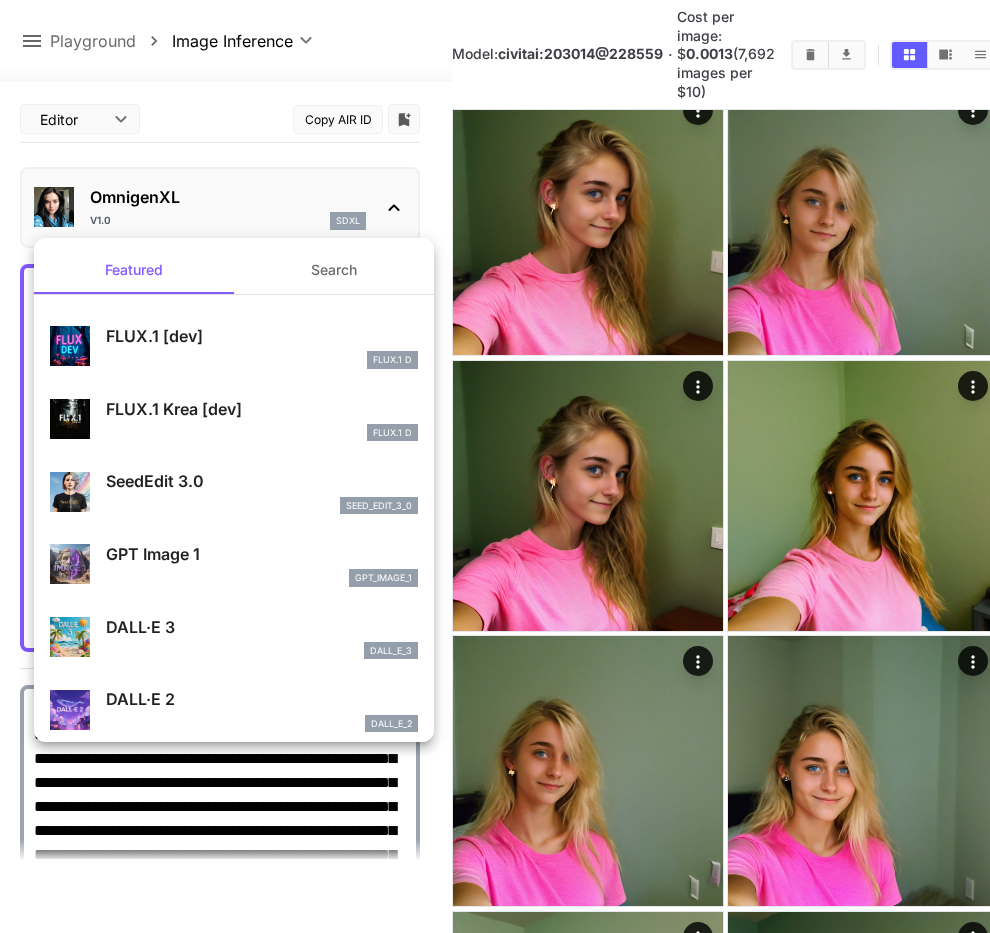 click at bounding box center (495, 466) 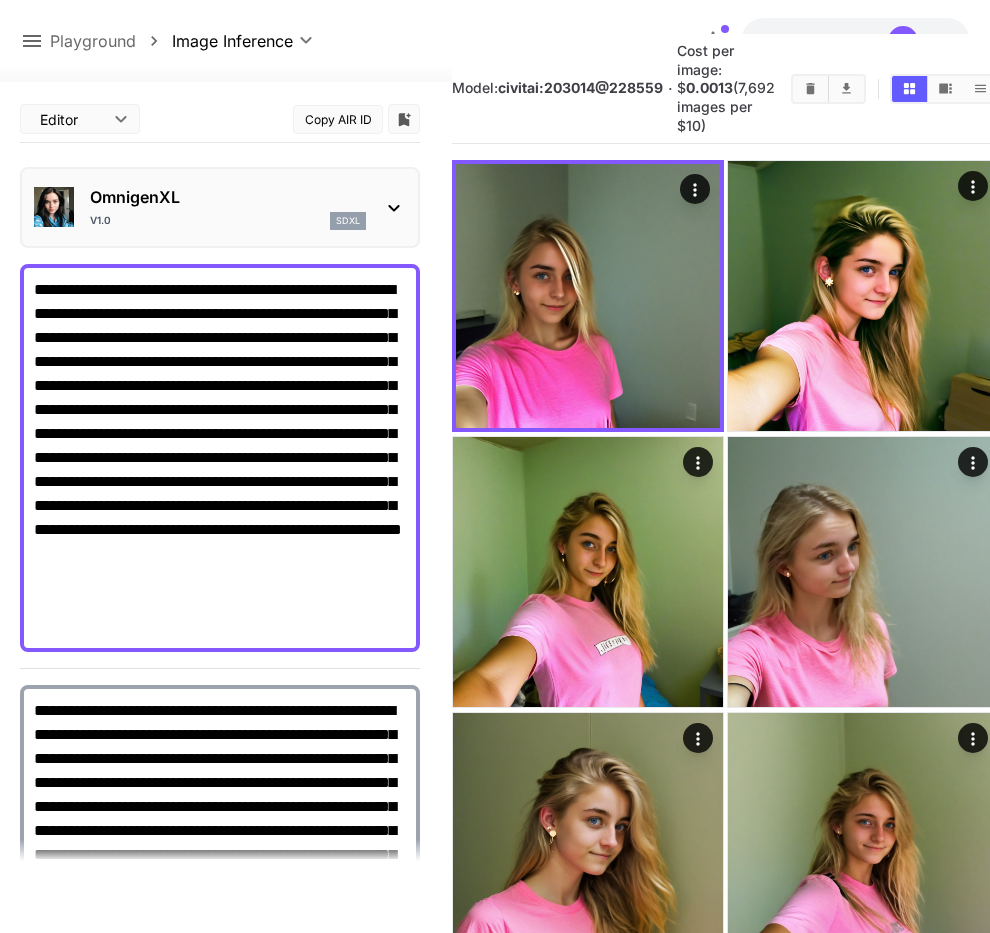 scroll, scrollTop: 0, scrollLeft: 0, axis: both 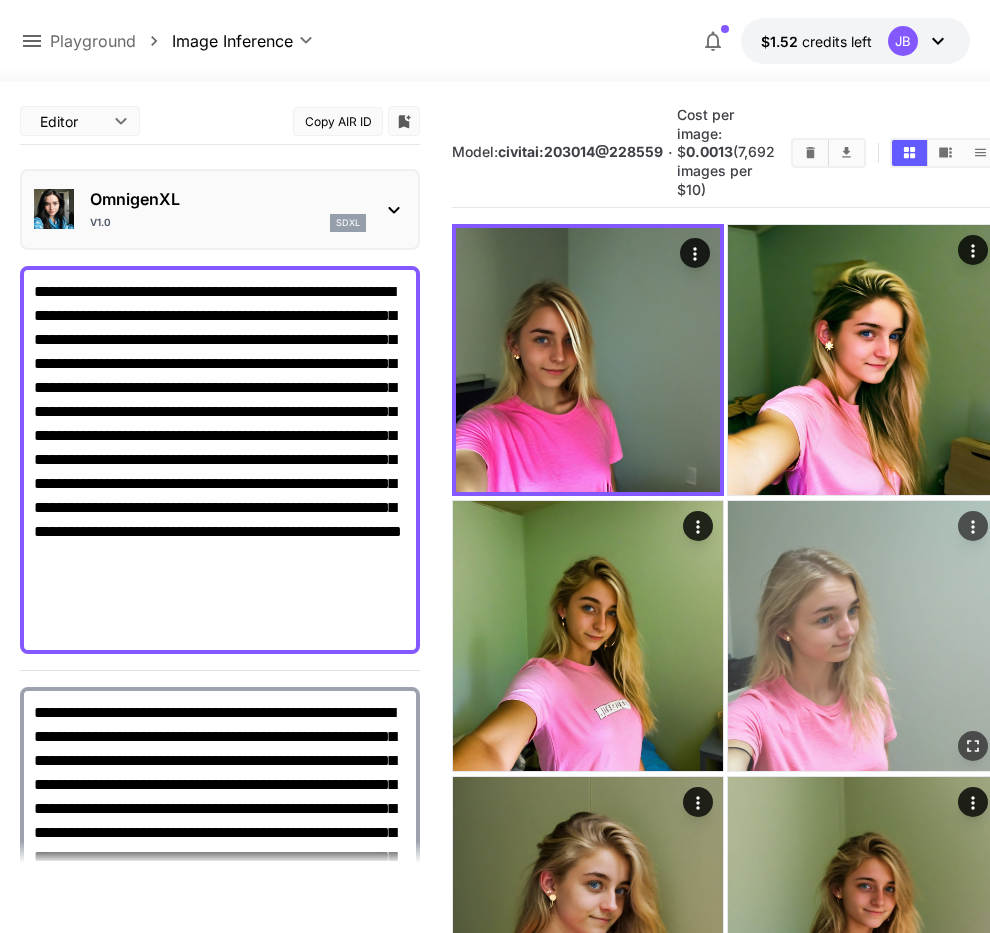 click 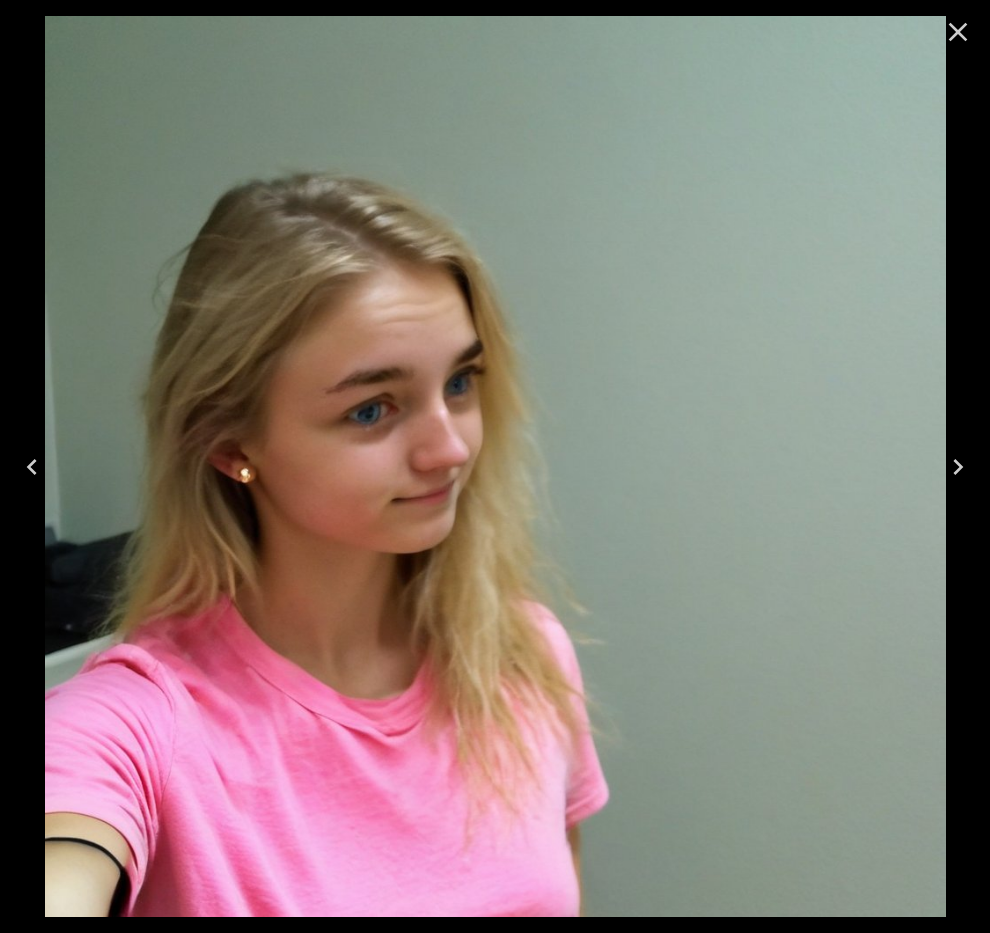 click 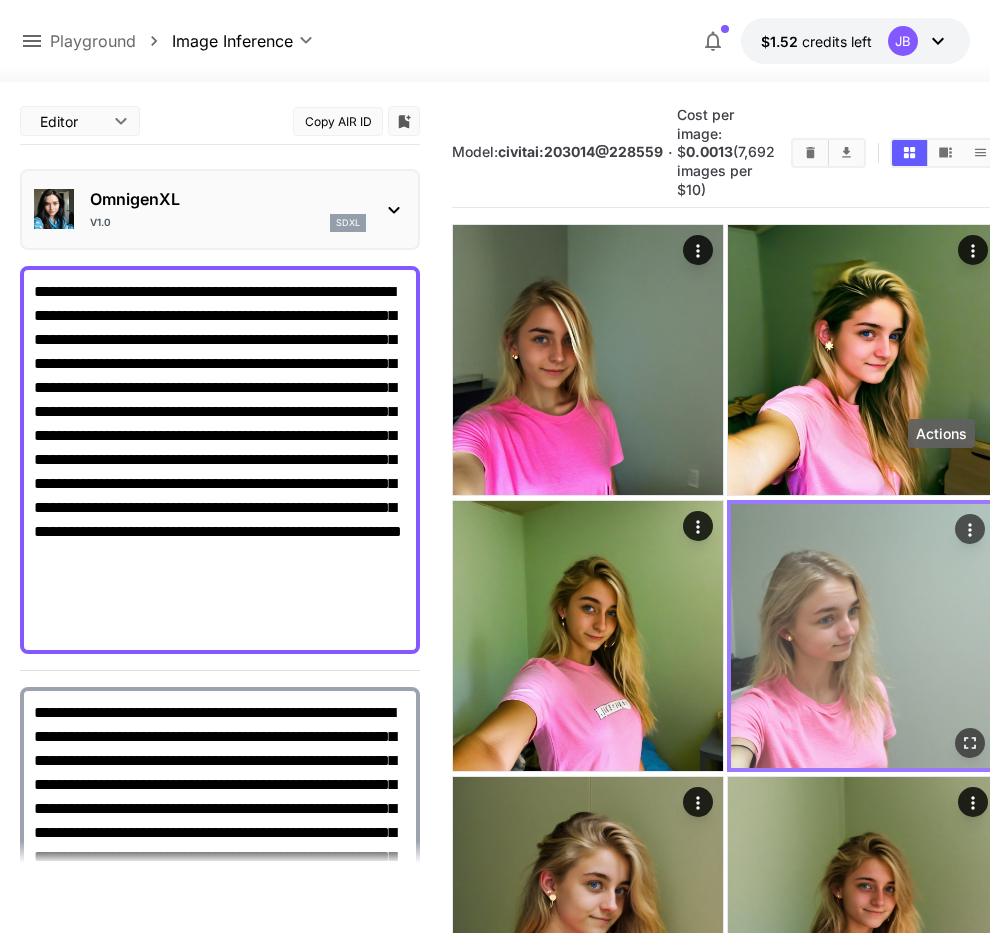 click 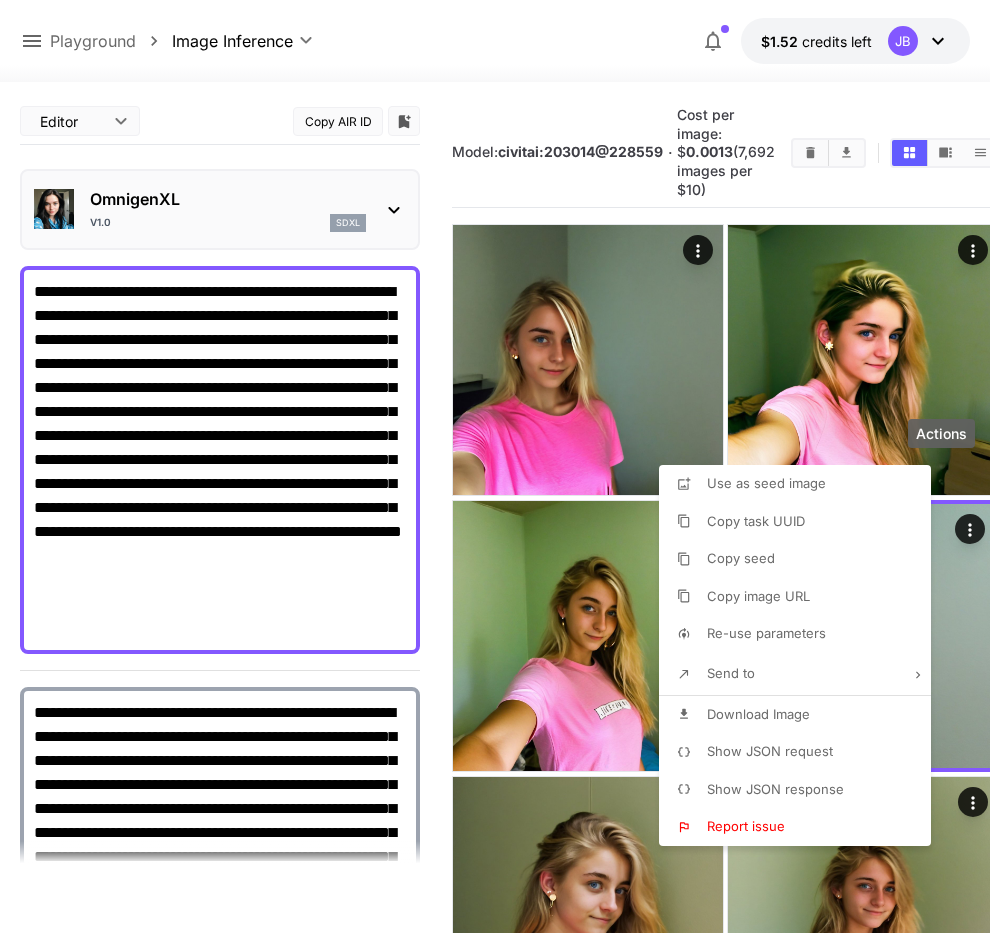 click at bounding box center [495, 466] 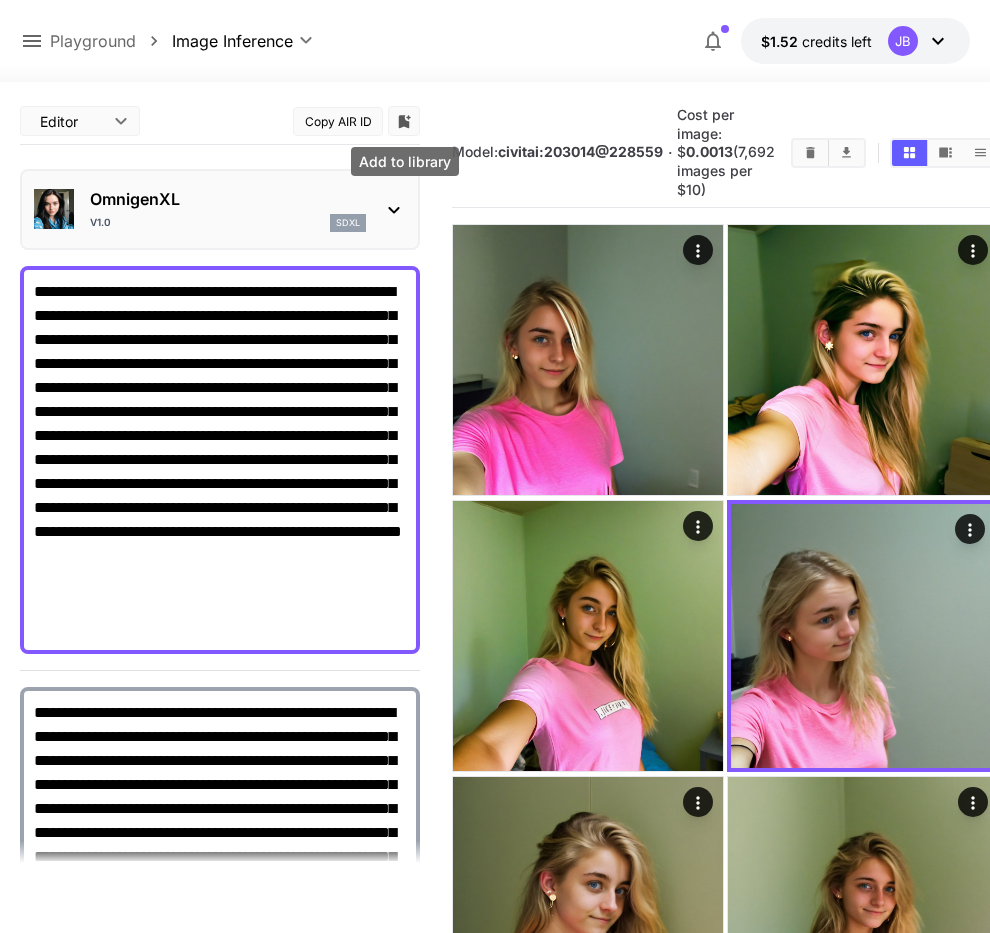 click 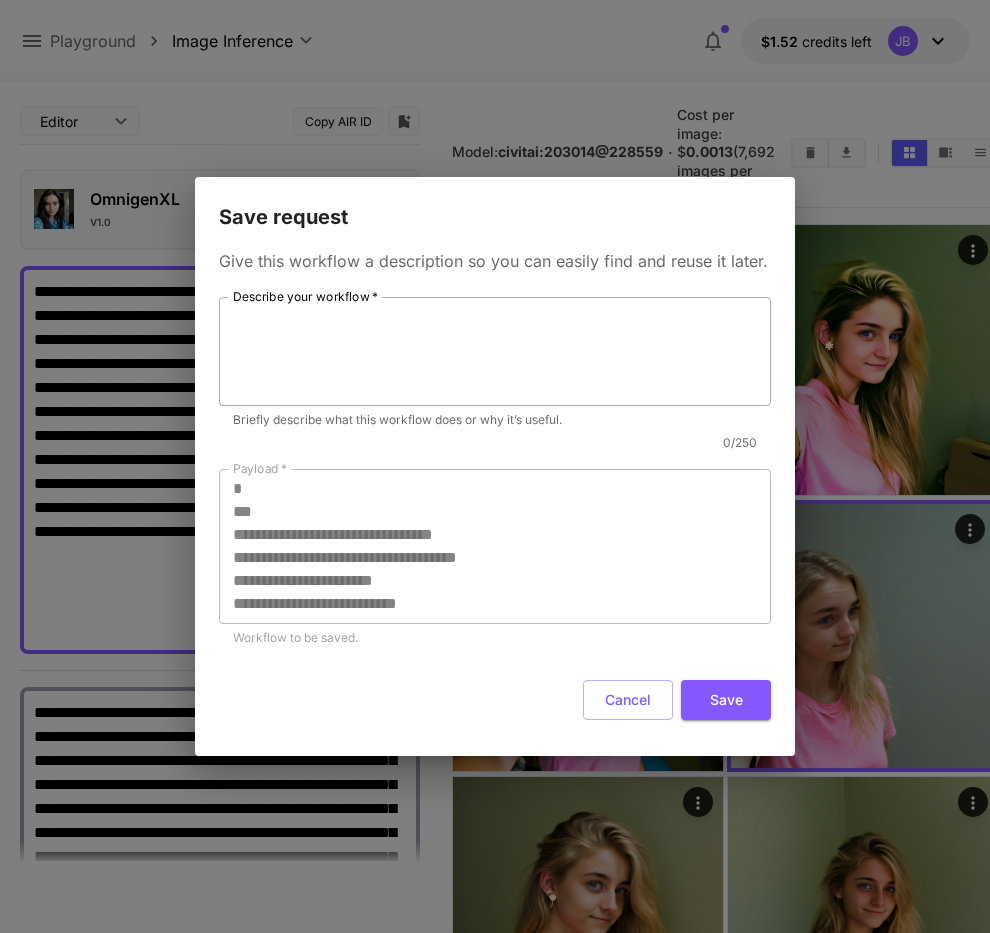 click on "Describe your workflow   *" at bounding box center [495, 351] 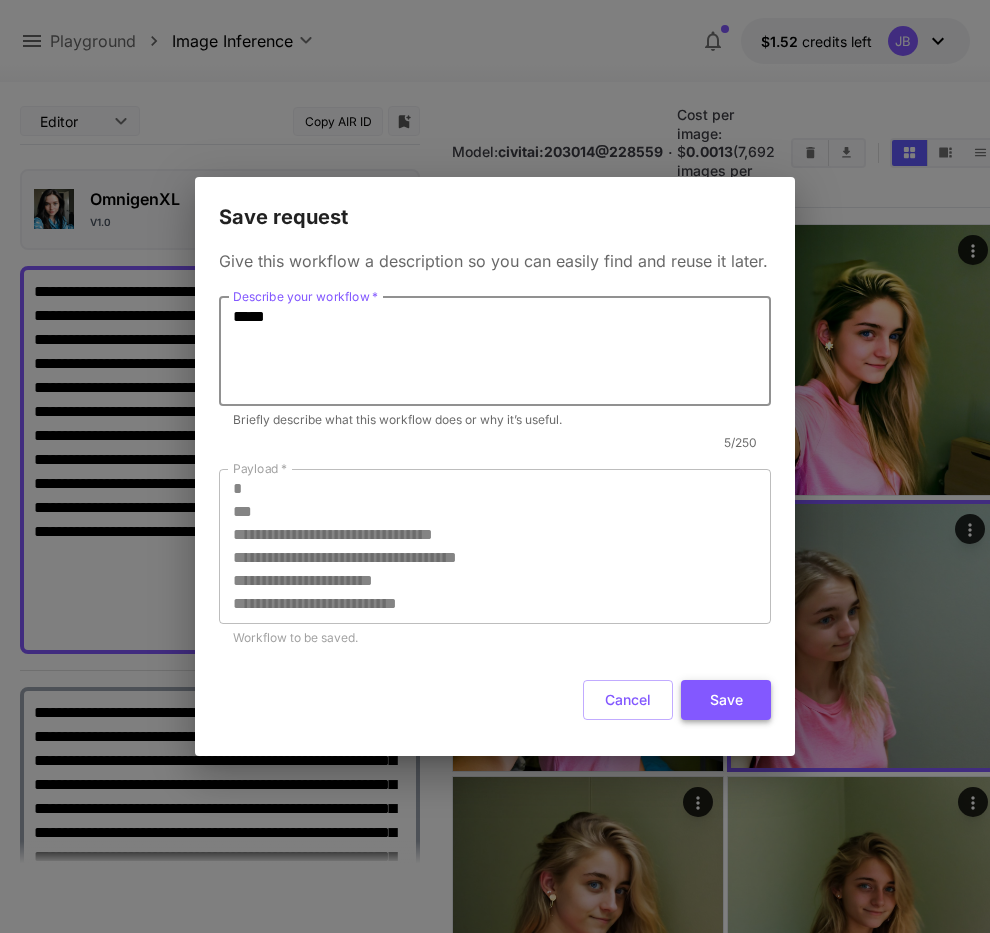 type on "*****" 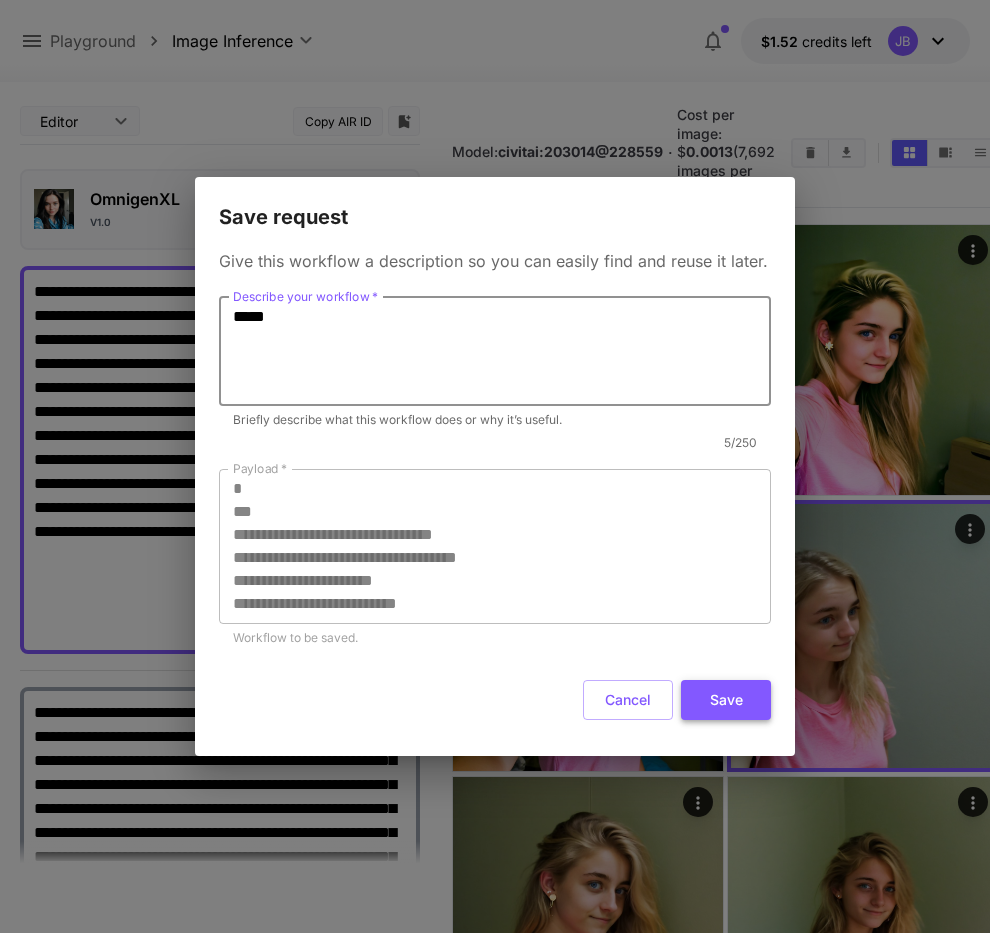 click on "Save" at bounding box center [726, 700] 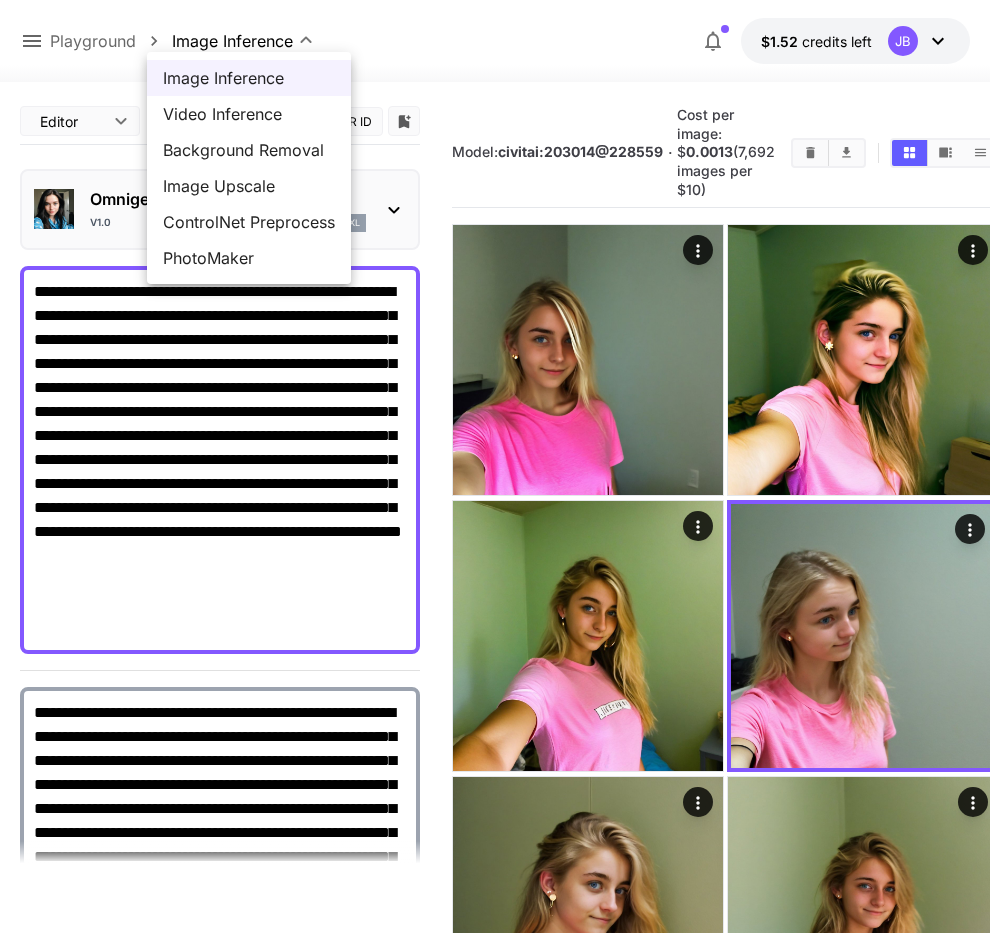 click on "**********" at bounding box center [495, 1518] 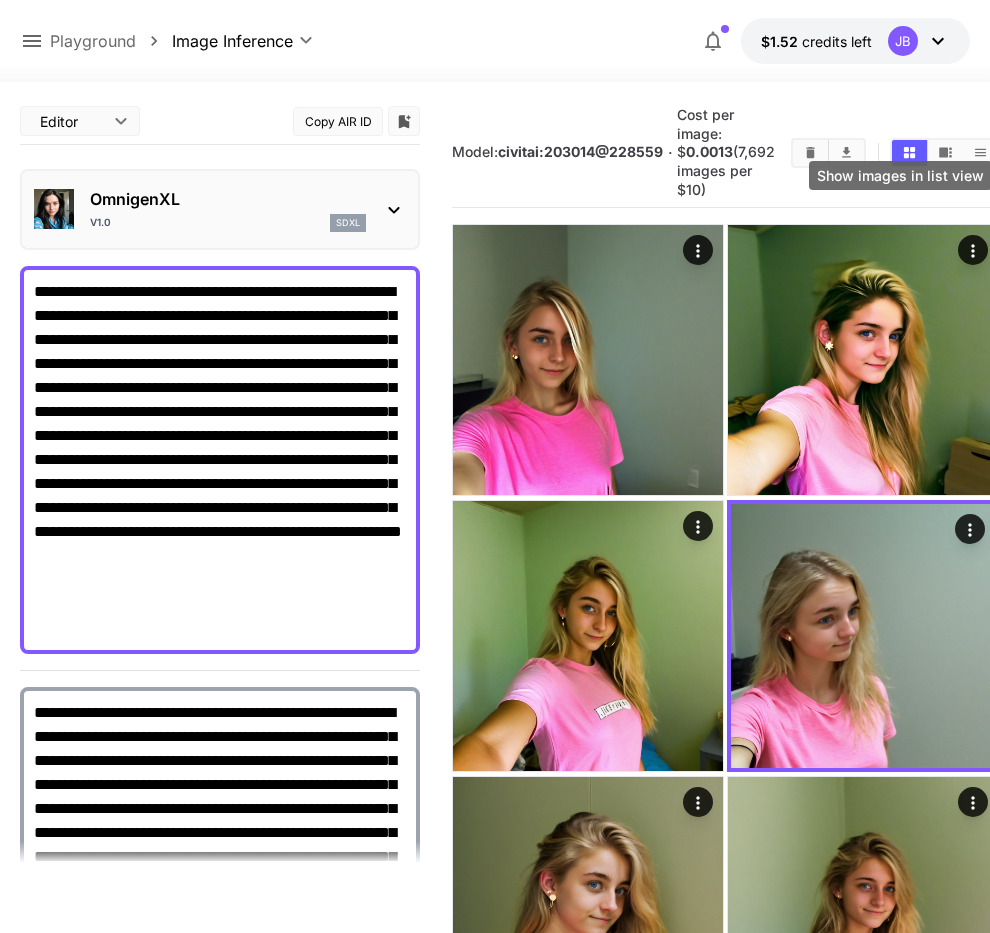 click 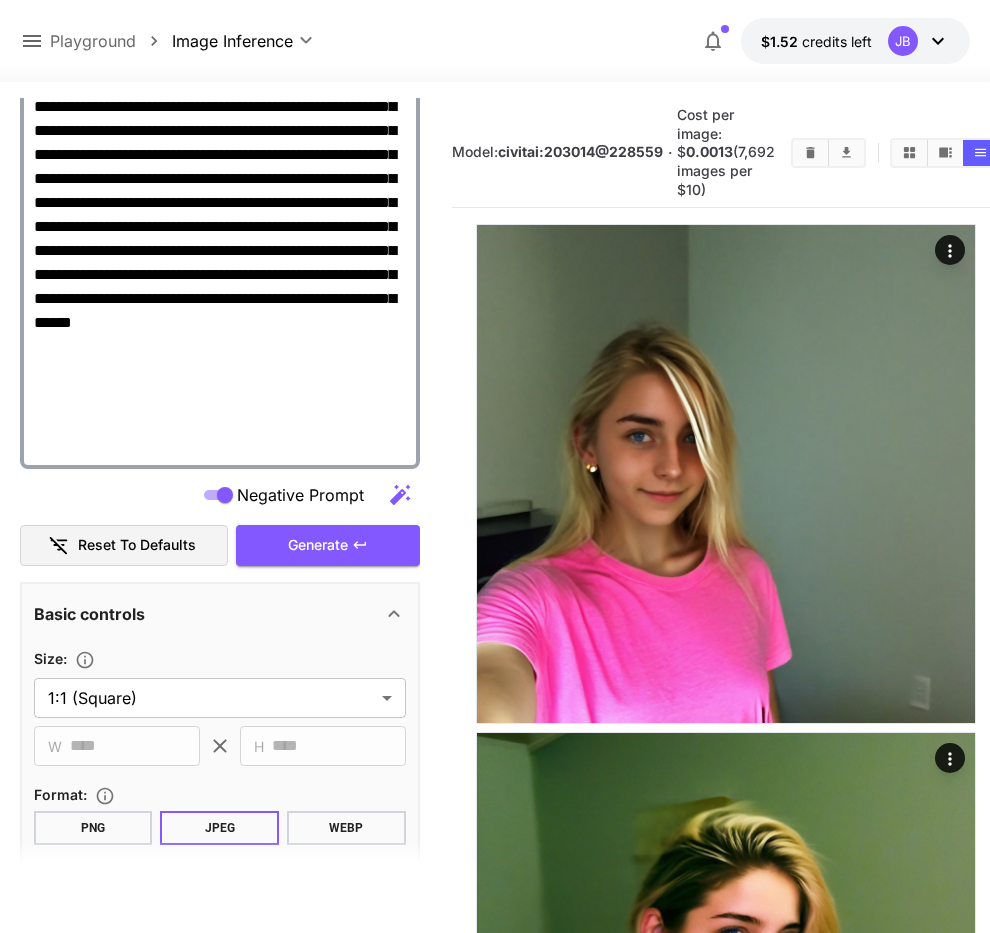 scroll, scrollTop: 1341, scrollLeft: 0, axis: vertical 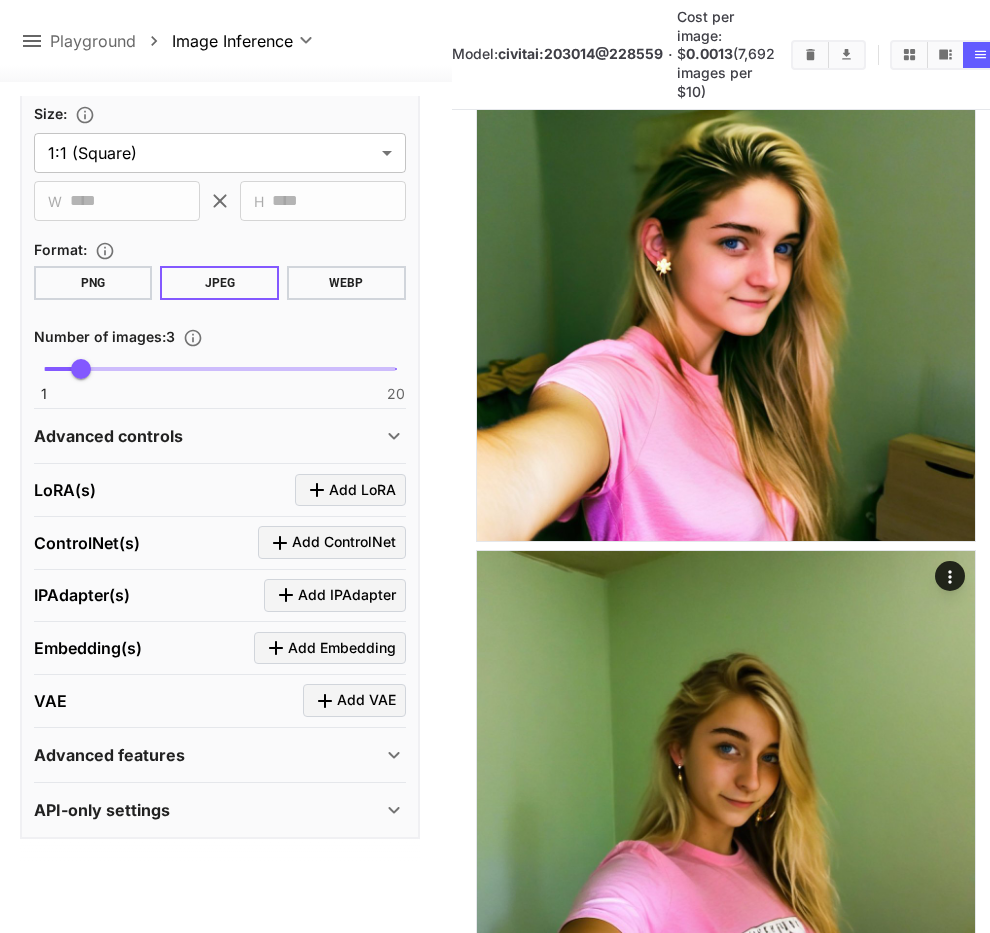 click 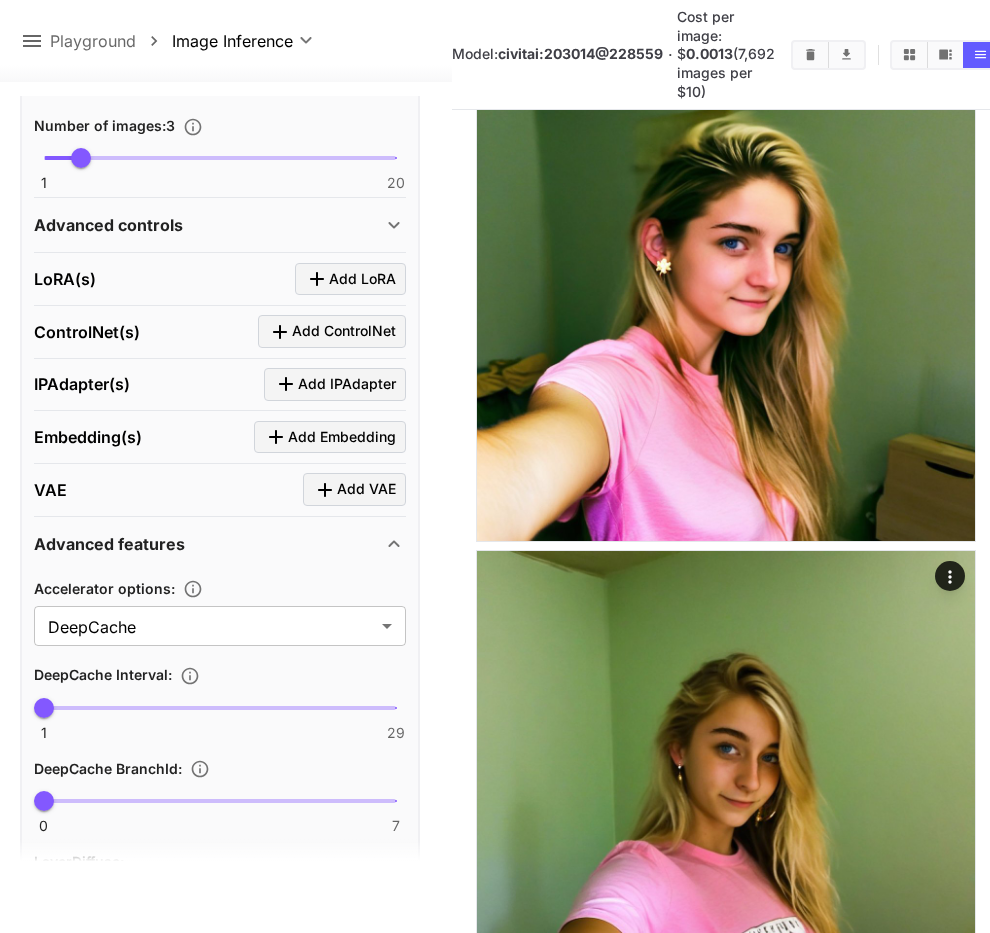 scroll, scrollTop: 1569, scrollLeft: 0, axis: vertical 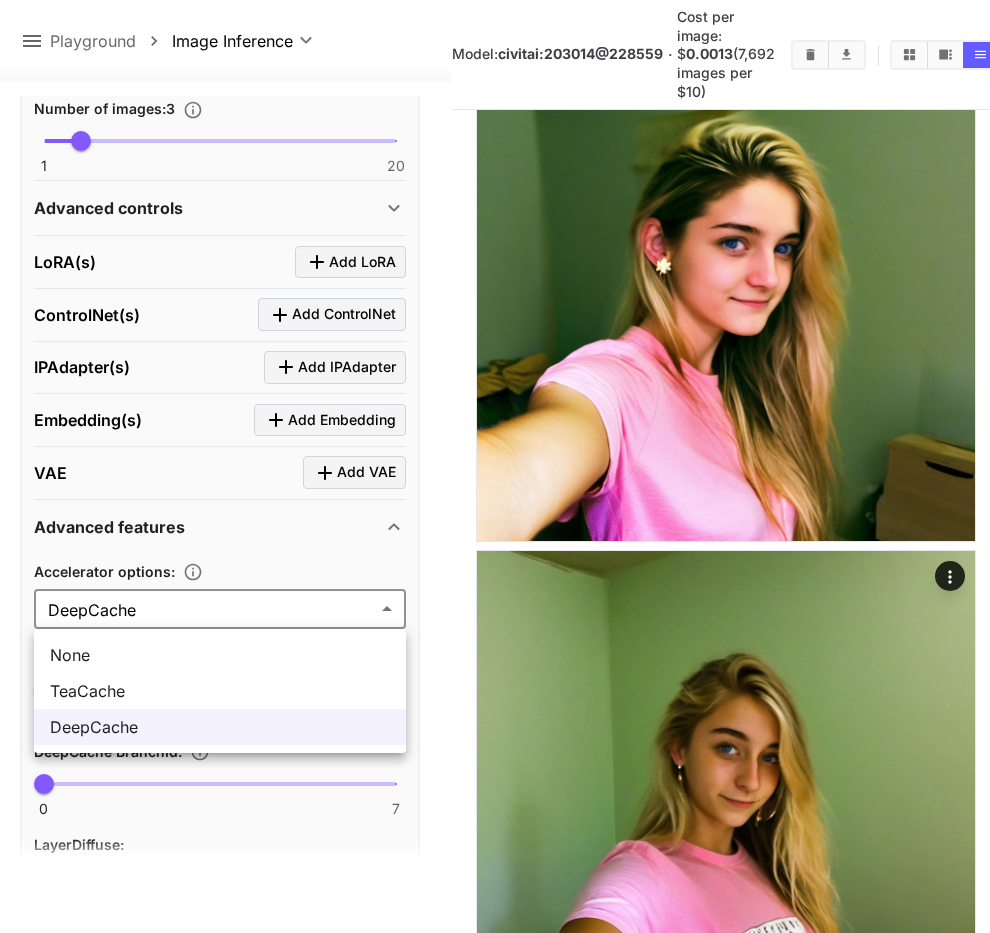 click on "**********" at bounding box center [495, 4274] 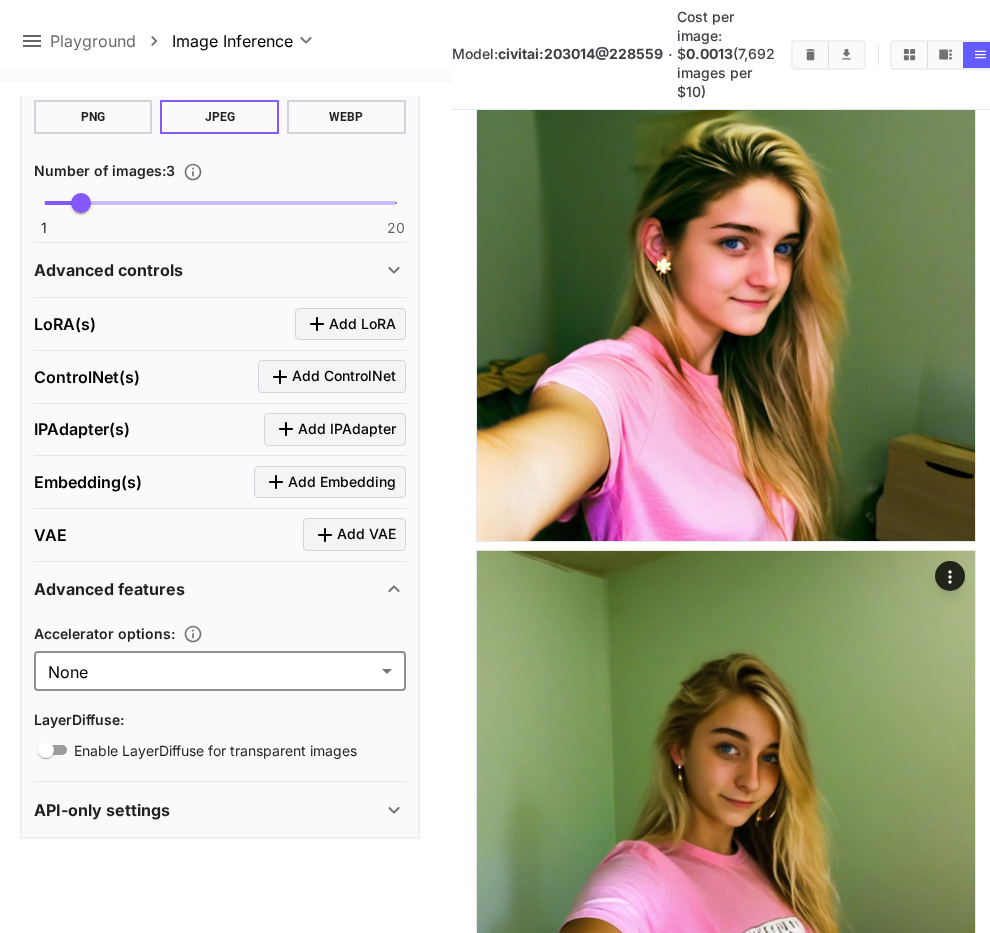 type on "****" 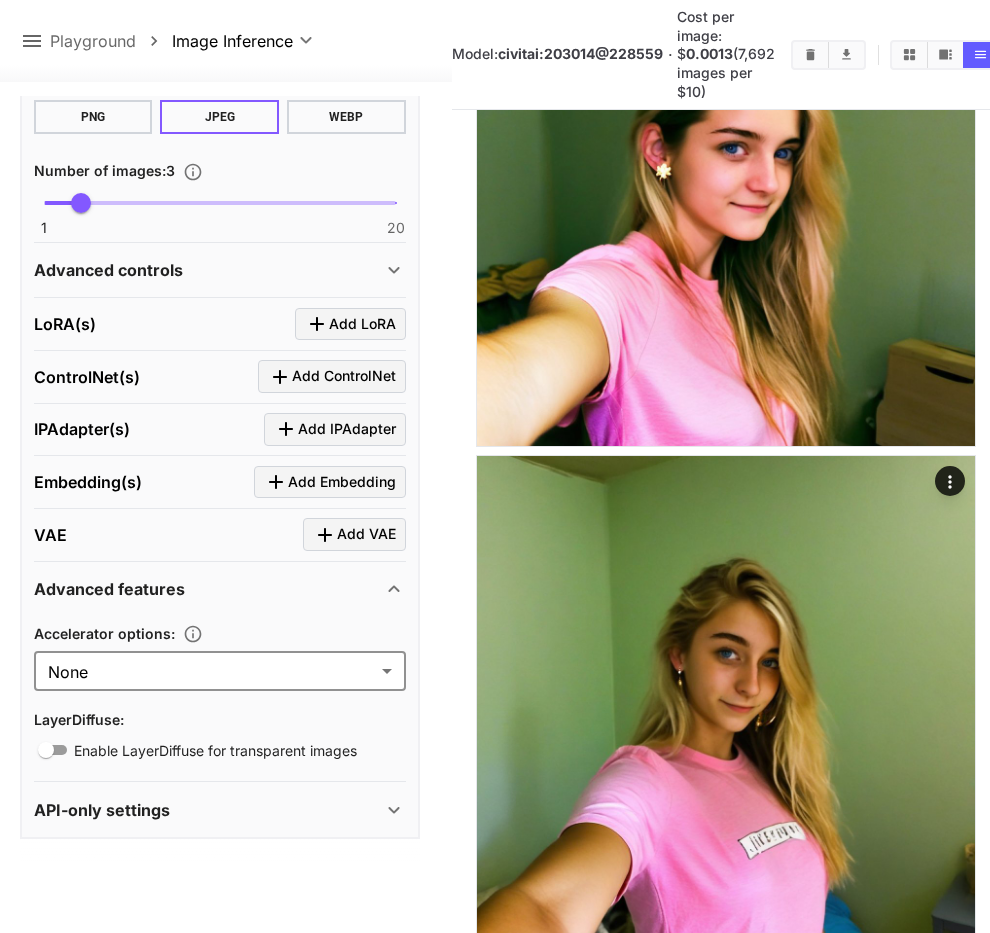 scroll, scrollTop: 828, scrollLeft: 0, axis: vertical 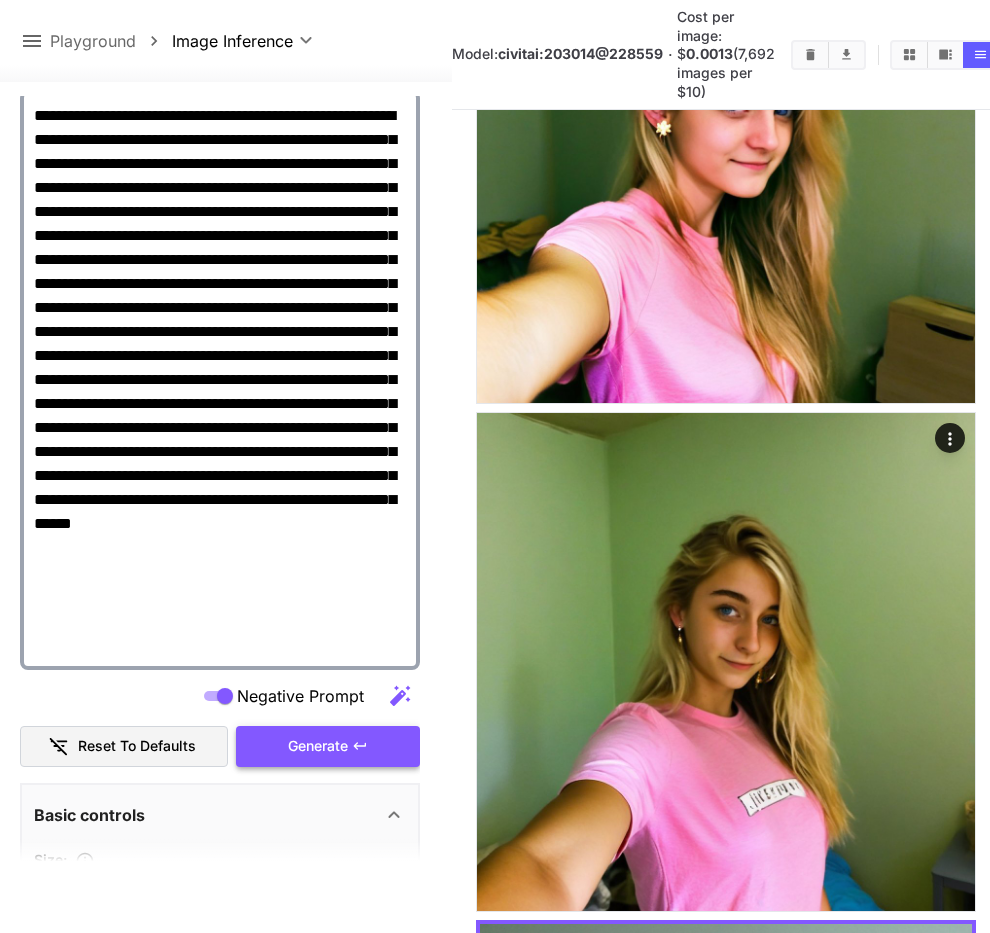 click on "Generate" at bounding box center (328, 746) 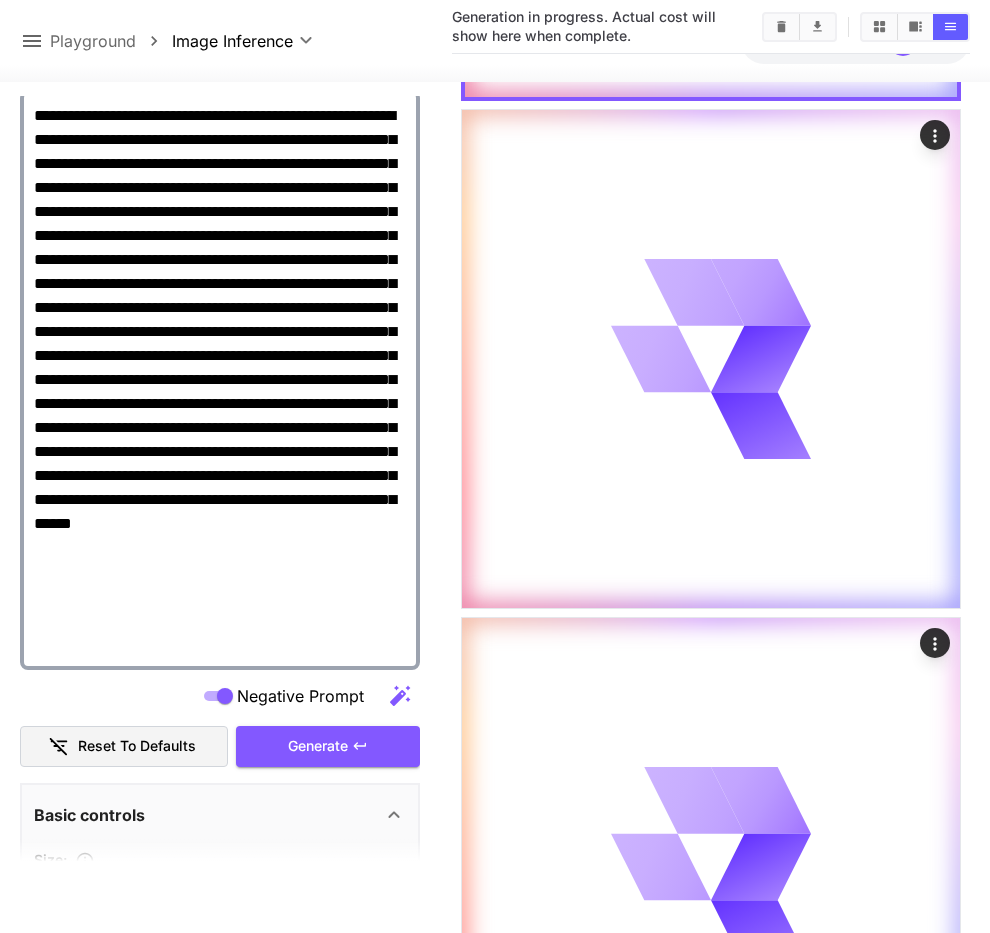 scroll, scrollTop: 401, scrollLeft: 0, axis: vertical 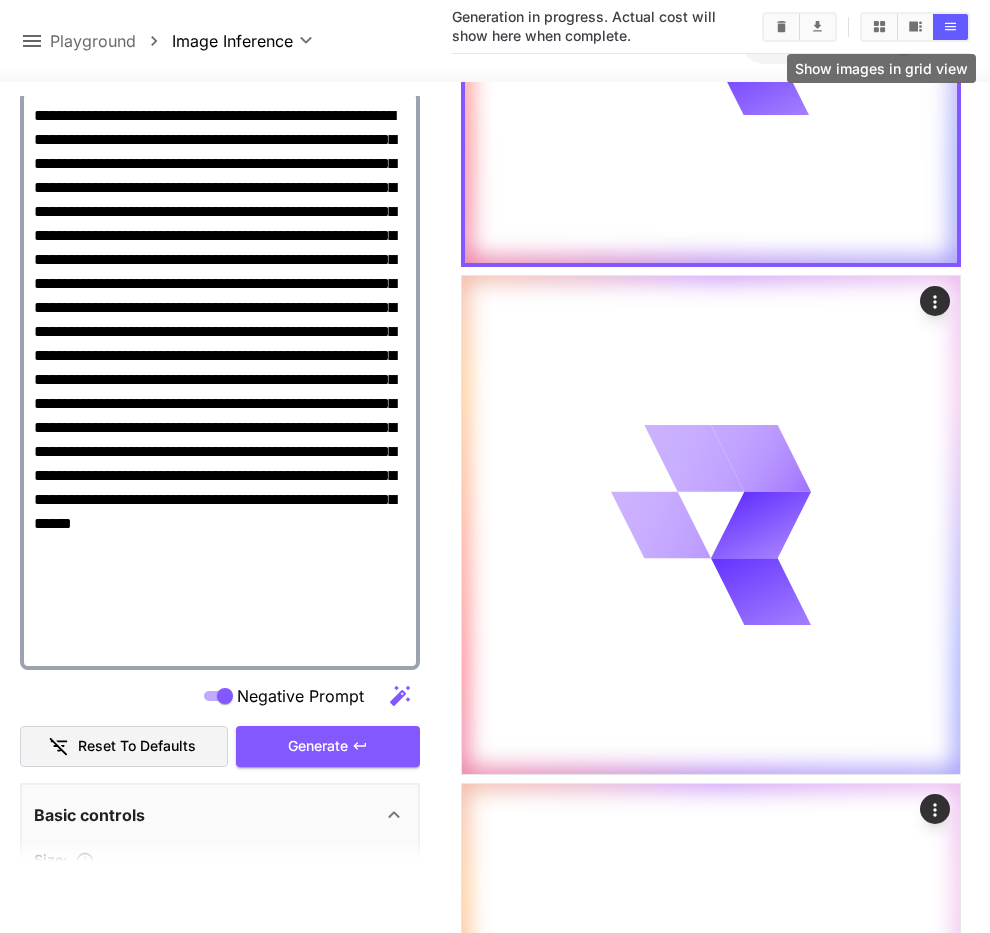 click 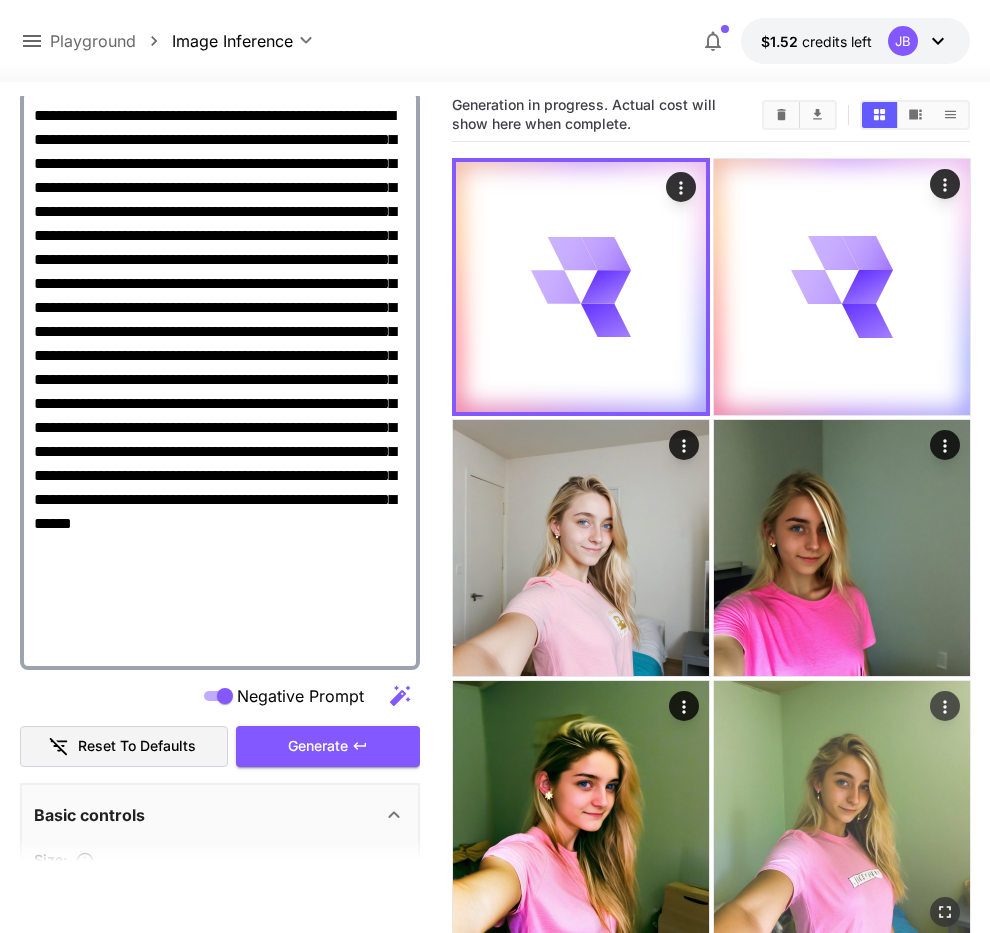 scroll, scrollTop: 0, scrollLeft: 0, axis: both 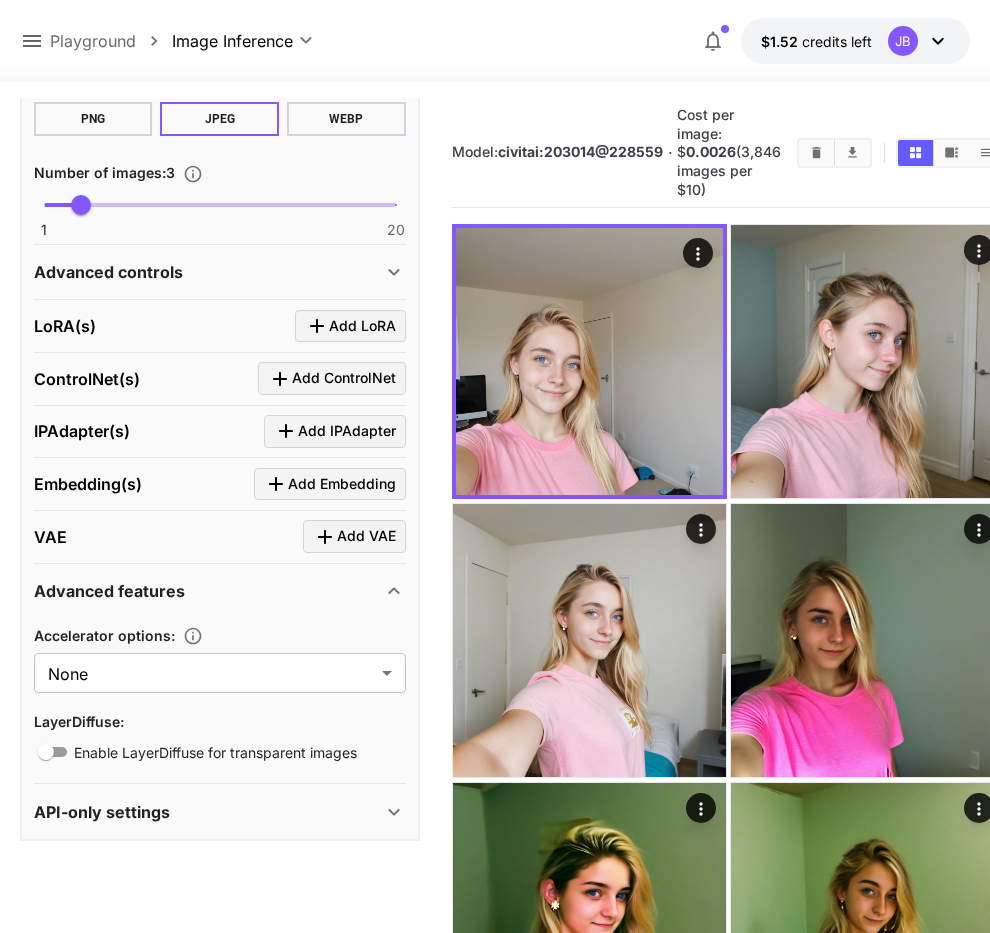 click 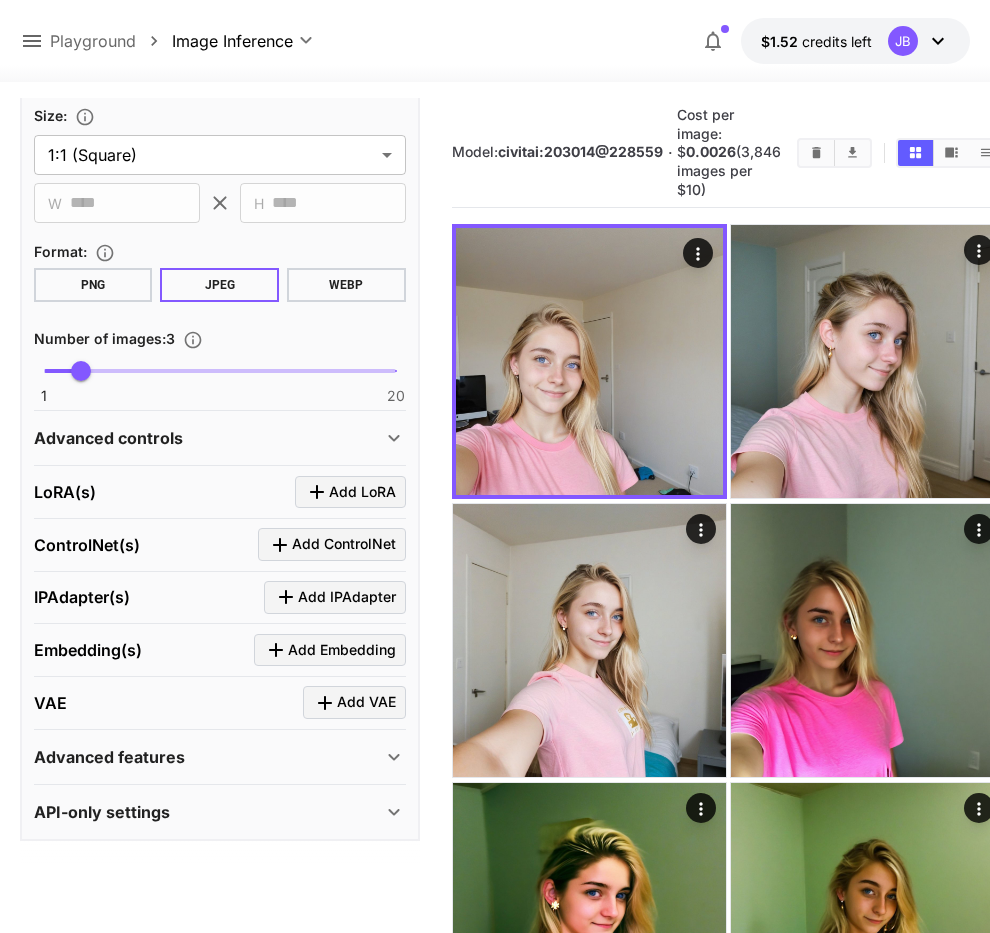 scroll, scrollTop: 1341, scrollLeft: 0, axis: vertical 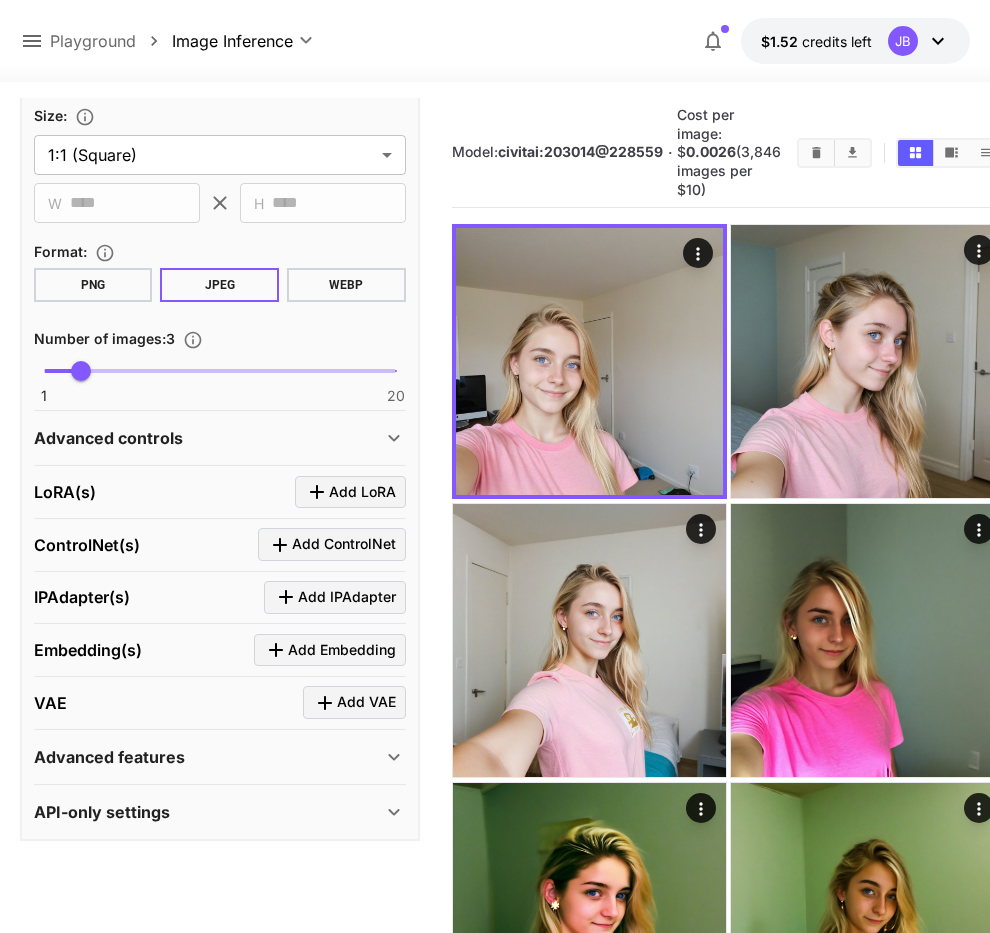 click 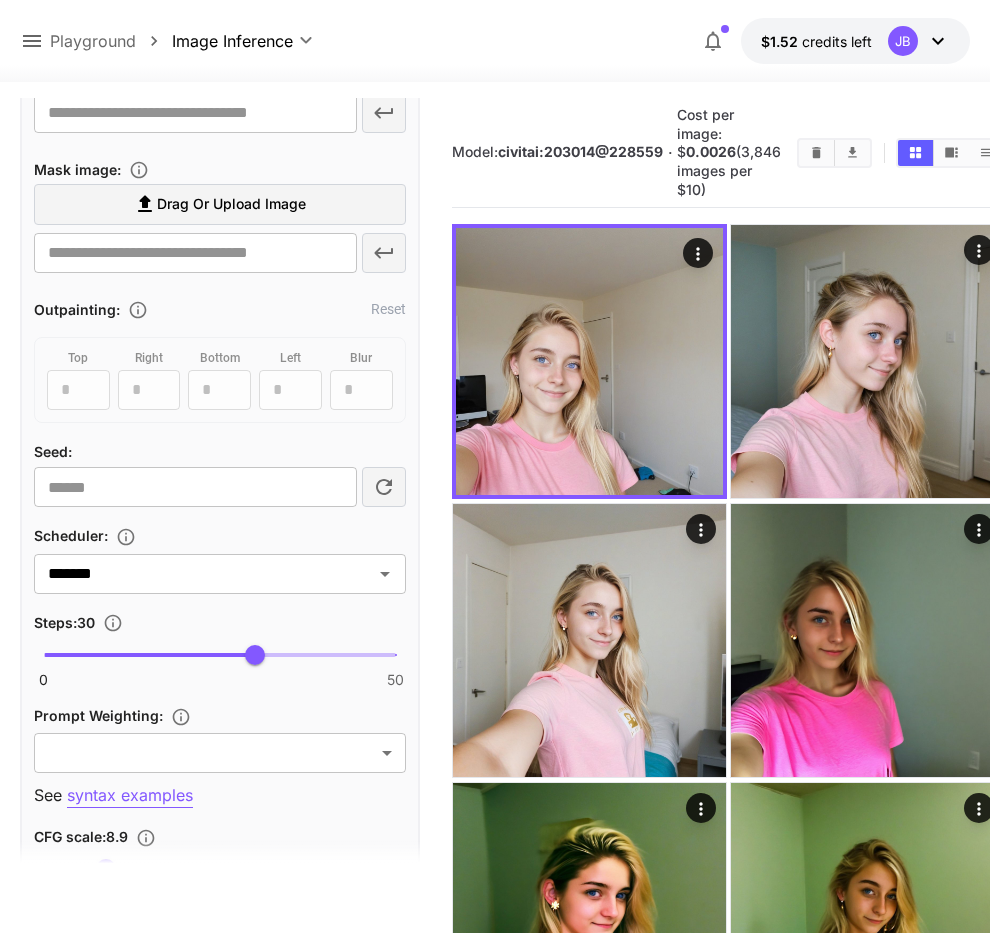 scroll, scrollTop: 1911, scrollLeft: 0, axis: vertical 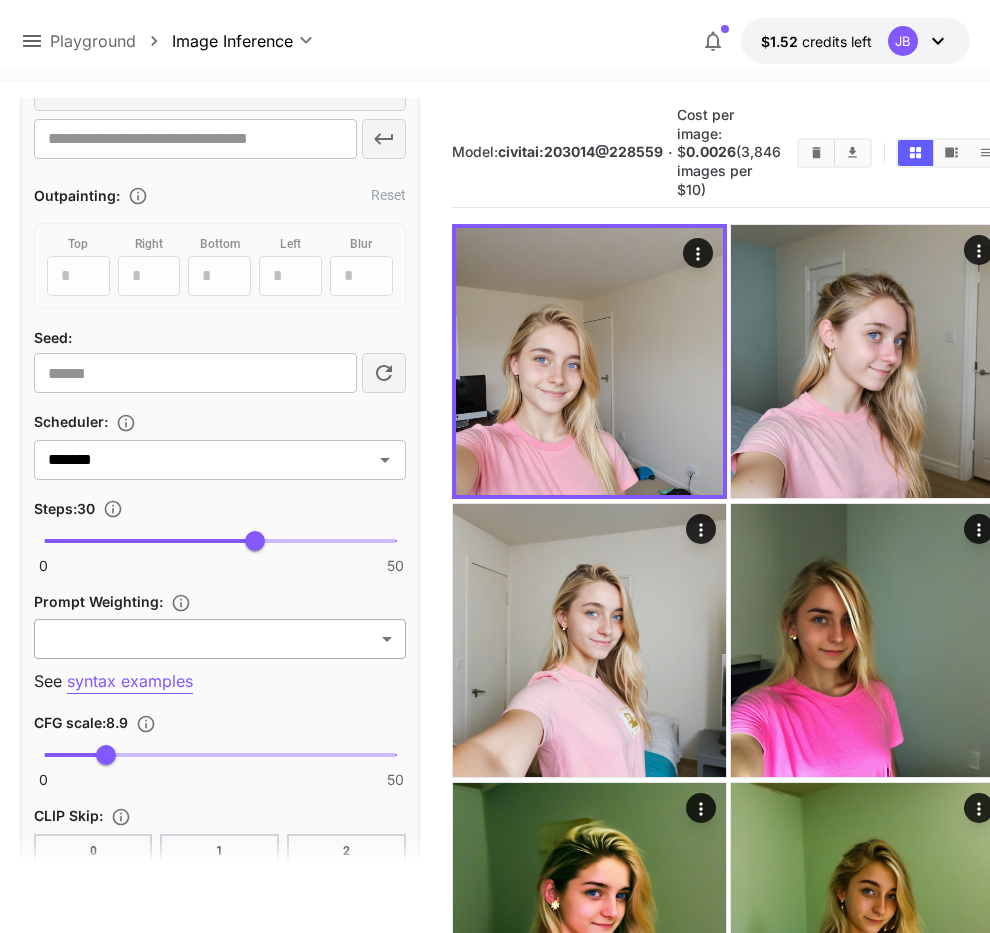 click on "**********" at bounding box center [495, 1897] 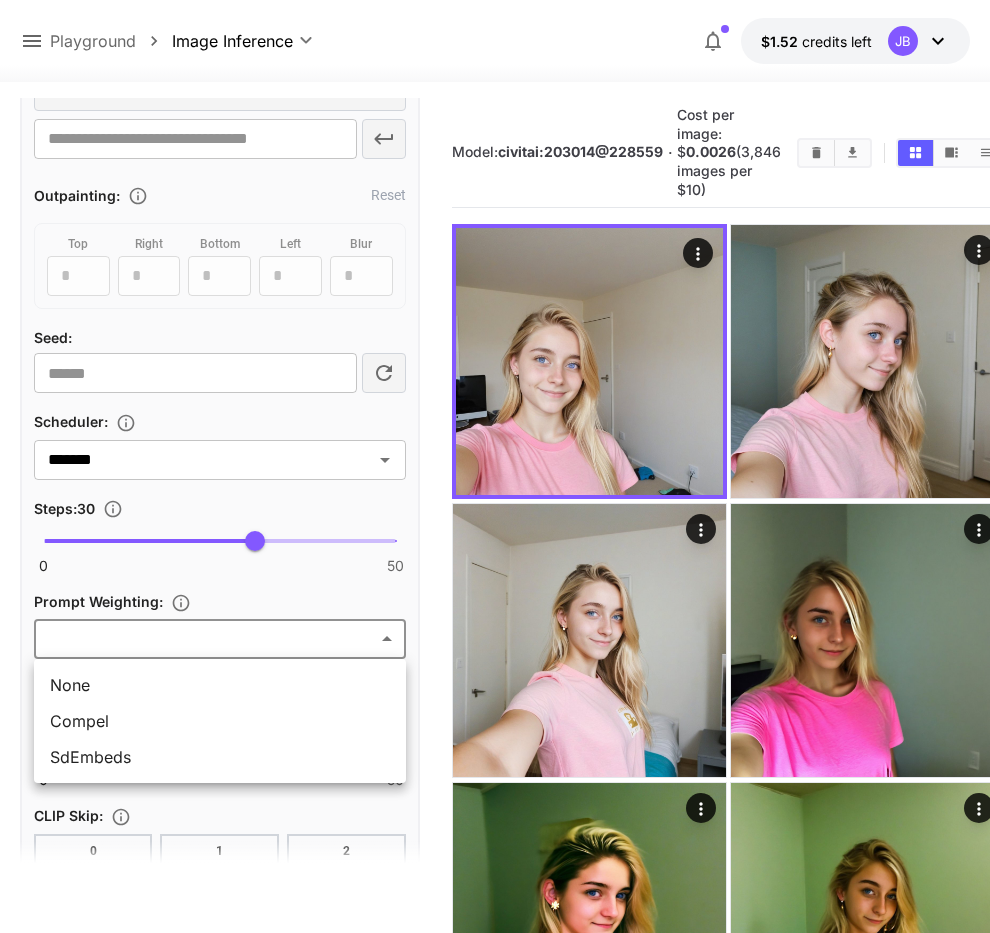click on "Compel" at bounding box center [220, 721] 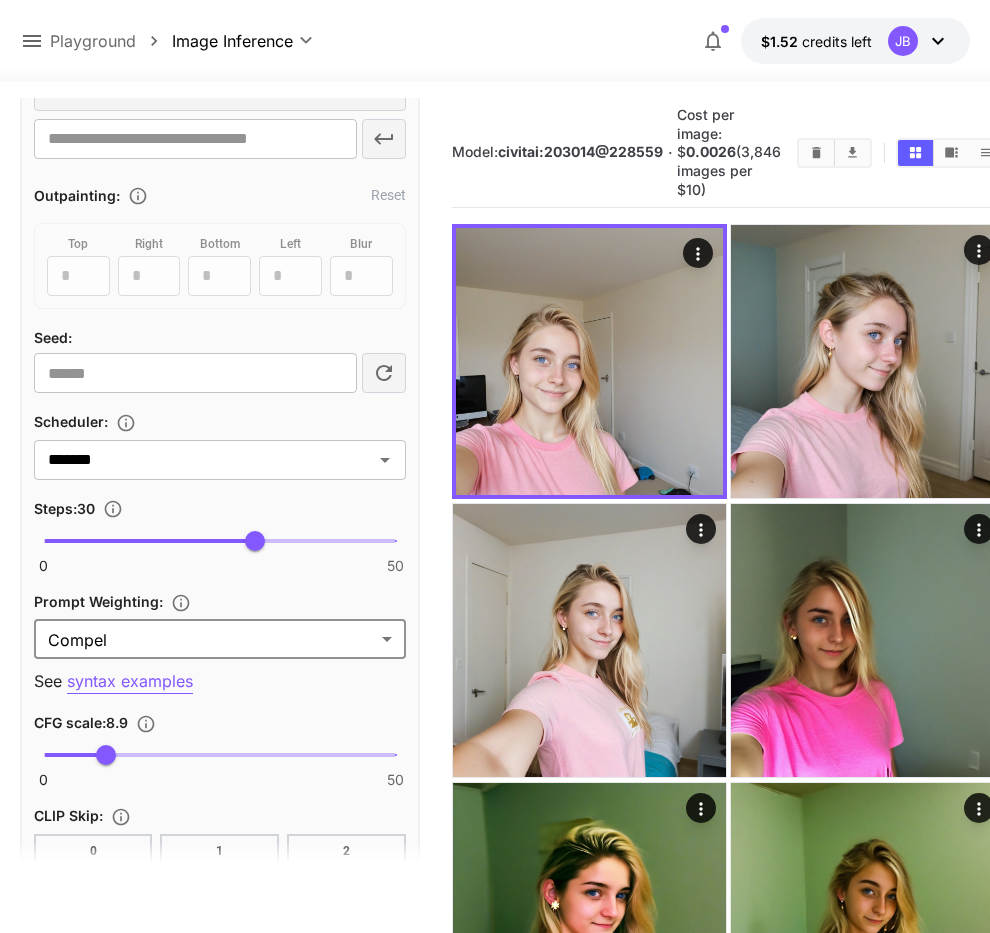 type on "******" 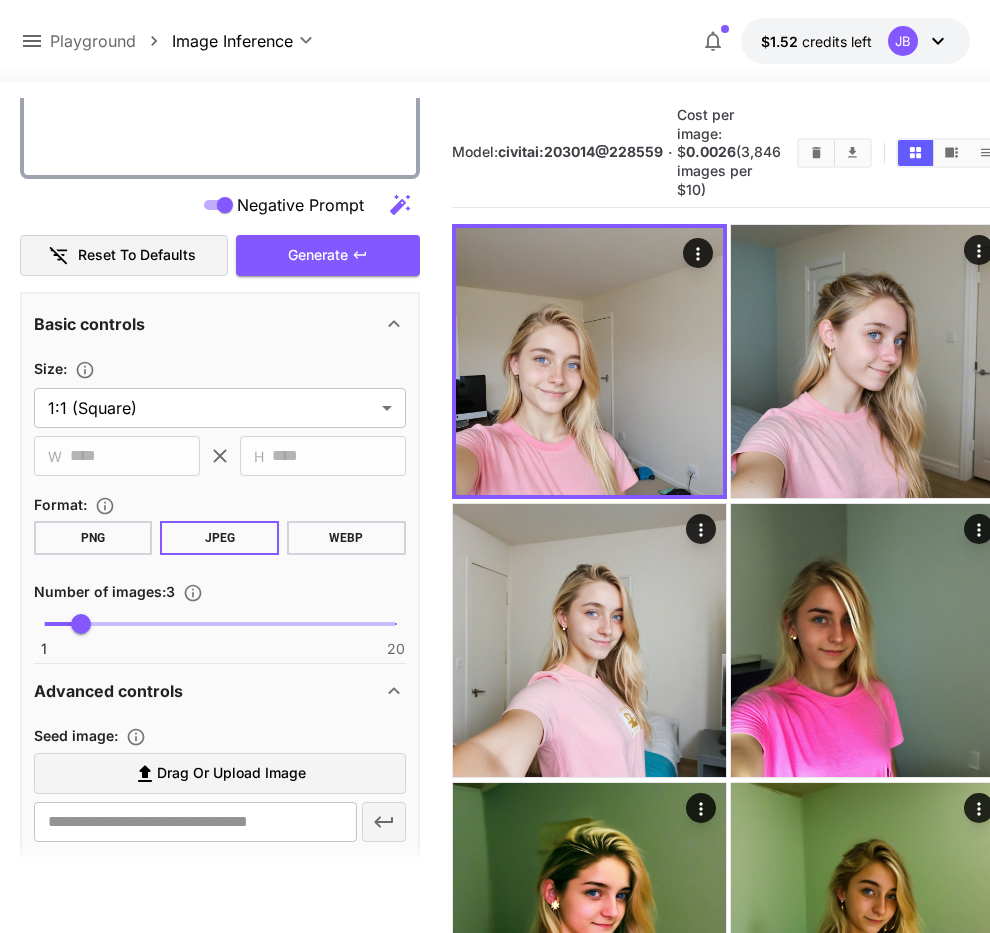 scroll, scrollTop: 999, scrollLeft: 0, axis: vertical 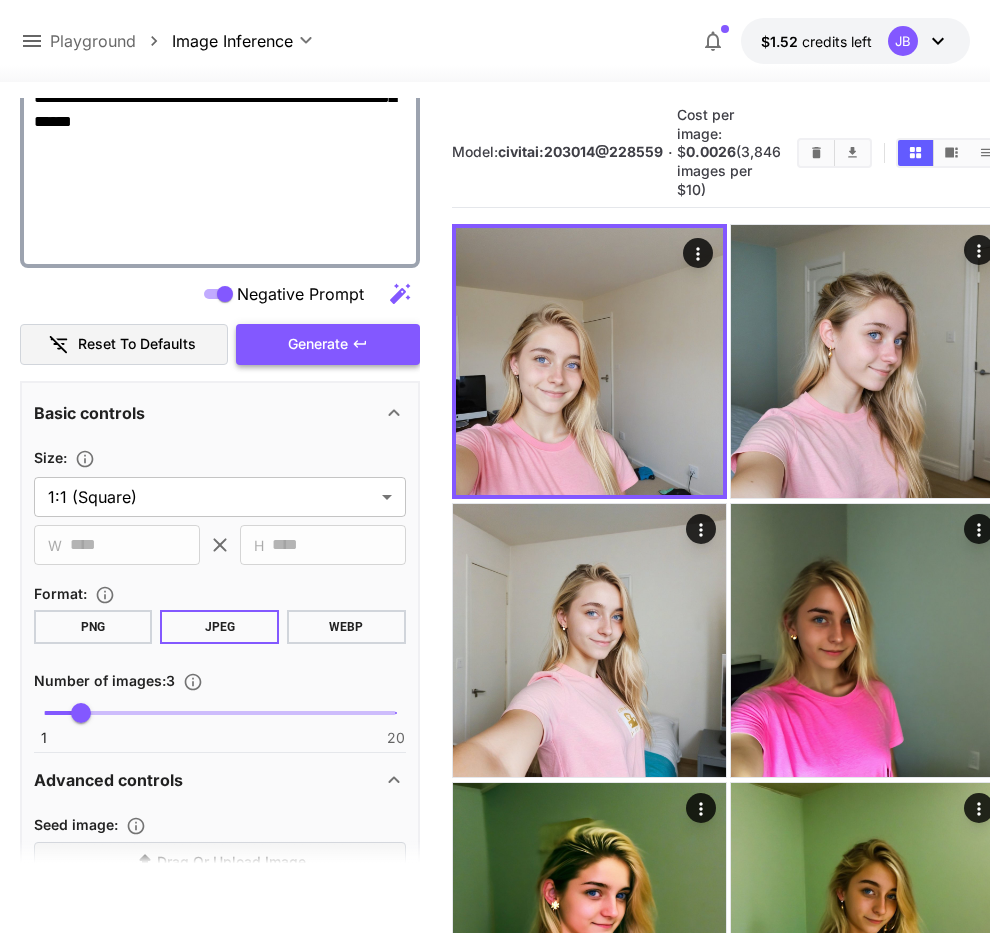 click on "Generate" at bounding box center [328, 344] 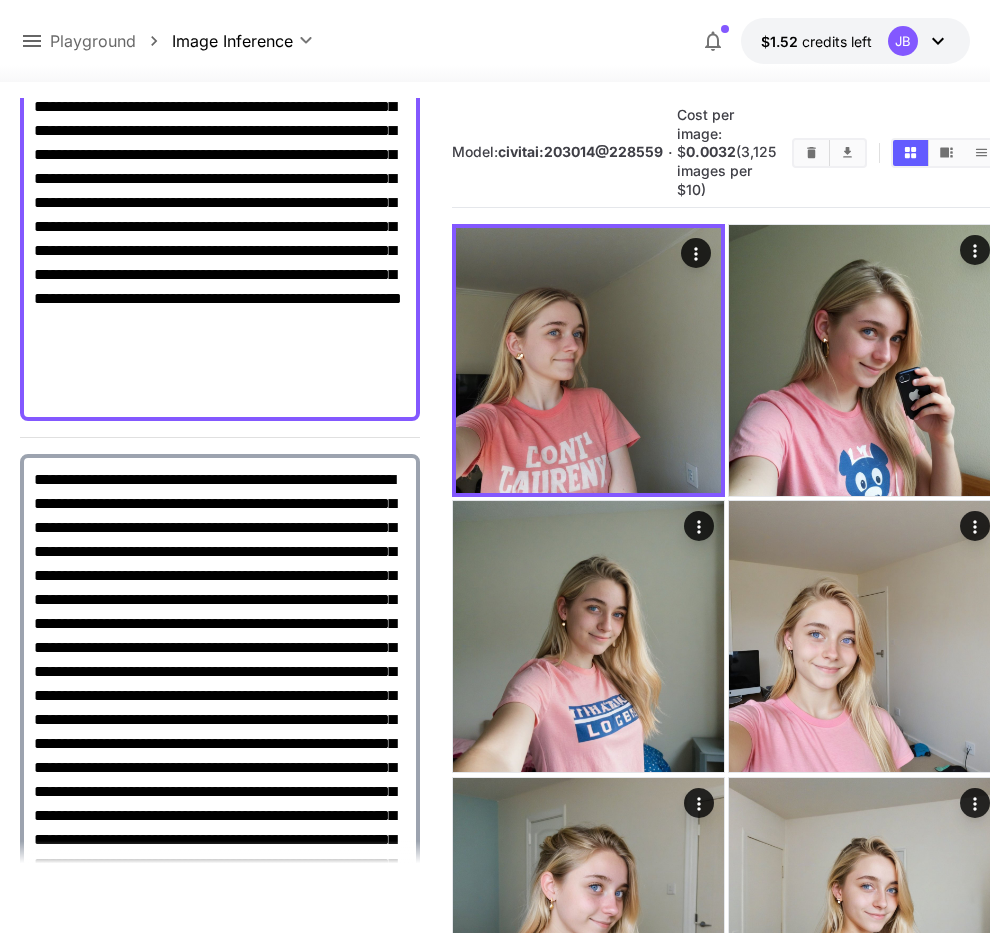 scroll, scrollTop: 87, scrollLeft: 0, axis: vertical 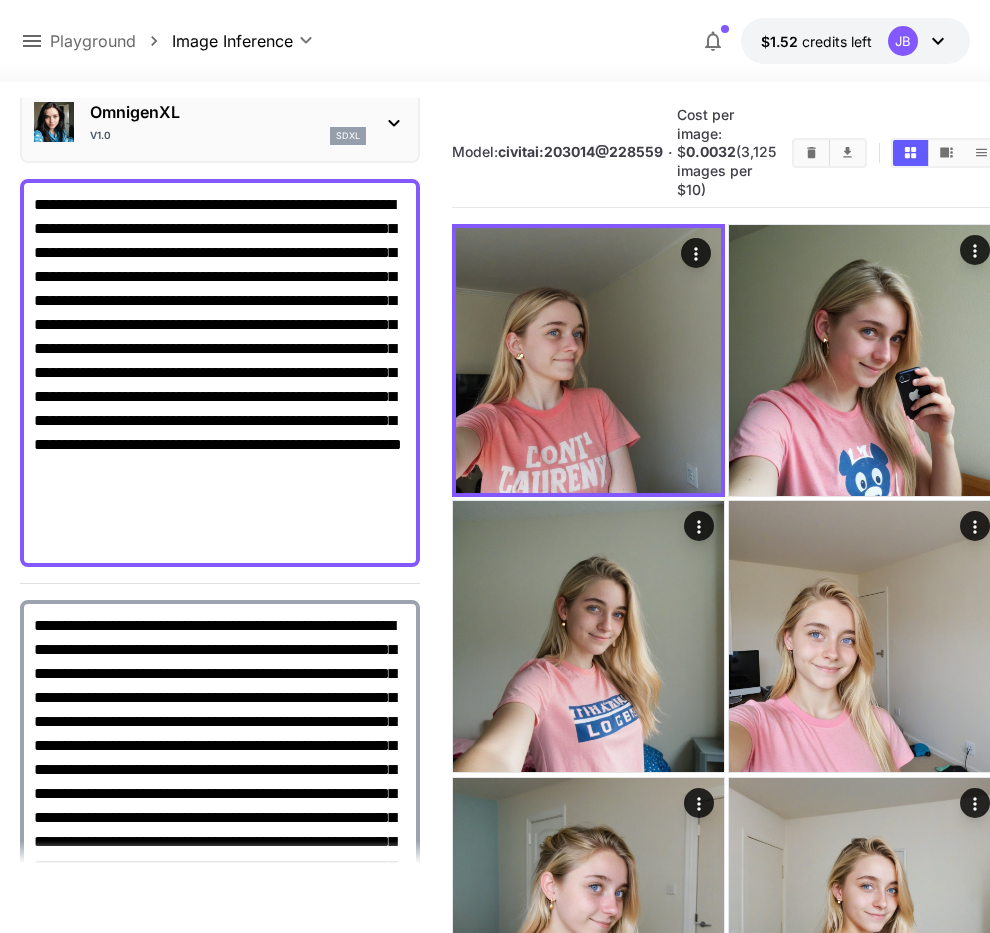click on "**********" at bounding box center [220, 373] 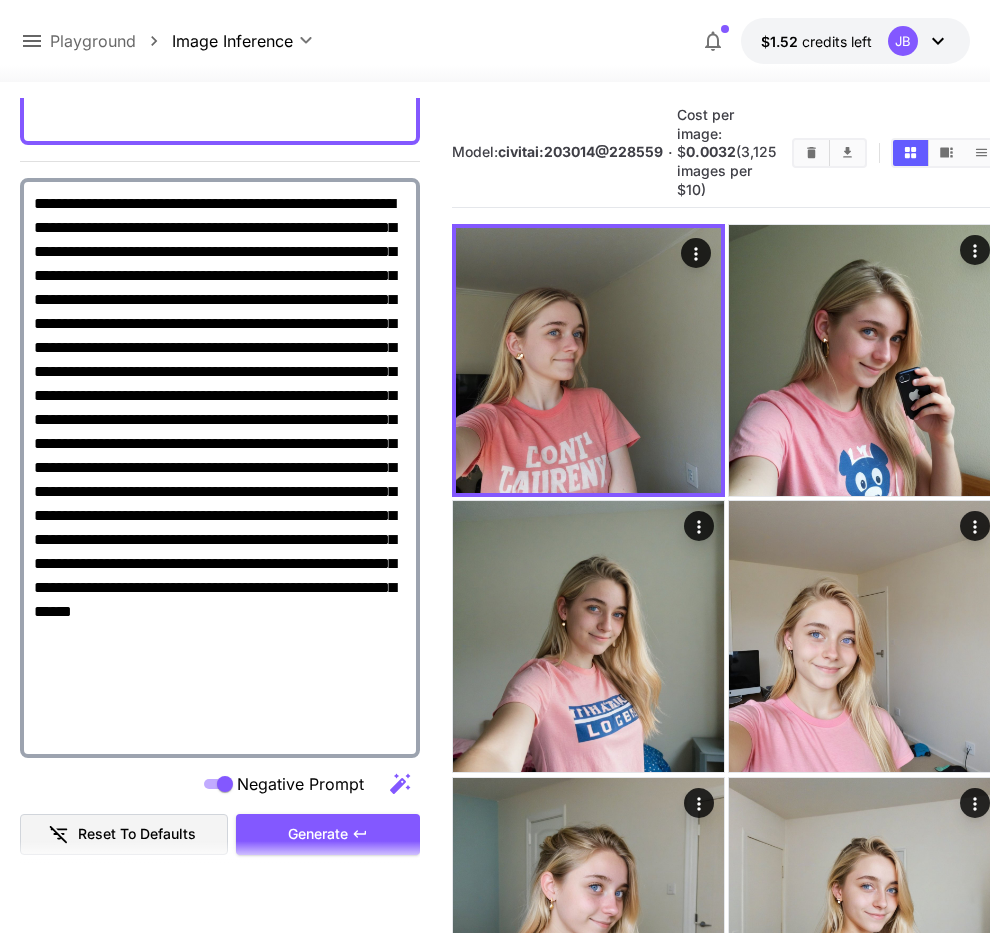 scroll, scrollTop: 657, scrollLeft: 0, axis: vertical 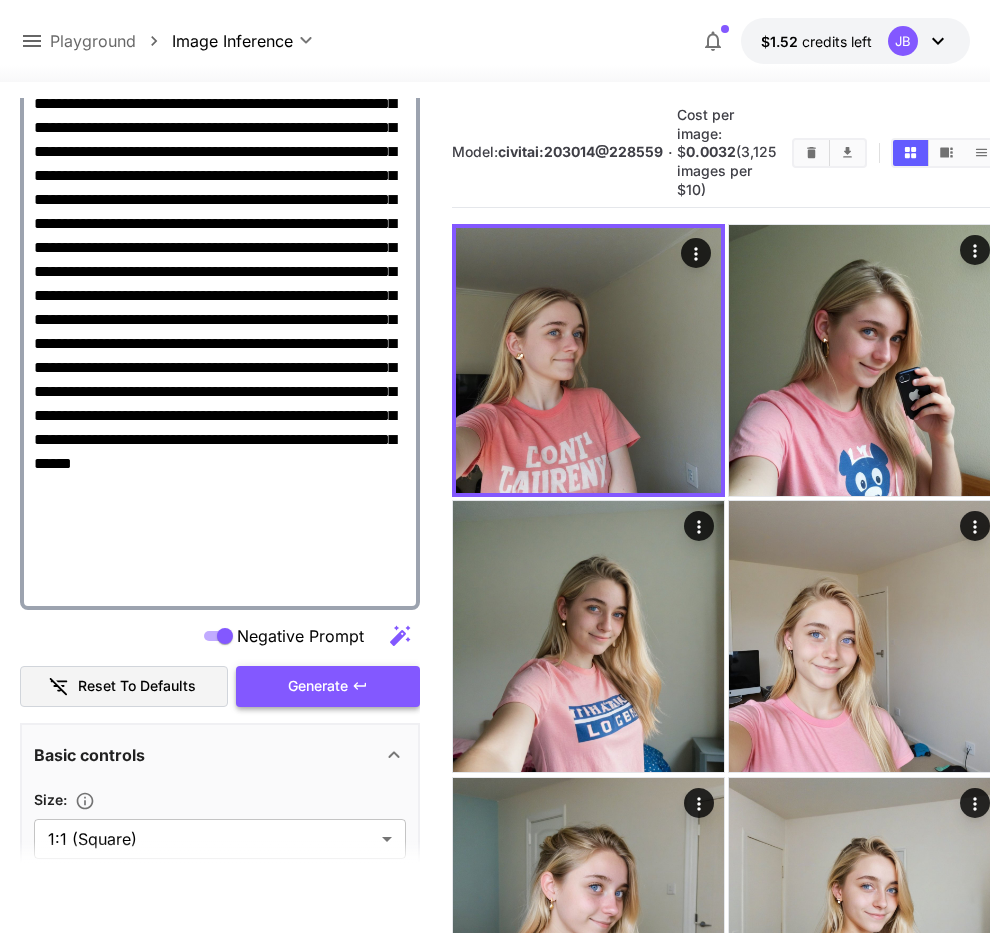 type on "**********" 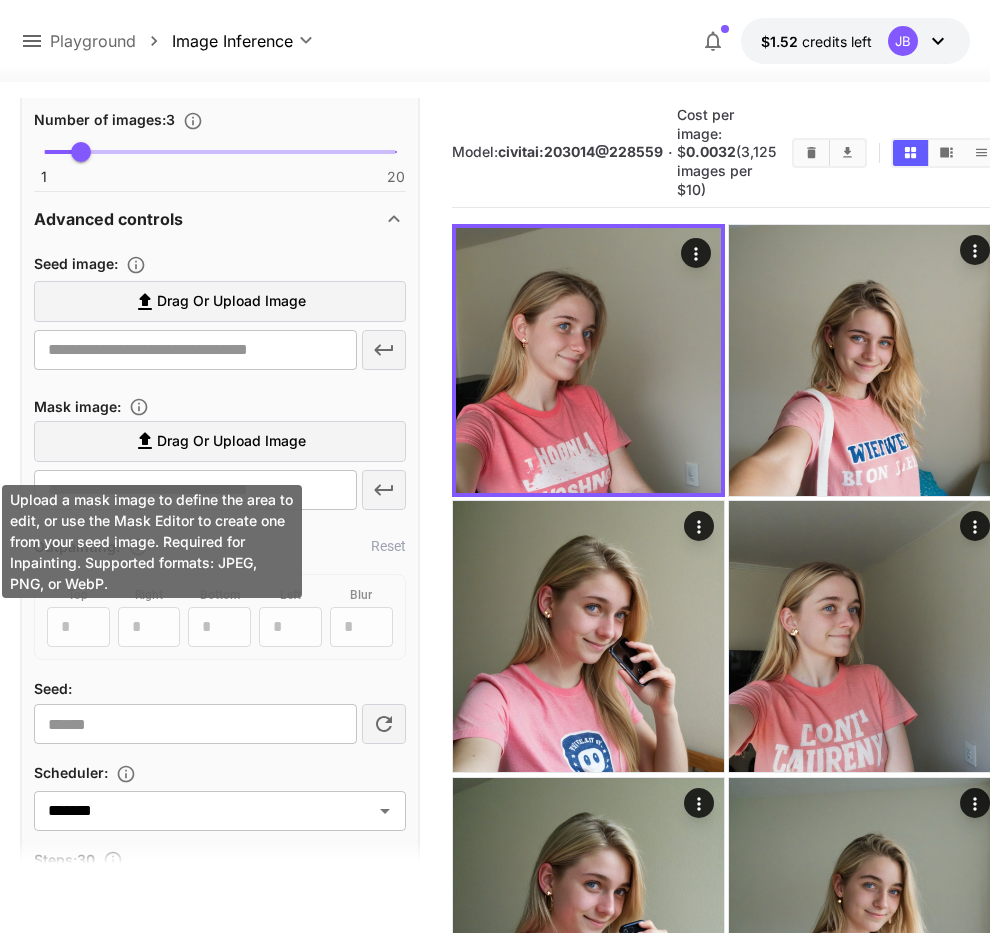 scroll, scrollTop: 1683, scrollLeft: 0, axis: vertical 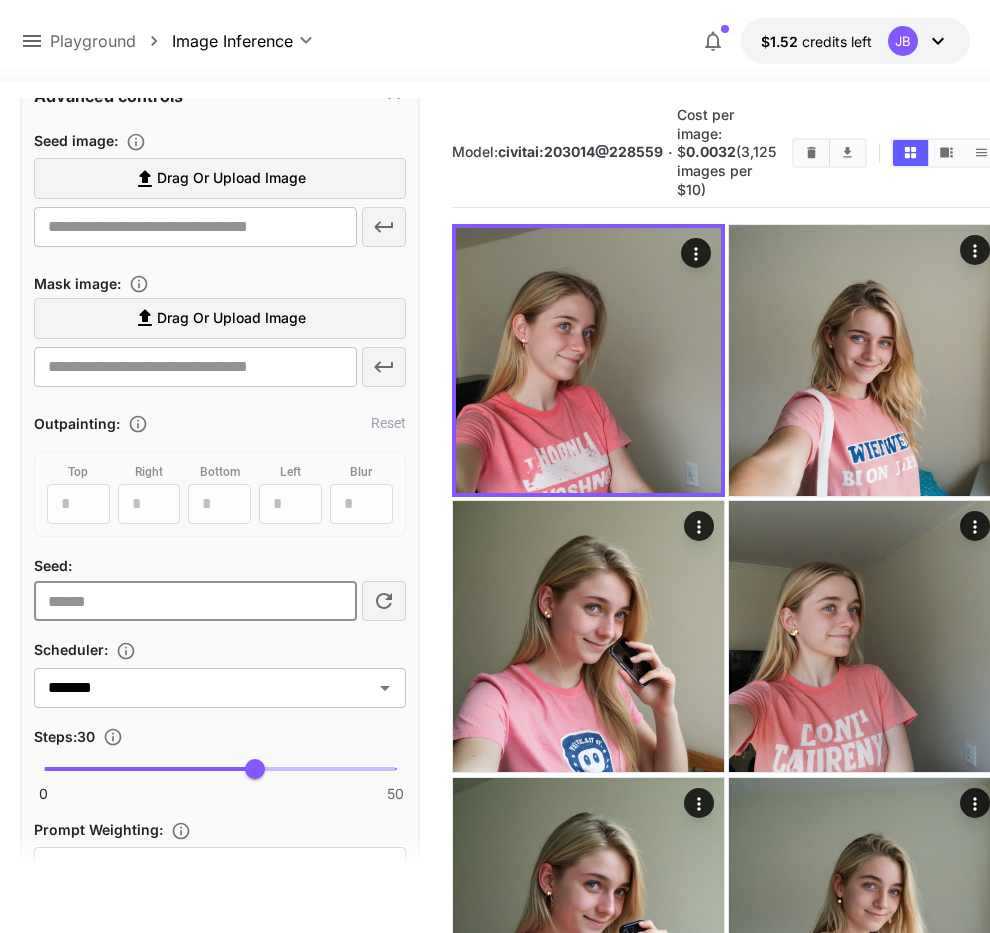 drag, startPoint x: 229, startPoint y: 606, endPoint x: 56, endPoint y: 580, distance: 174.94284 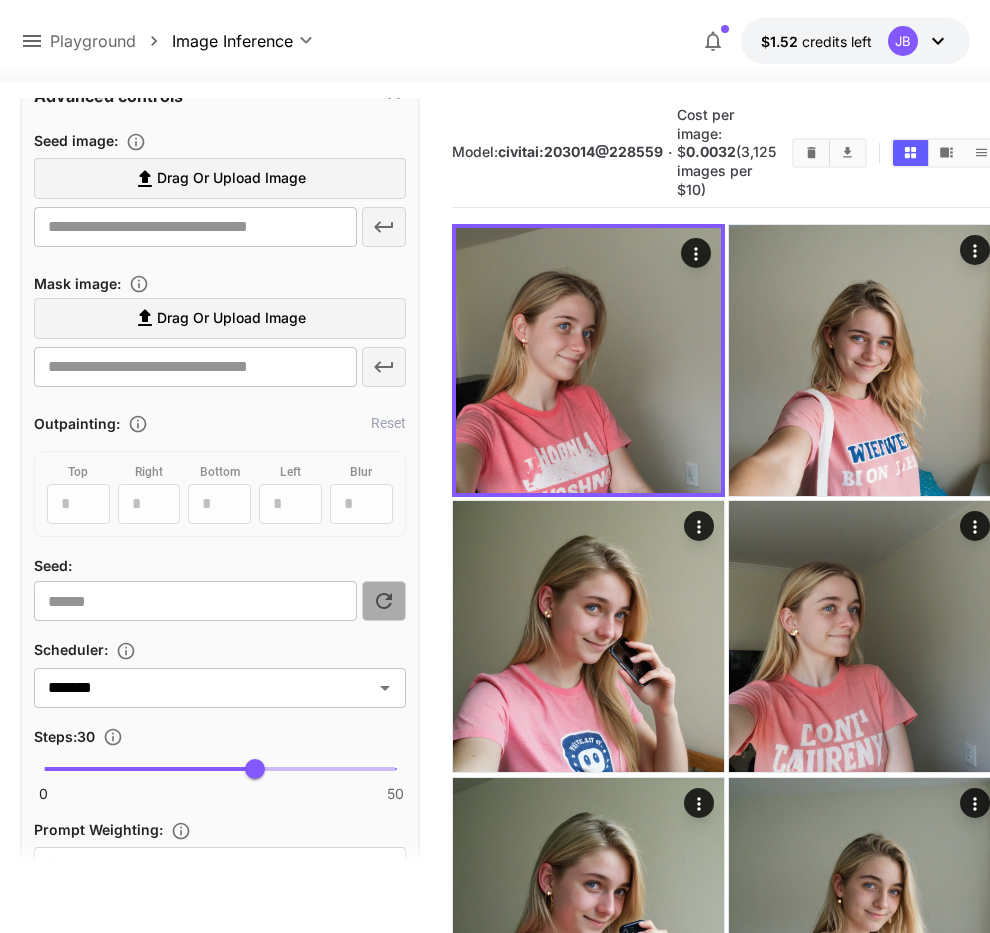 click at bounding box center [384, 601] 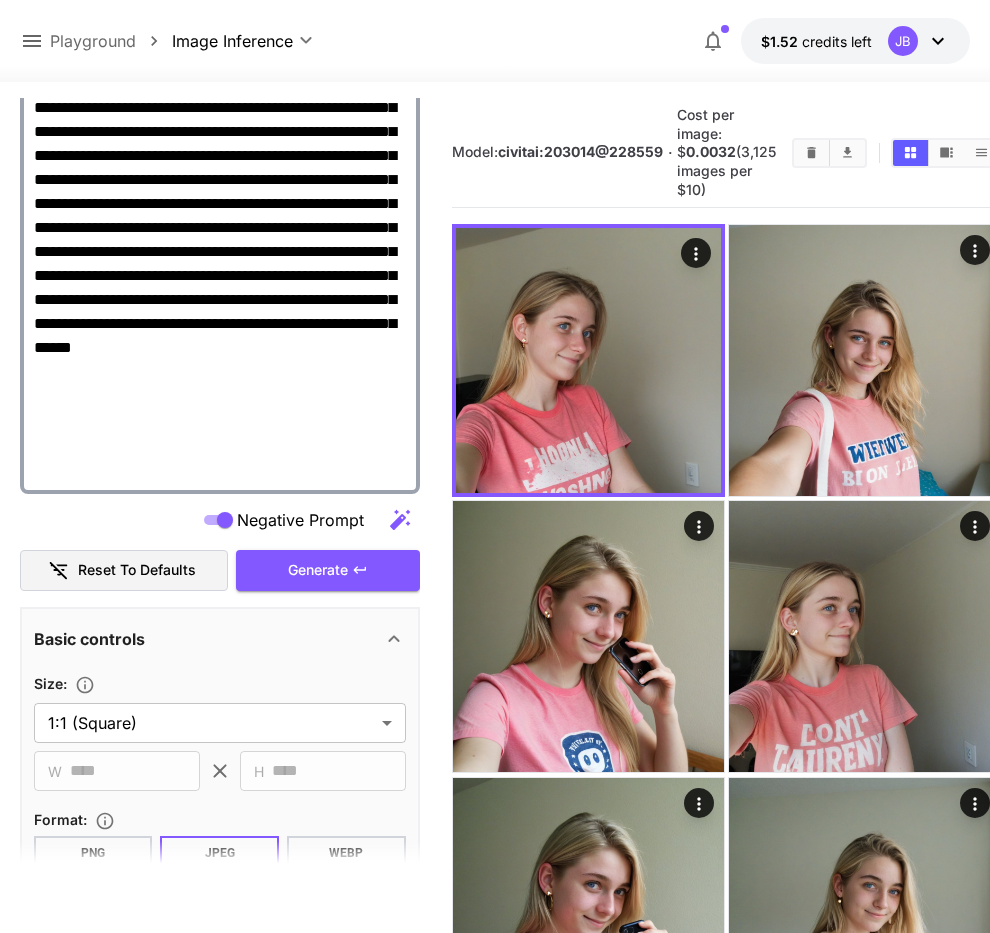 scroll, scrollTop: 771, scrollLeft: 0, axis: vertical 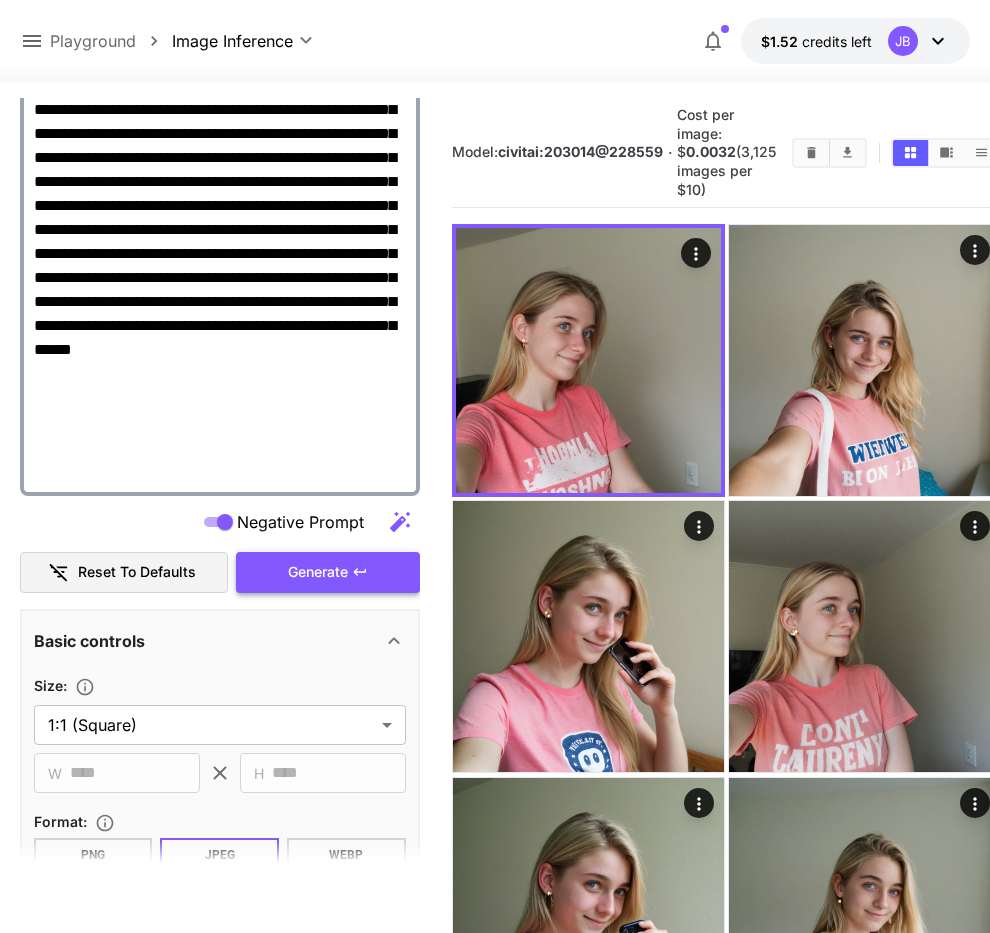 click on "Generate" at bounding box center (318, 572) 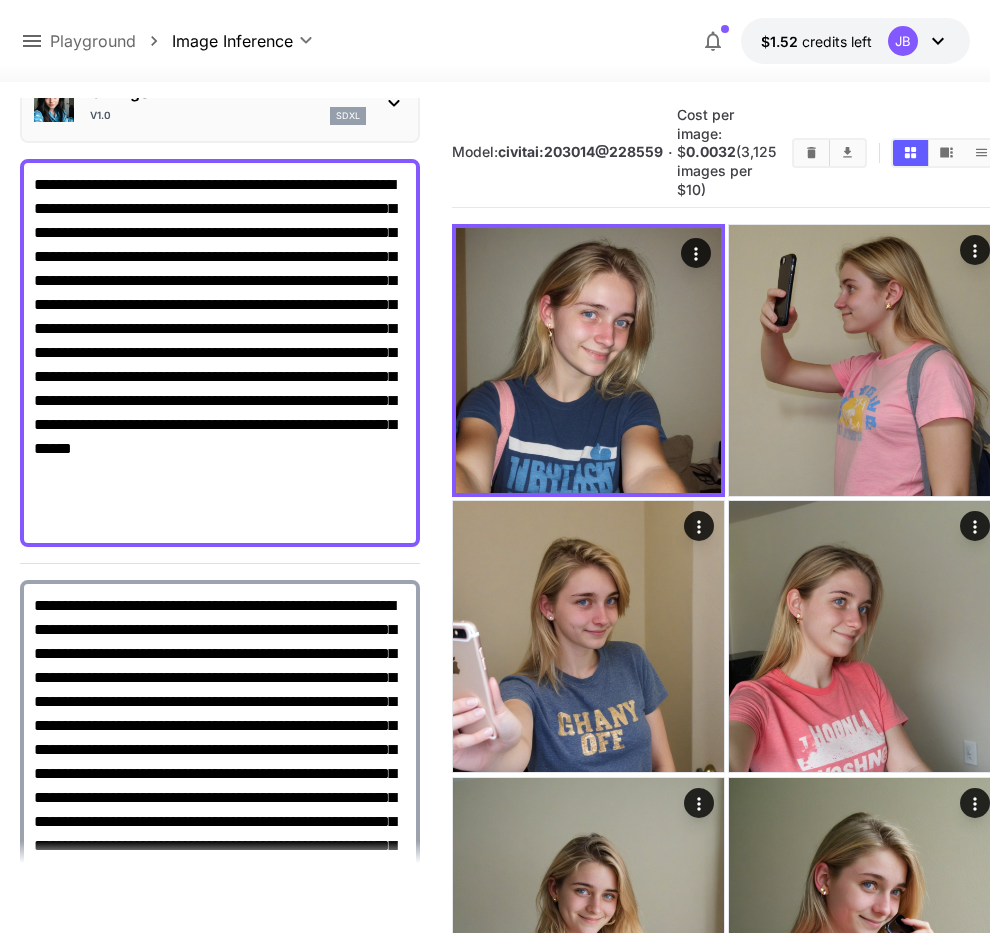 scroll, scrollTop: 87, scrollLeft: 0, axis: vertical 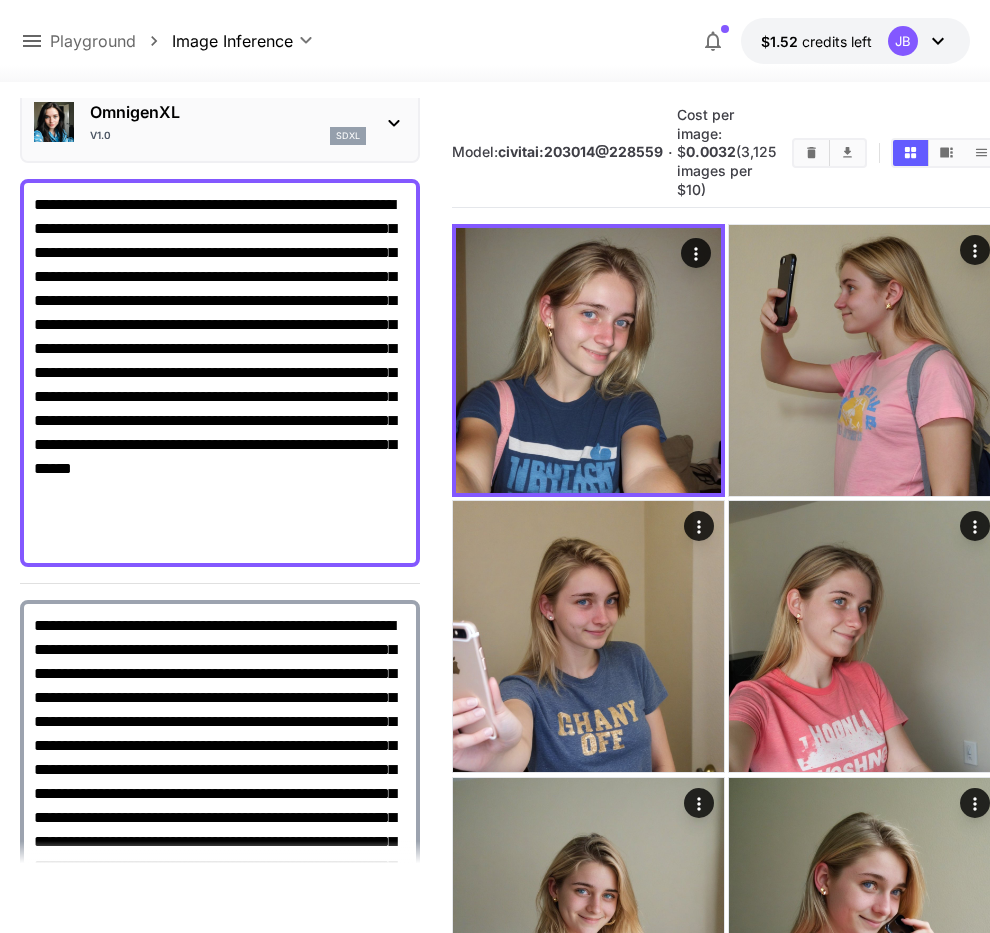 click on "**********" at bounding box center (220, 373) 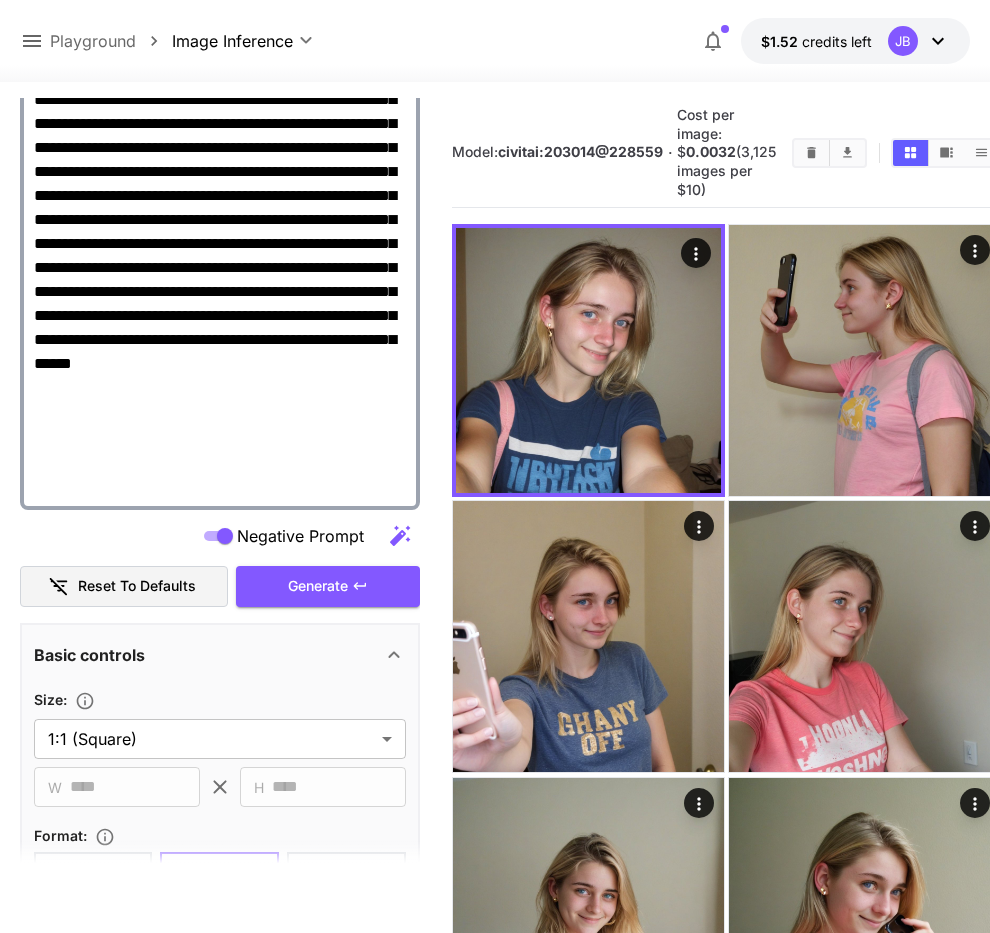 scroll, scrollTop: 771, scrollLeft: 0, axis: vertical 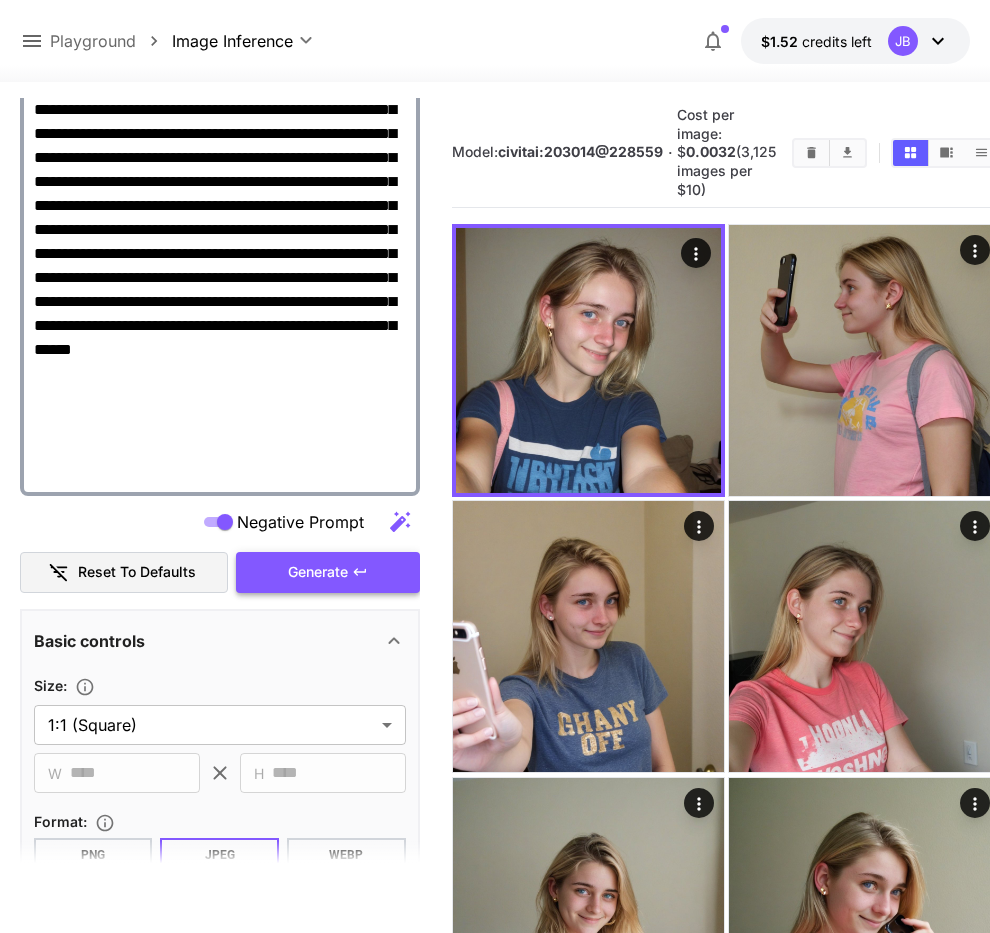 type on "**********" 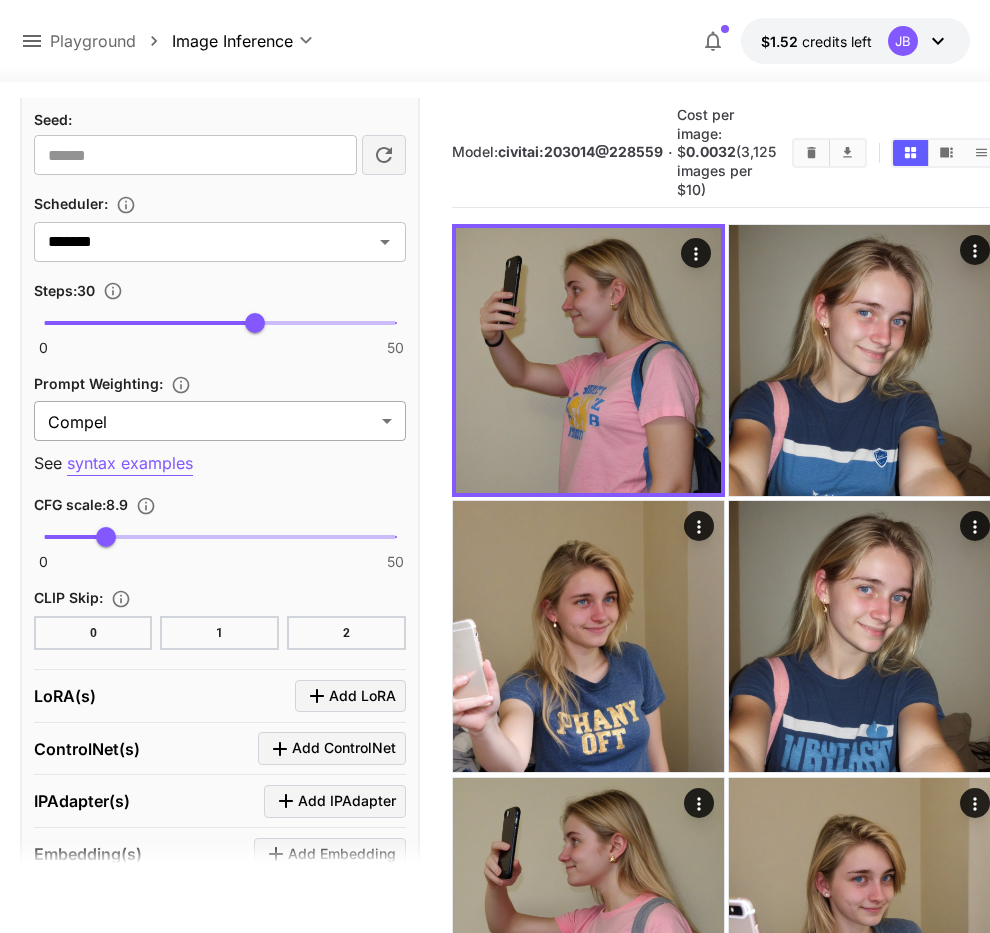 scroll, scrollTop: 2139, scrollLeft: 0, axis: vertical 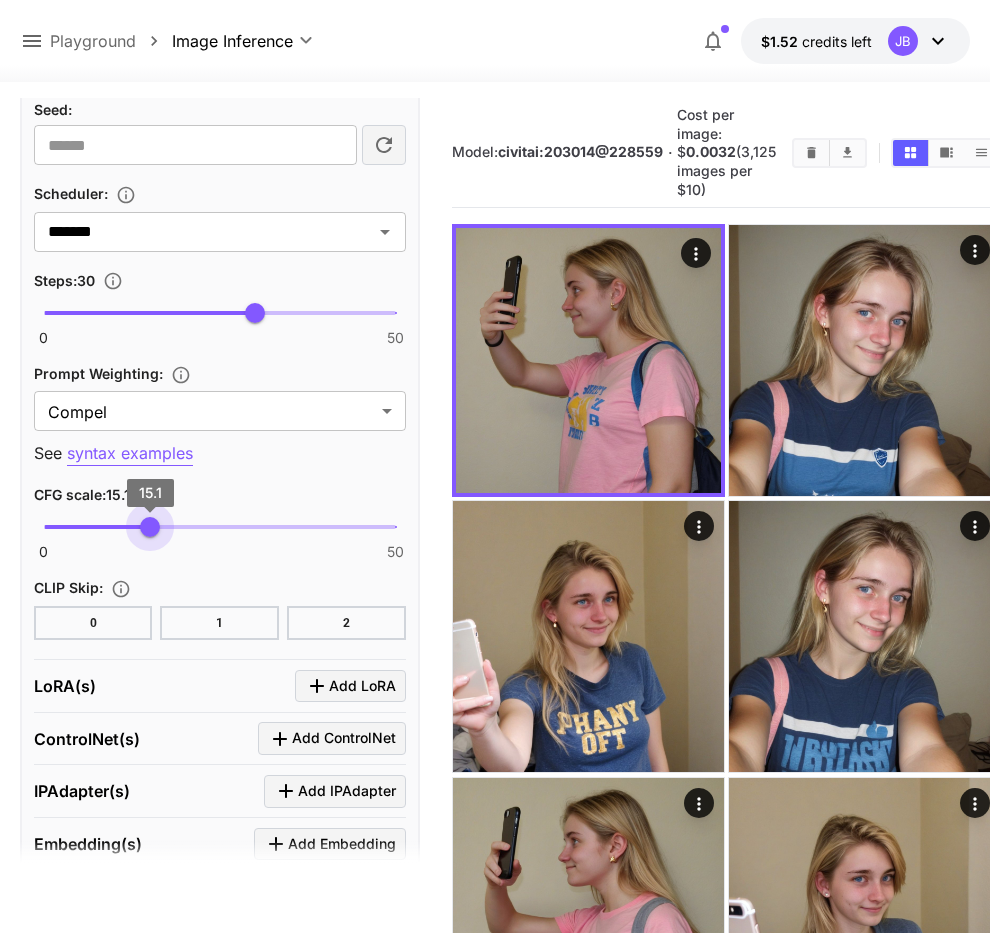 drag, startPoint x: 112, startPoint y: 538, endPoint x: 150, endPoint y: 540, distance: 38.052597 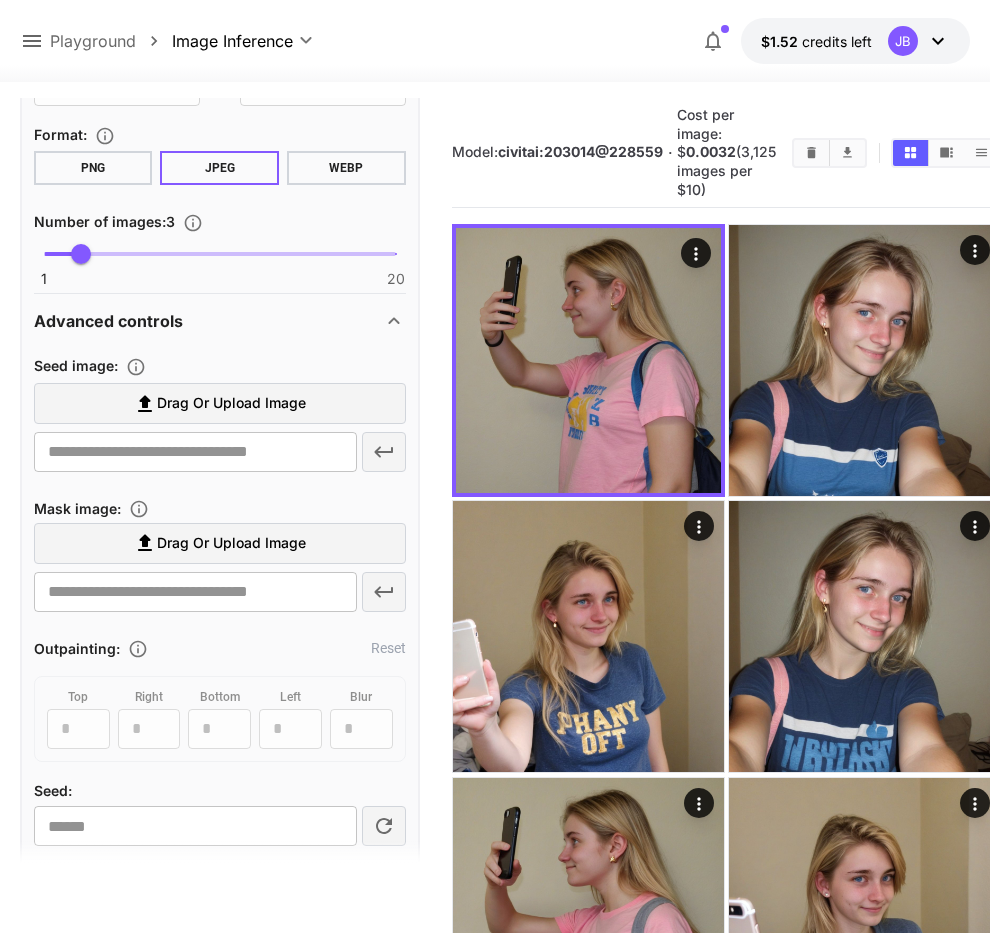 scroll, scrollTop: 1113, scrollLeft: 0, axis: vertical 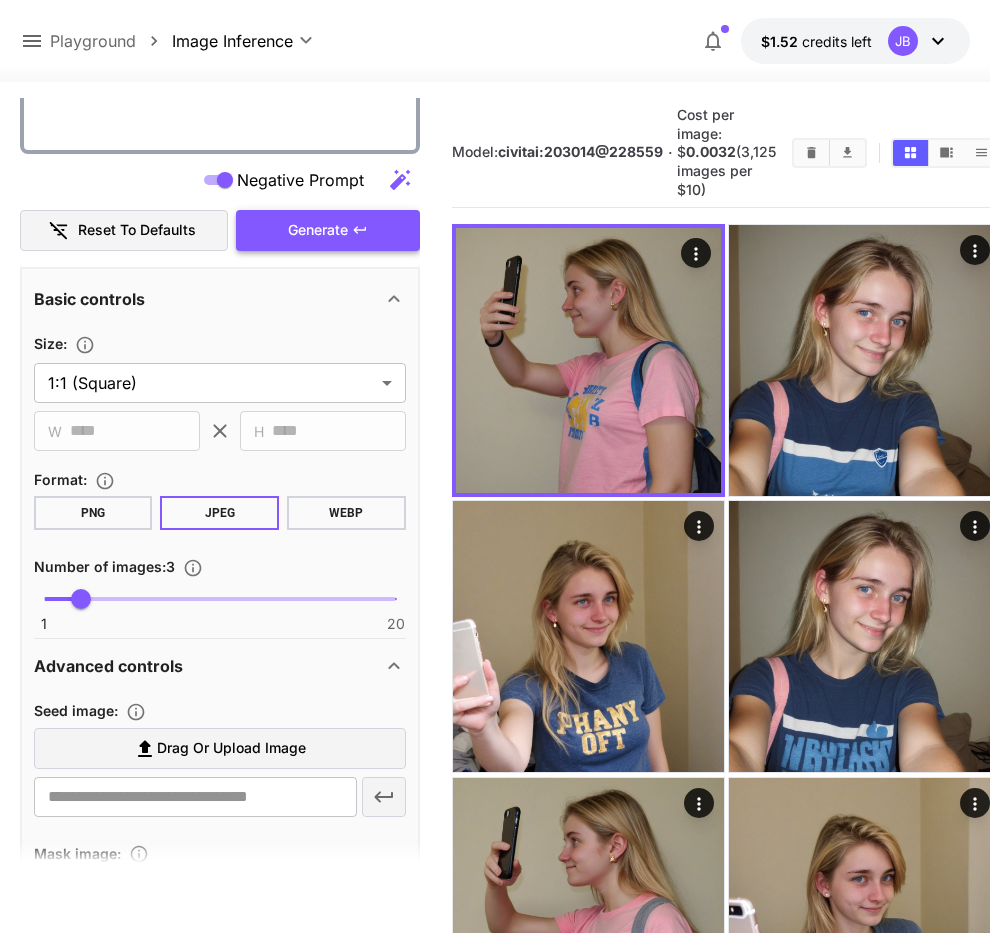 click on "Generate" at bounding box center [318, 230] 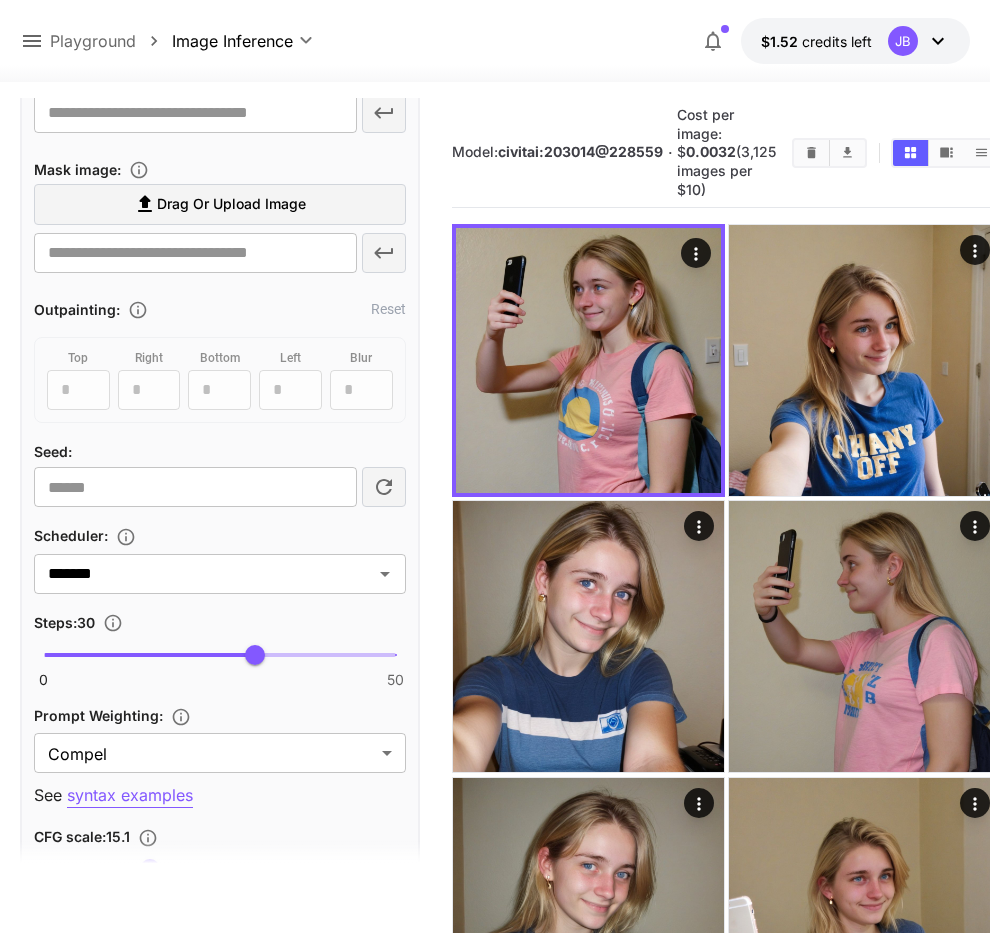 scroll, scrollTop: 1911, scrollLeft: 0, axis: vertical 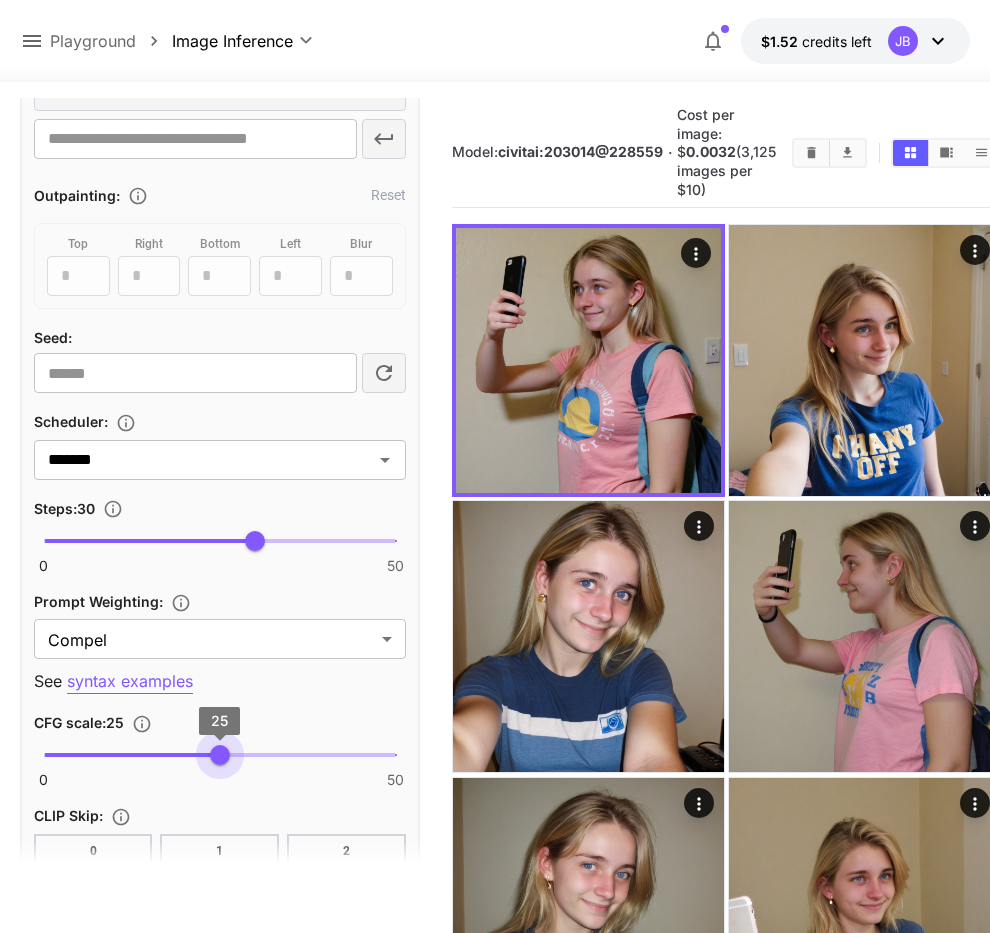 type on "**" 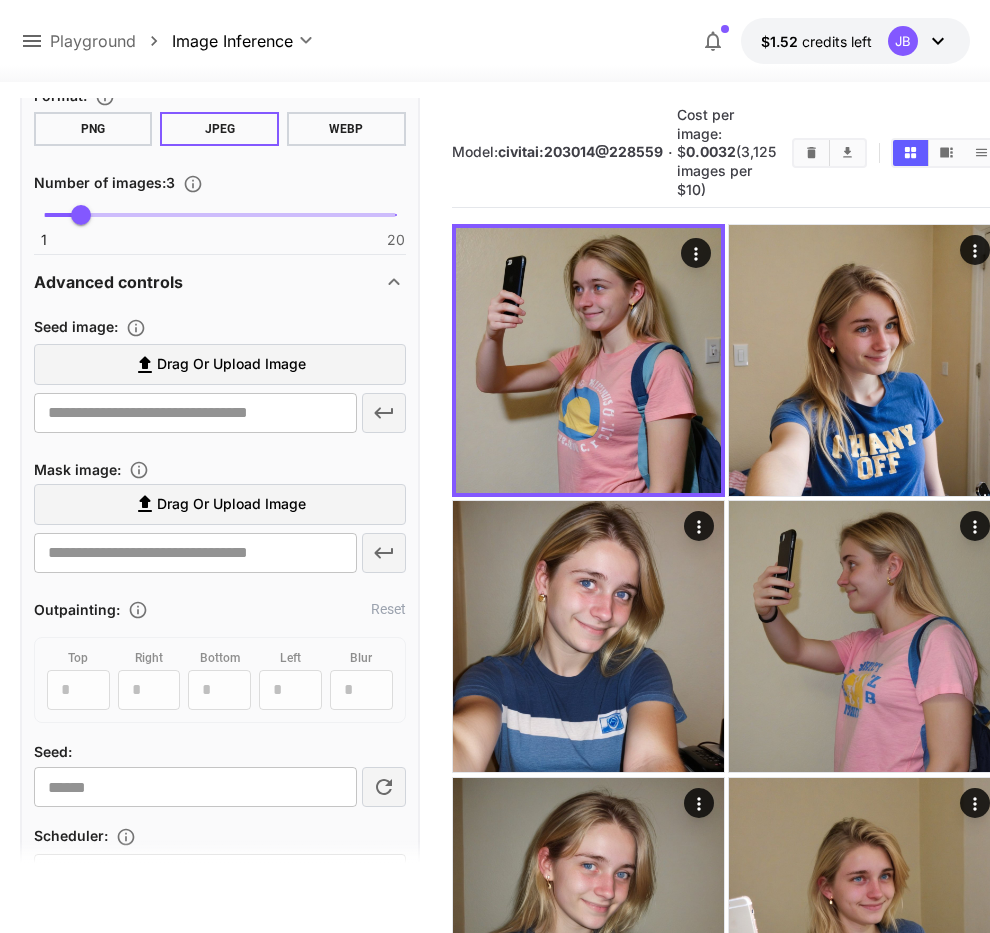 scroll, scrollTop: 1227, scrollLeft: 0, axis: vertical 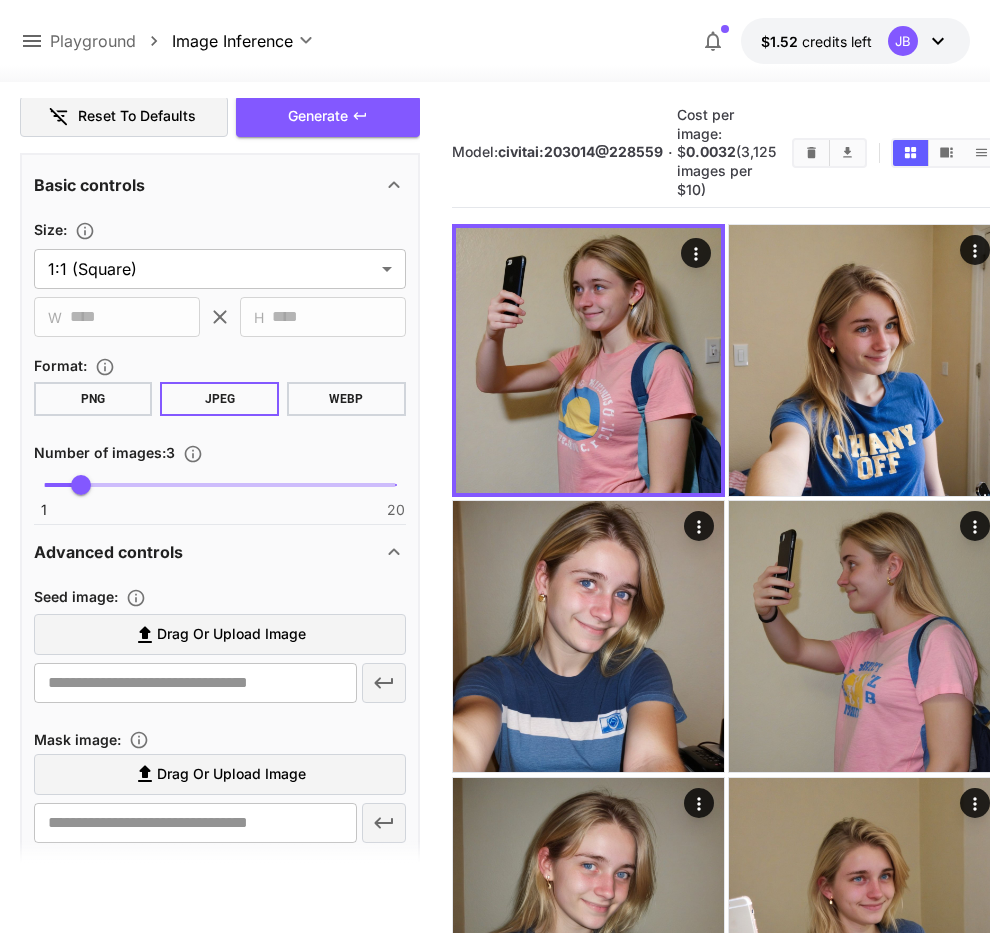 click on "Generate" at bounding box center [318, 116] 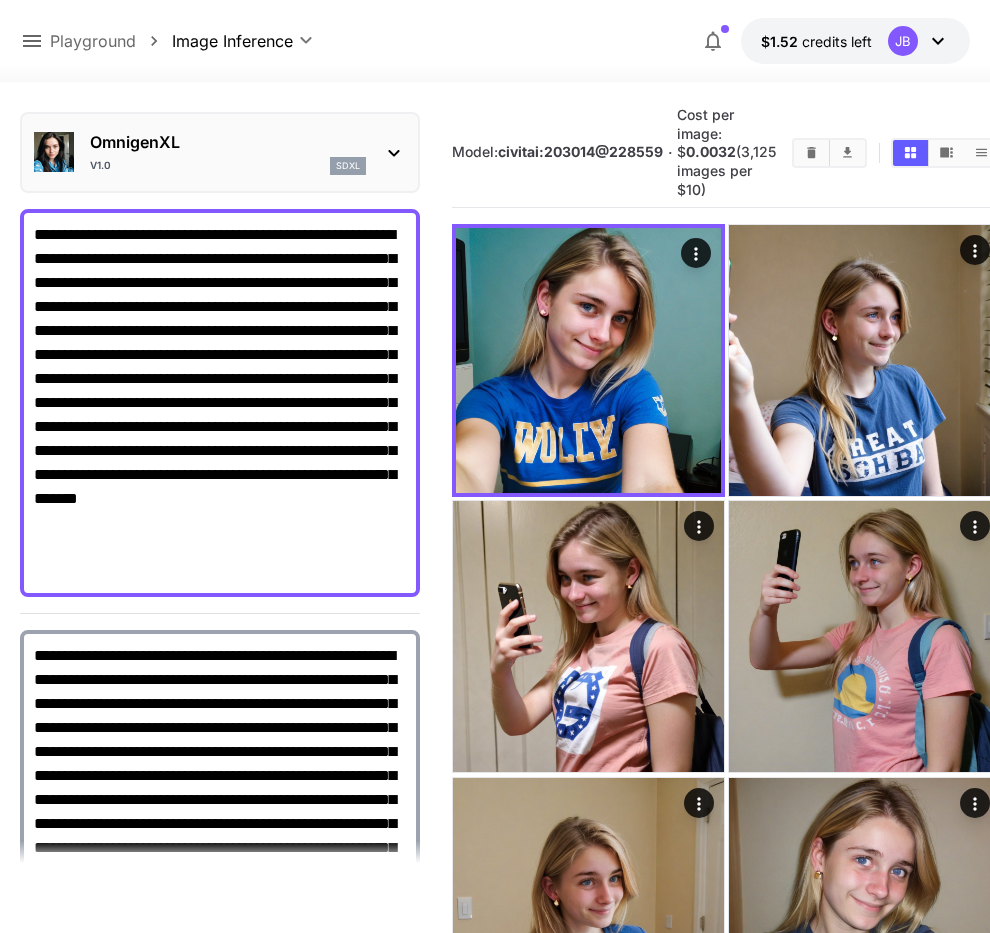 scroll, scrollTop: 0, scrollLeft: 0, axis: both 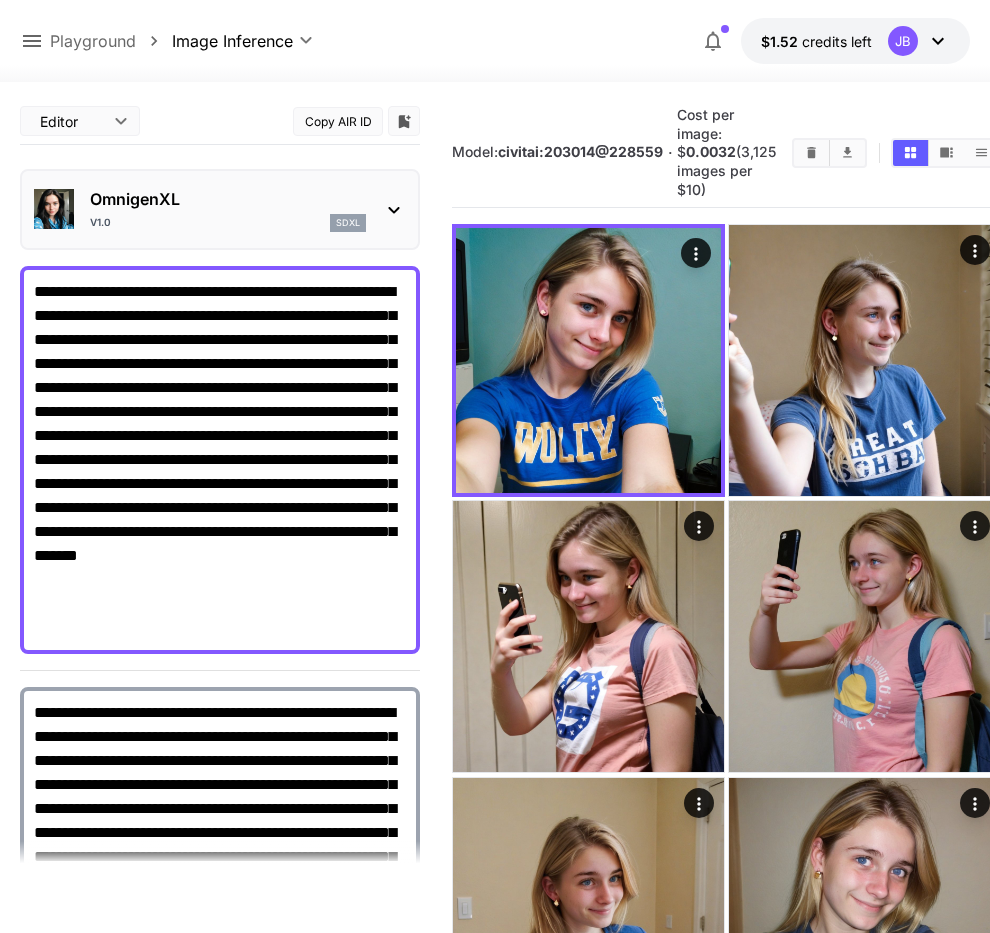 drag, startPoint x: 100, startPoint y: 301, endPoint x: -1, endPoint y: 301, distance: 101 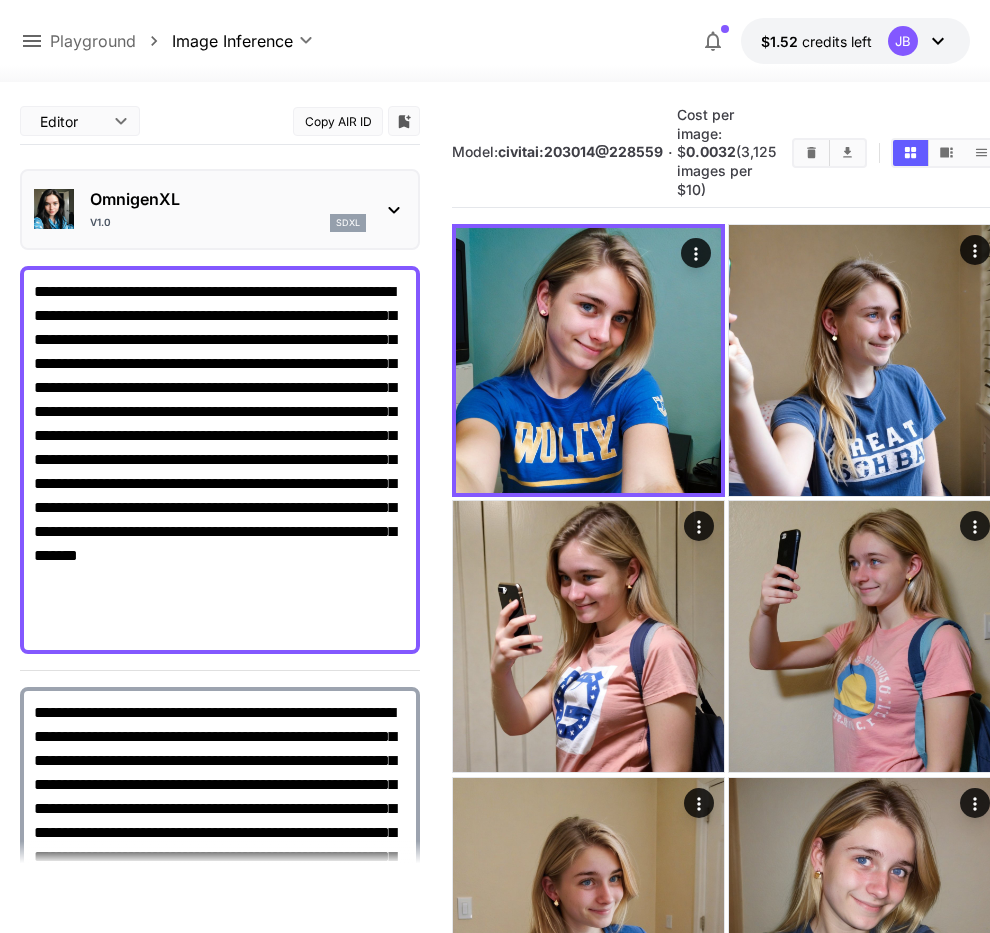 click on "**********" at bounding box center [220, 460] 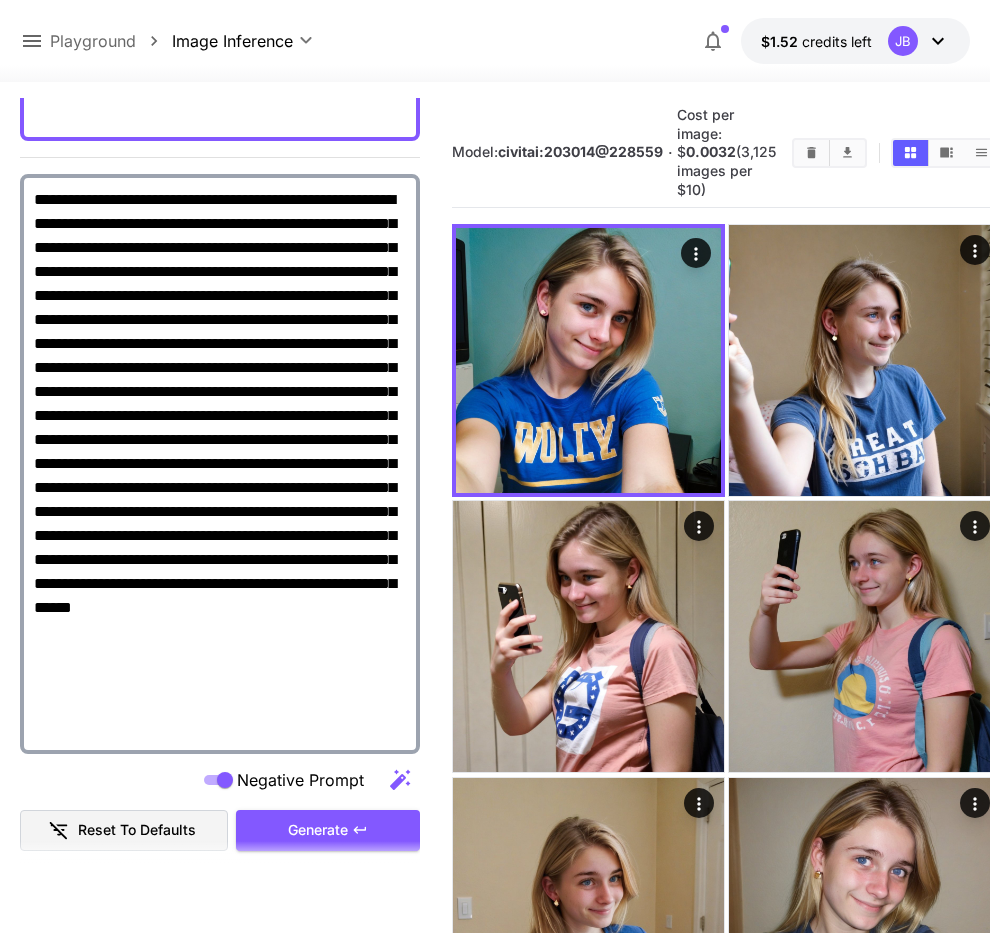 scroll, scrollTop: 684, scrollLeft: 0, axis: vertical 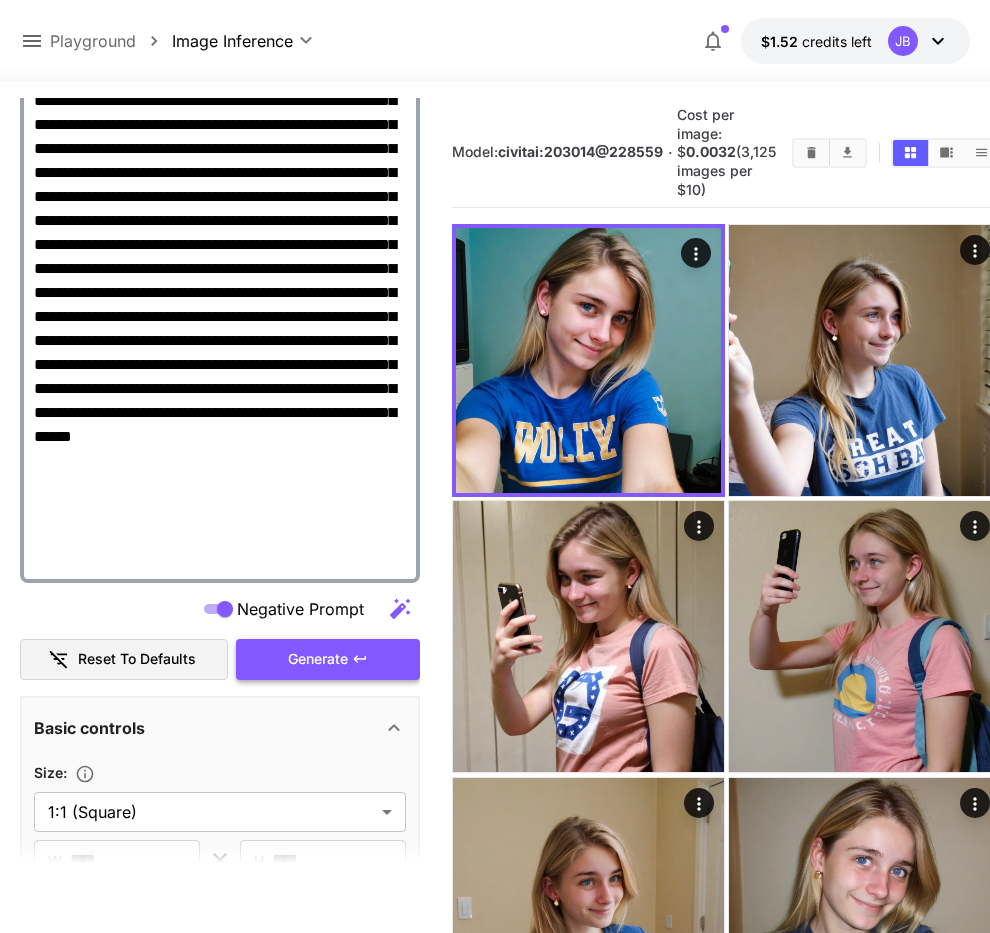 click on "Generate" at bounding box center [318, 659] 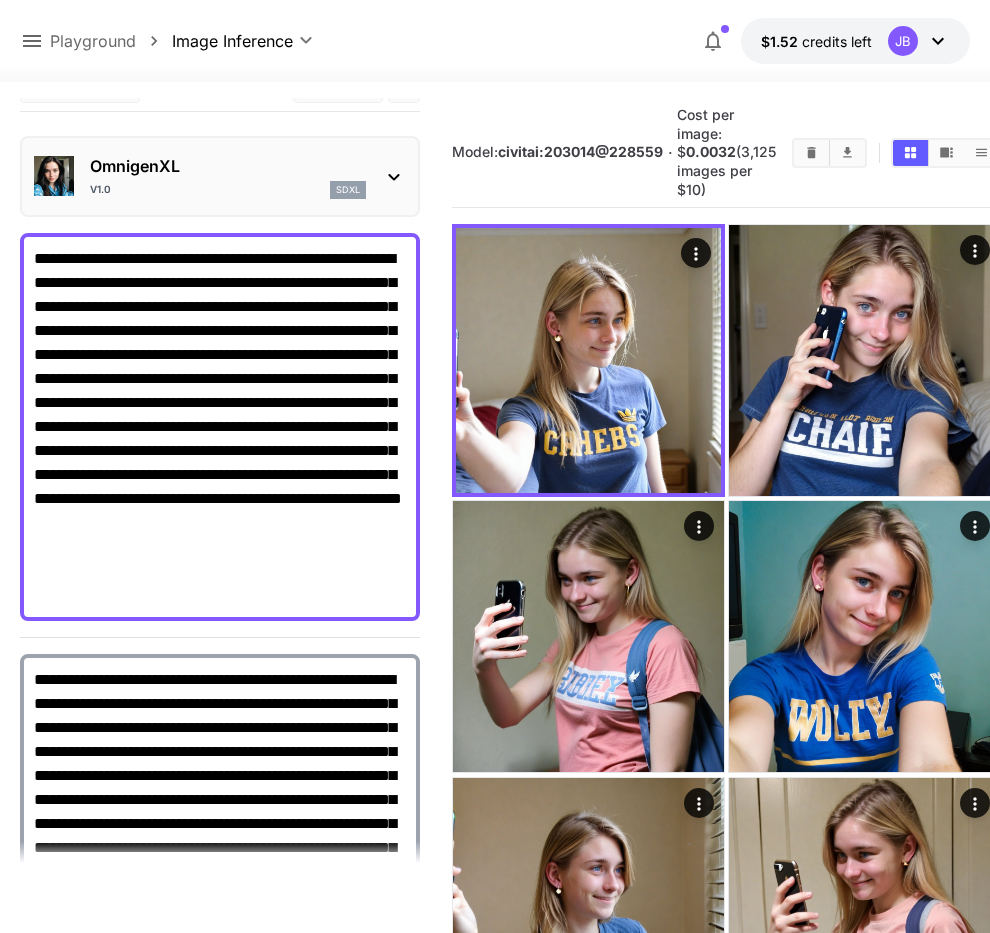 scroll, scrollTop: 0, scrollLeft: 0, axis: both 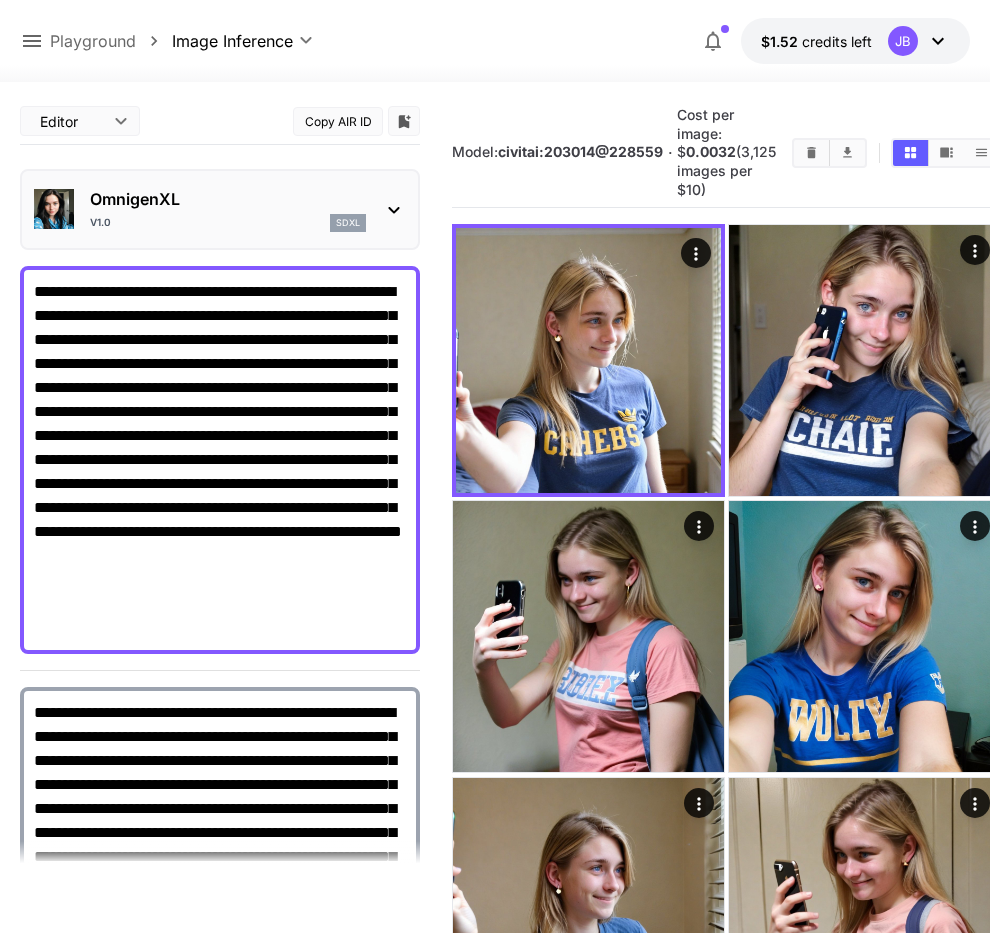drag, startPoint x: 98, startPoint y: 292, endPoint x: 5, endPoint y: 284, distance: 93.34345 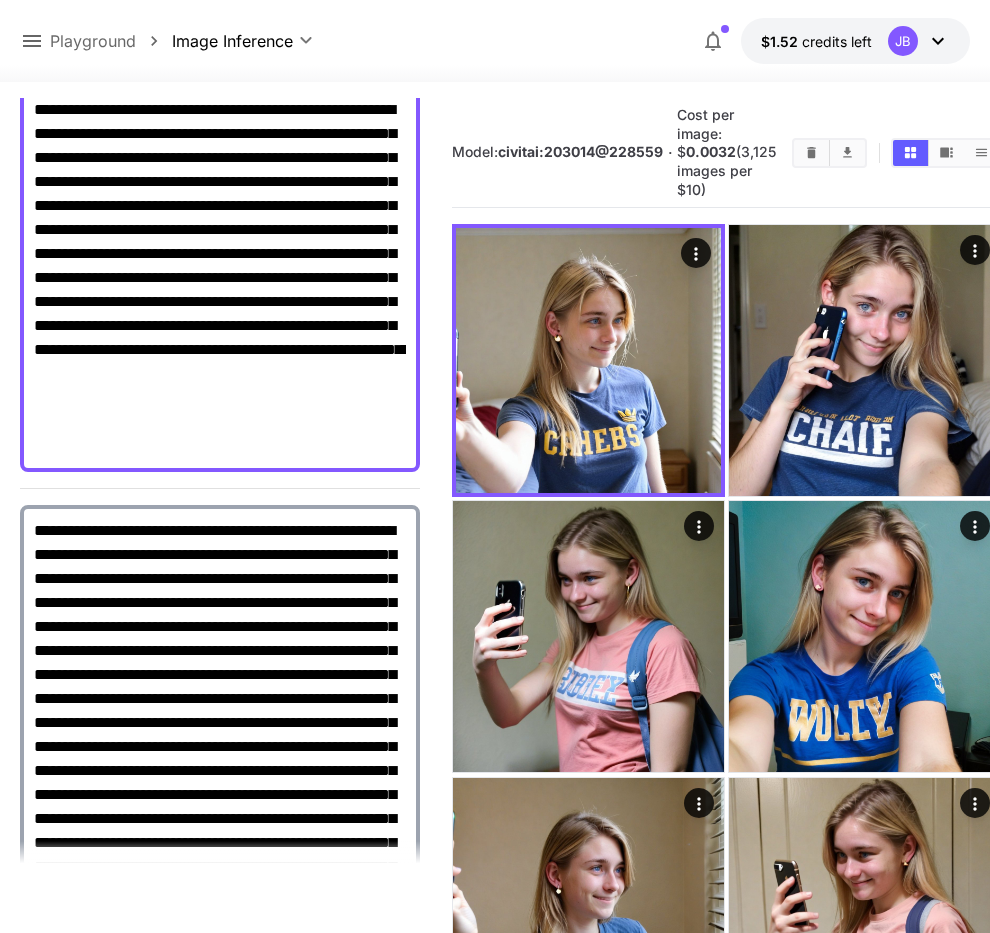 scroll, scrollTop: 684, scrollLeft: 0, axis: vertical 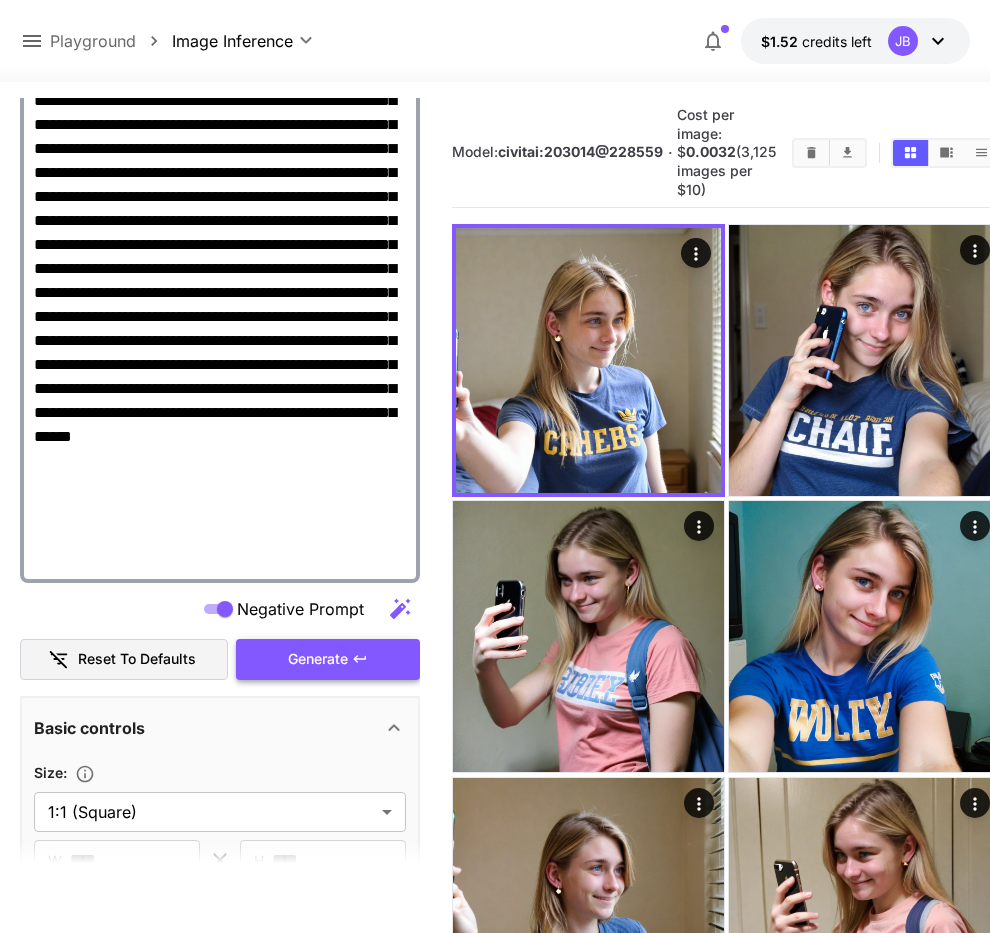 click on "Generate" at bounding box center (318, 659) 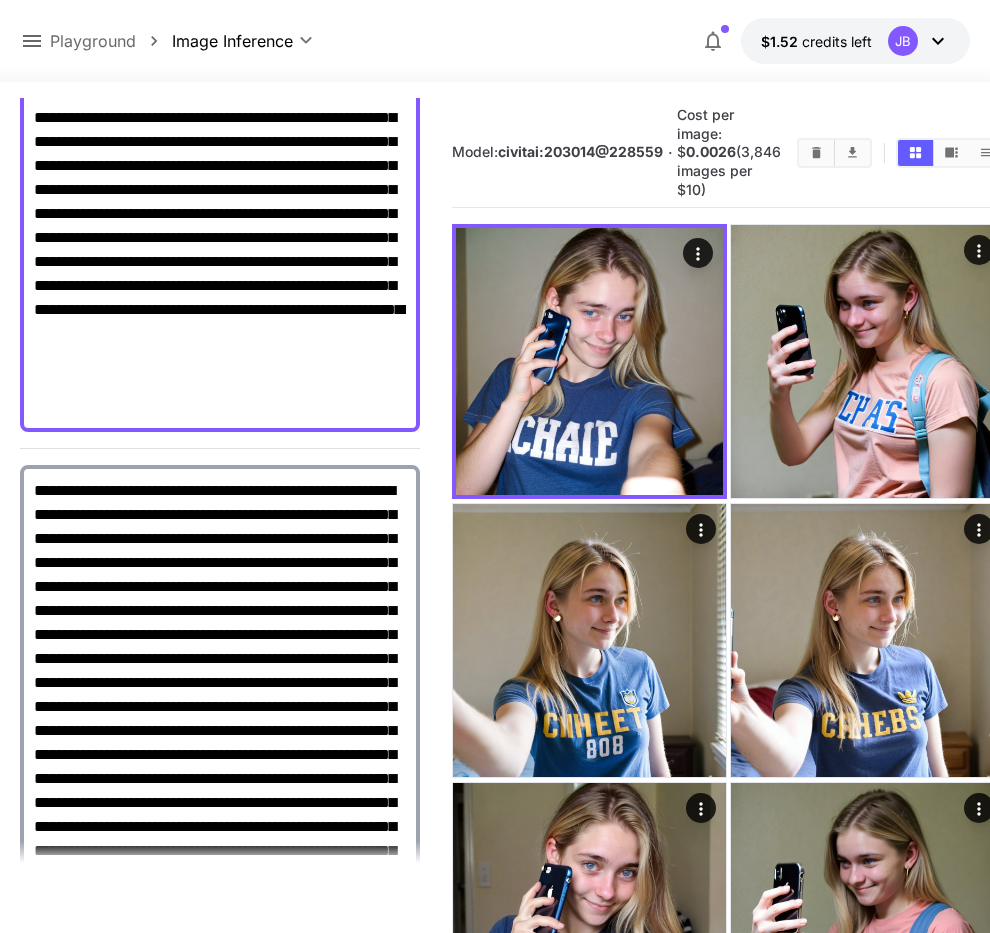 scroll, scrollTop: 0, scrollLeft: 0, axis: both 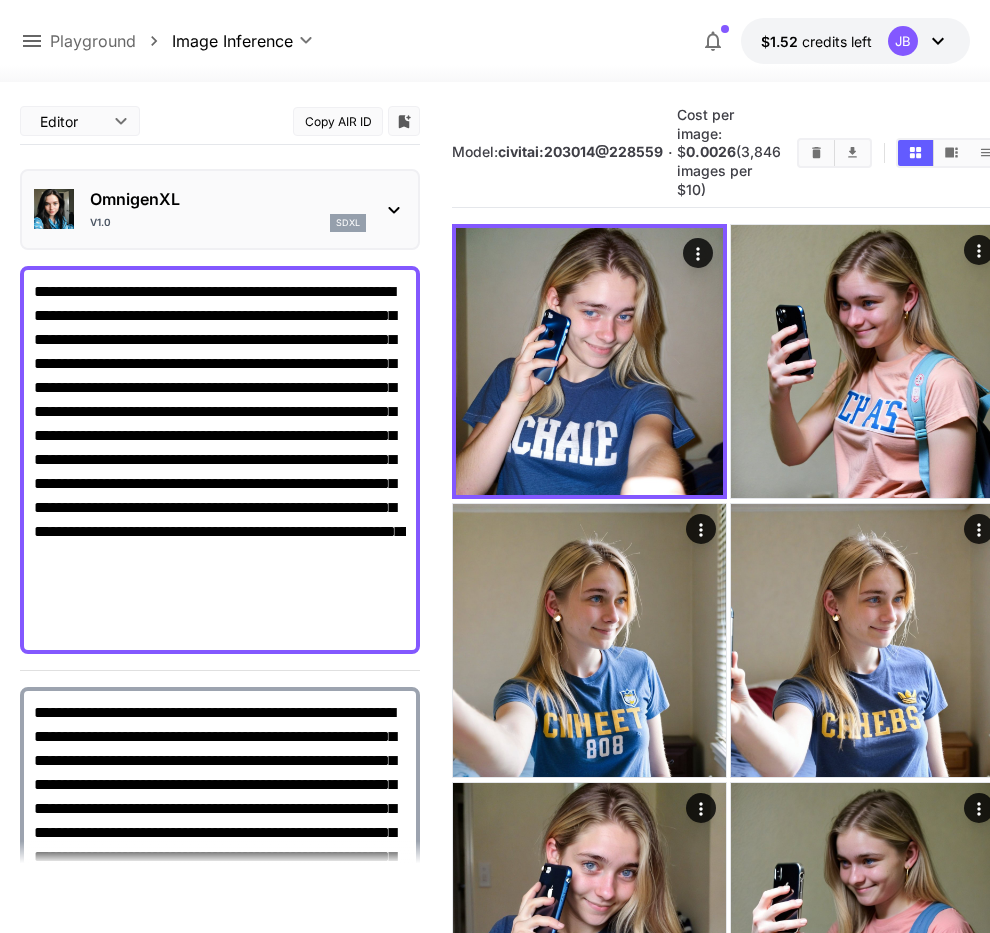 drag, startPoint x: 120, startPoint y: 291, endPoint x: -84, endPoint y: 287, distance: 204.03922 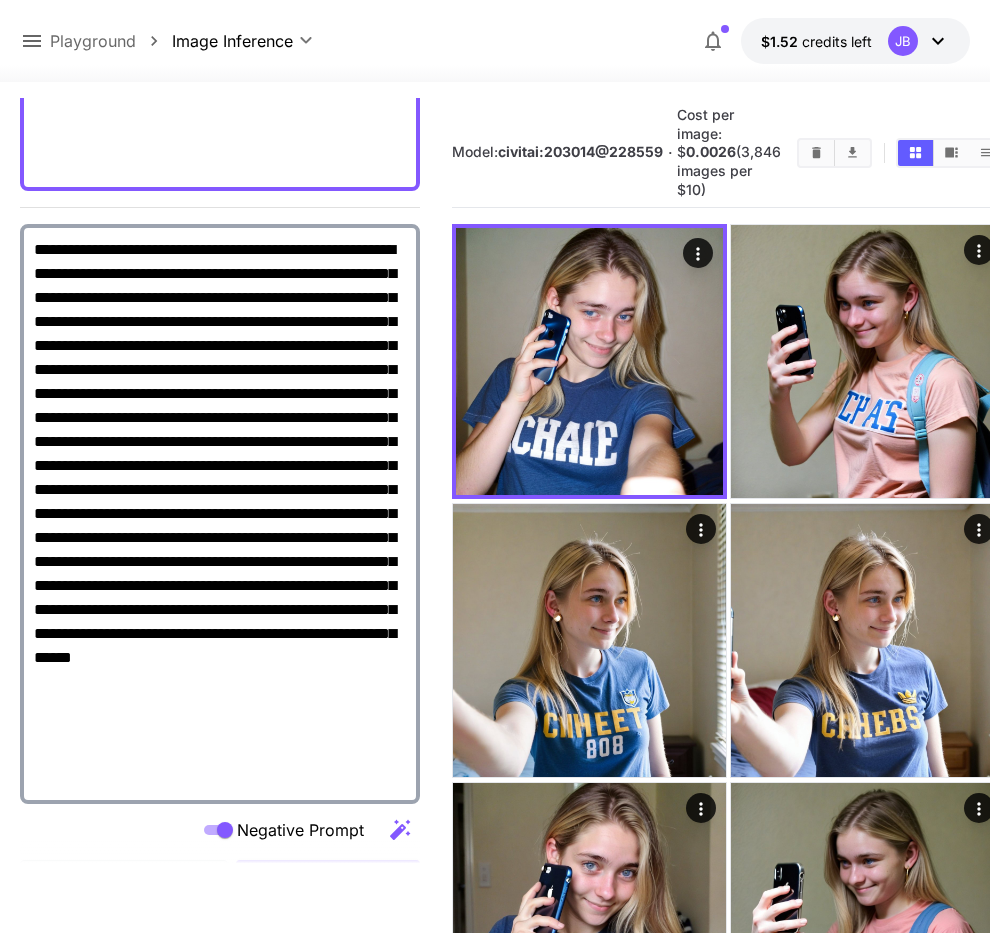 scroll, scrollTop: 570, scrollLeft: 0, axis: vertical 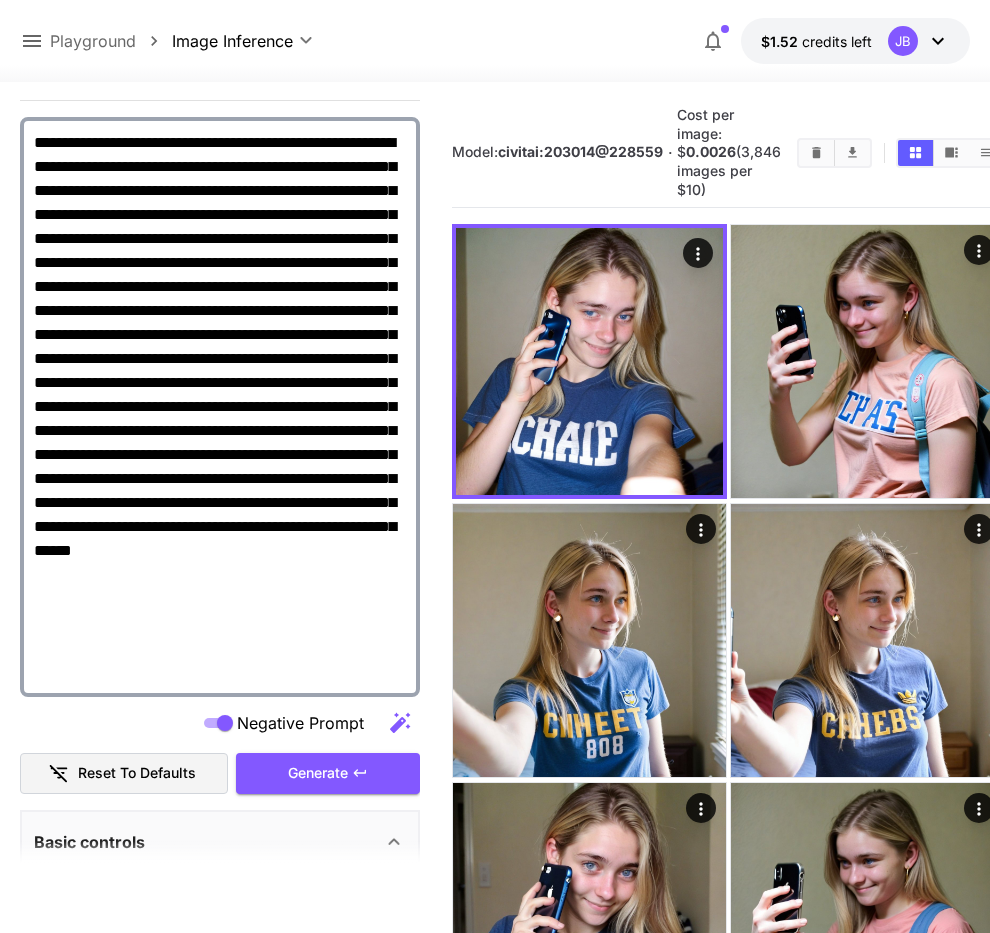 click on "Generate" at bounding box center [328, 773] 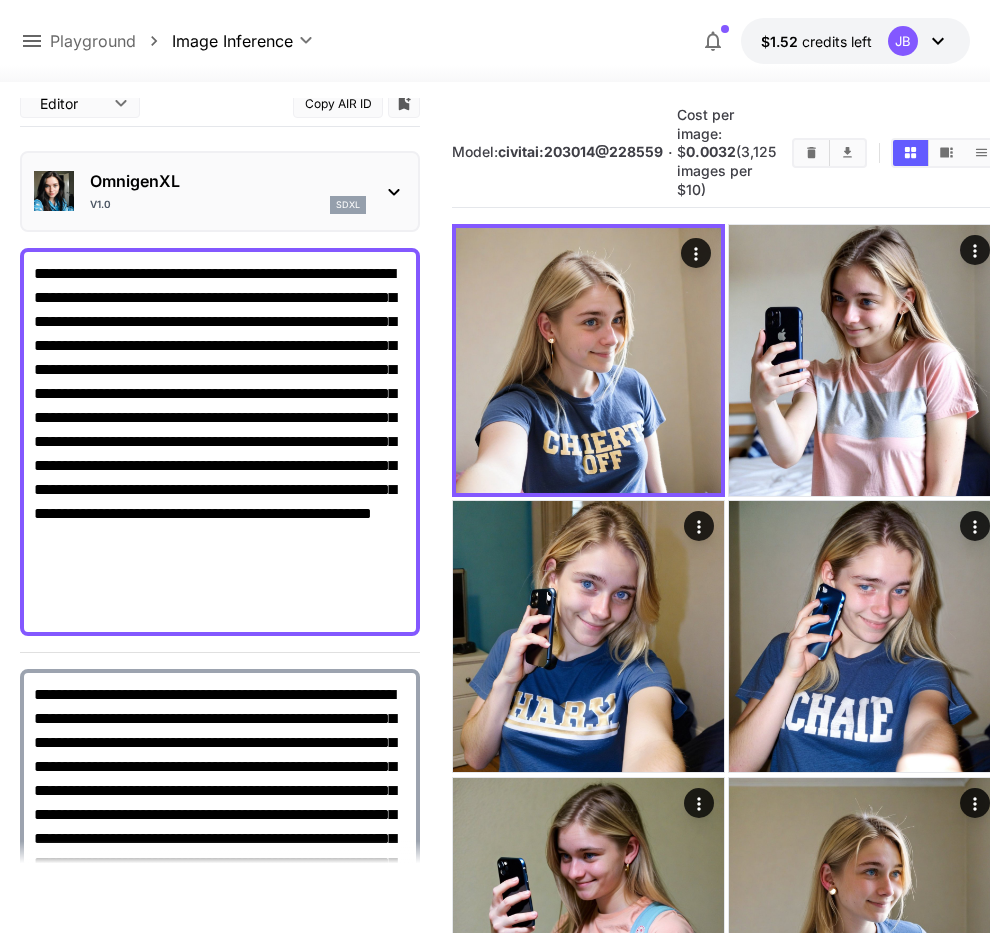 scroll, scrollTop: 0, scrollLeft: 0, axis: both 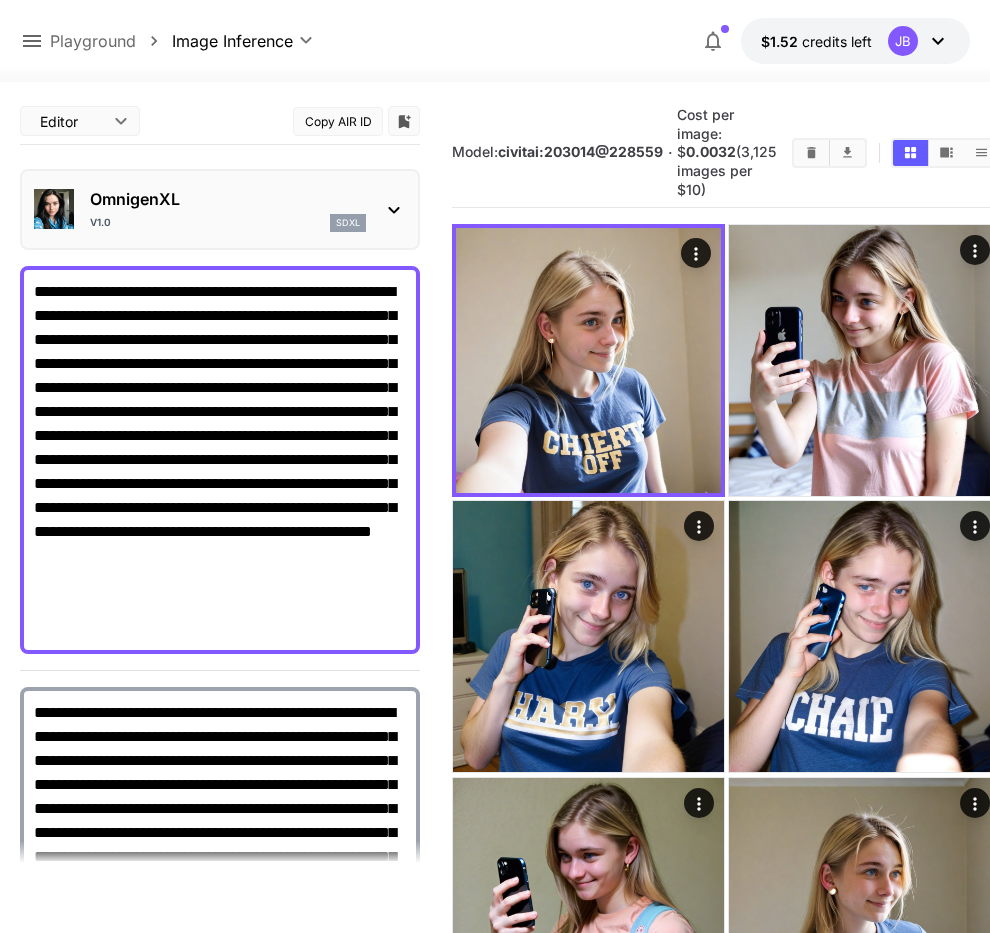 drag, startPoint x: 66, startPoint y: 294, endPoint x: -2, endPoint y: 281, distance: 69.2315 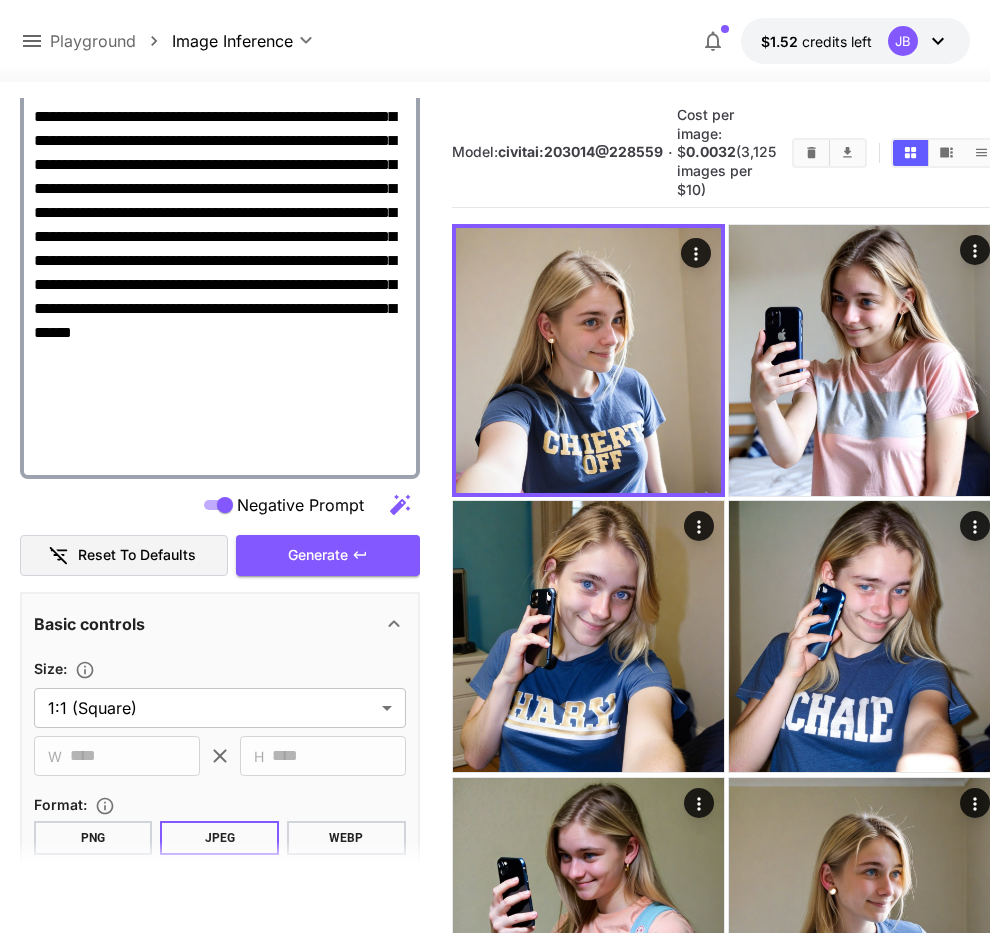 scroll, scrollTop: 798, scrollLeft: 0, axis: vertical 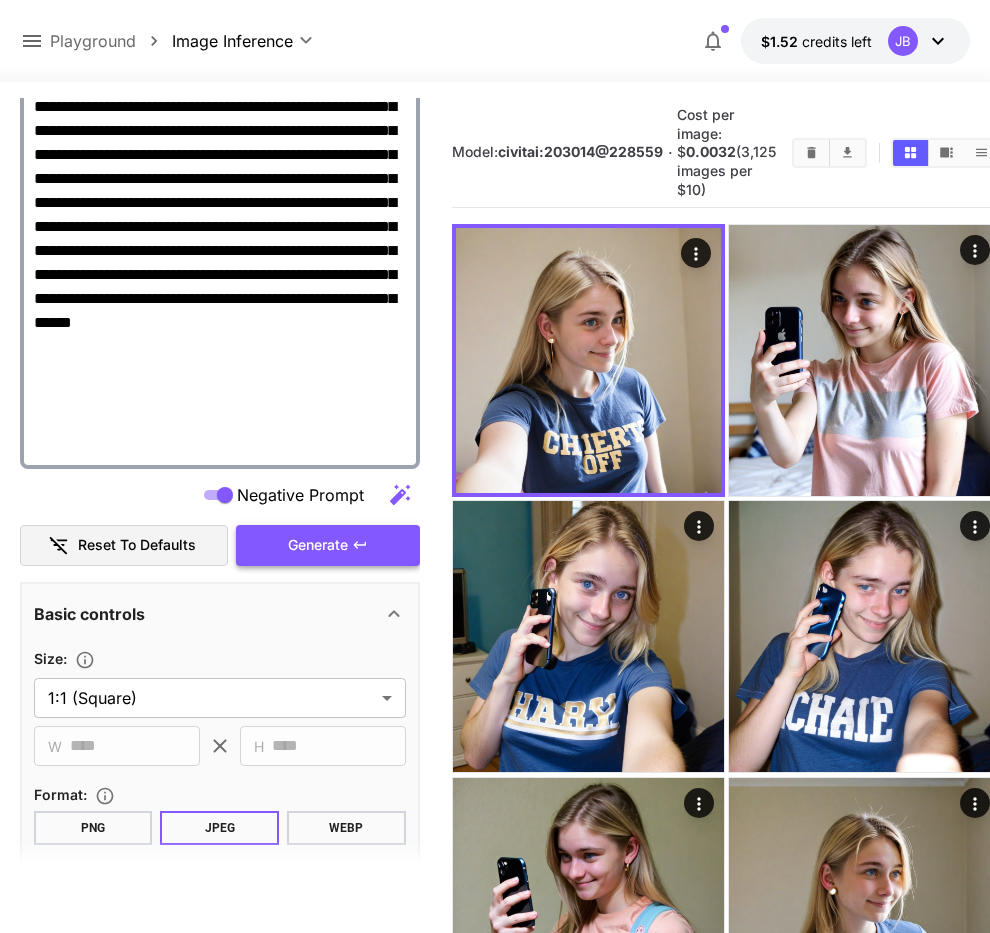 type on "**********" 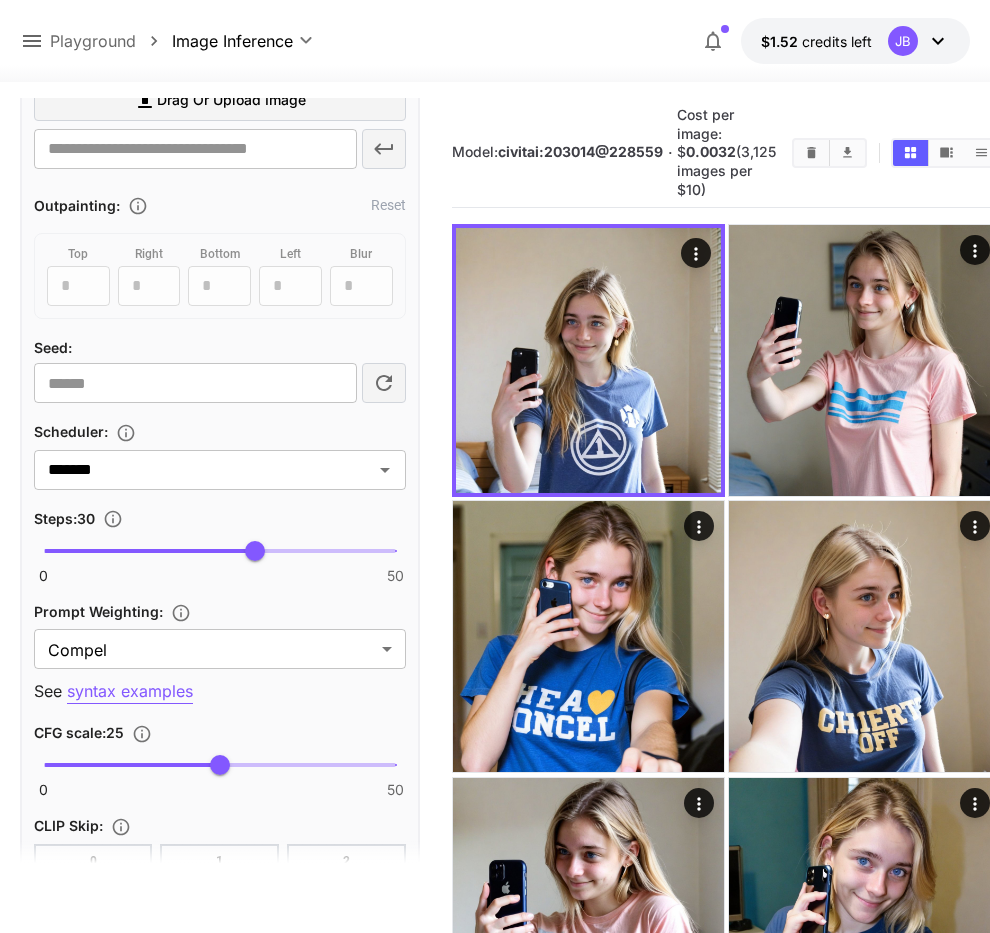 scroll, scrollTop: 1938, scrollLeft: 0, axis: vertical 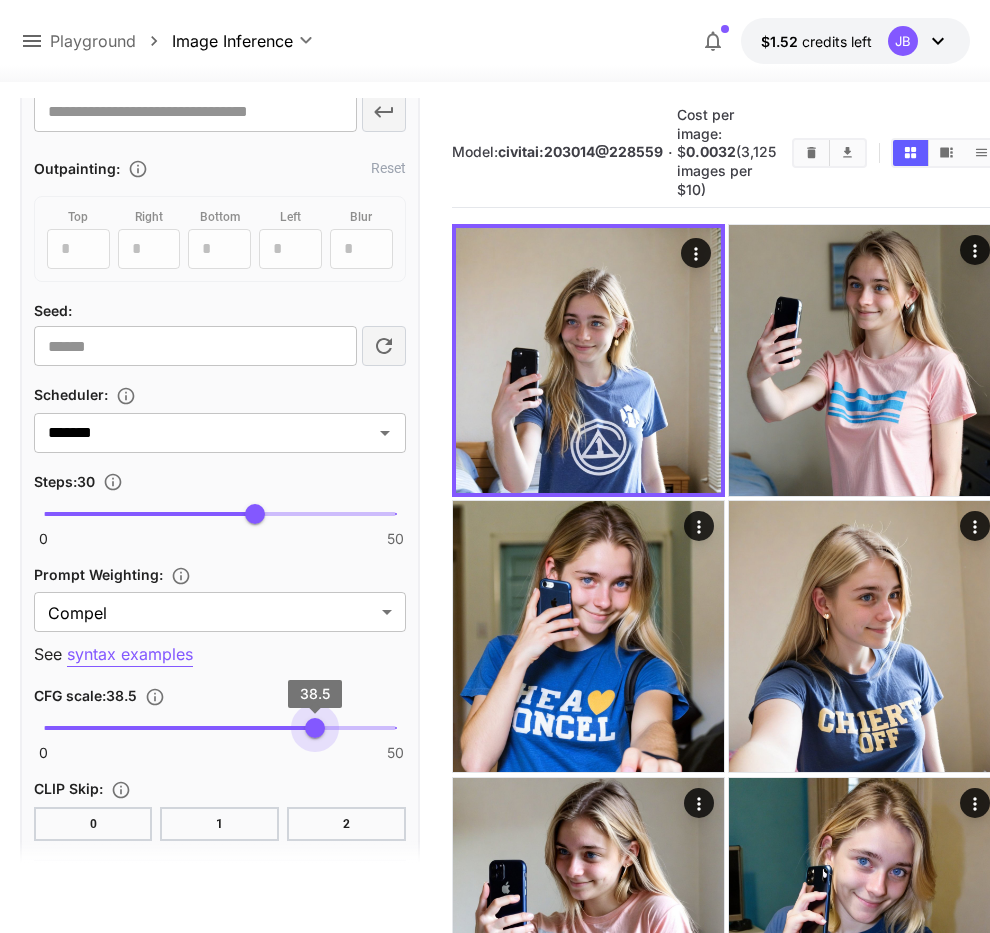 type on "****" 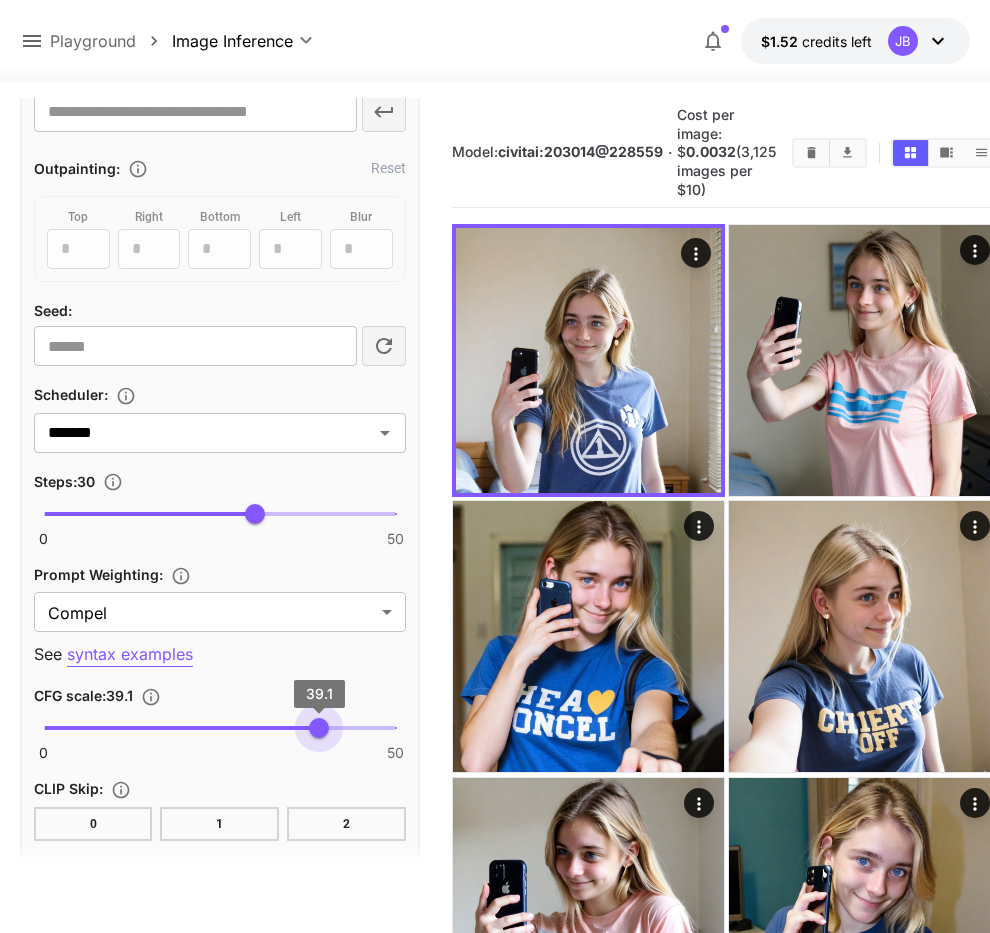drag, startPoint x: 226, startPoint y: 731, endPoint x: 319, endPoint y: 743, distance: 93.770996 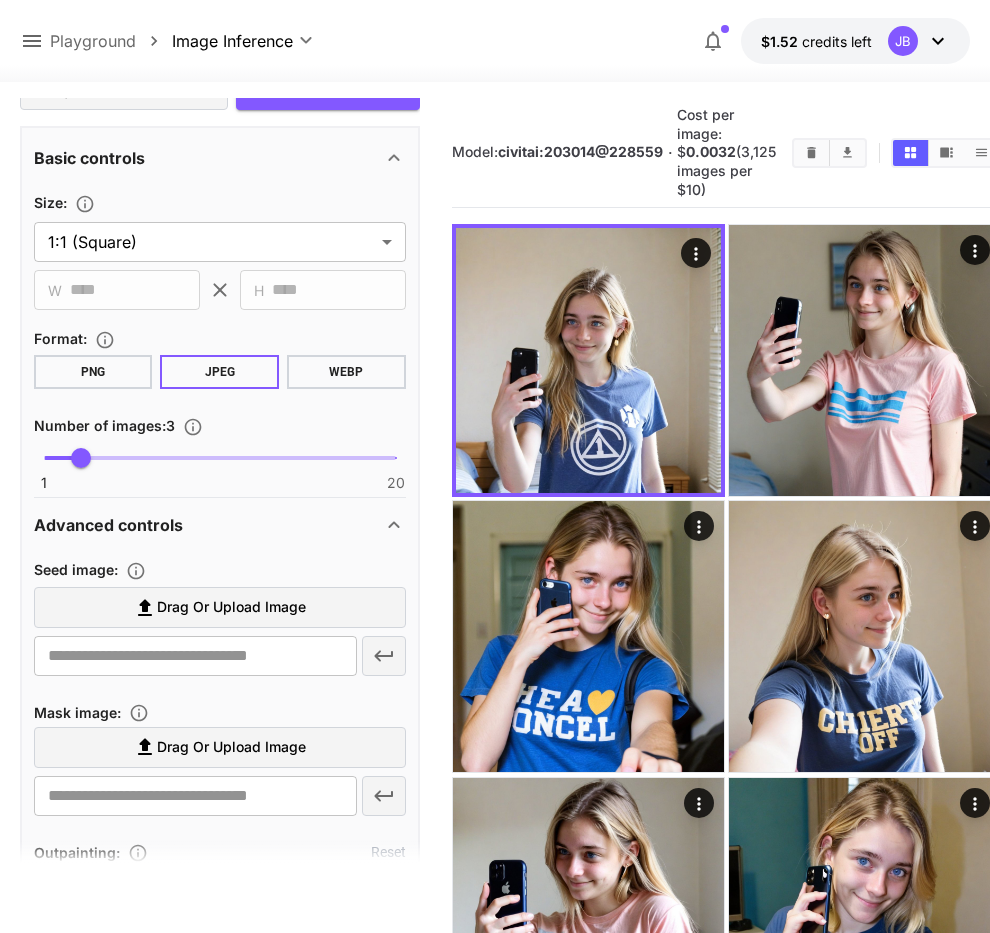 scroll, scrollTop: 1026, scrollLeft: 0, axis: vertical 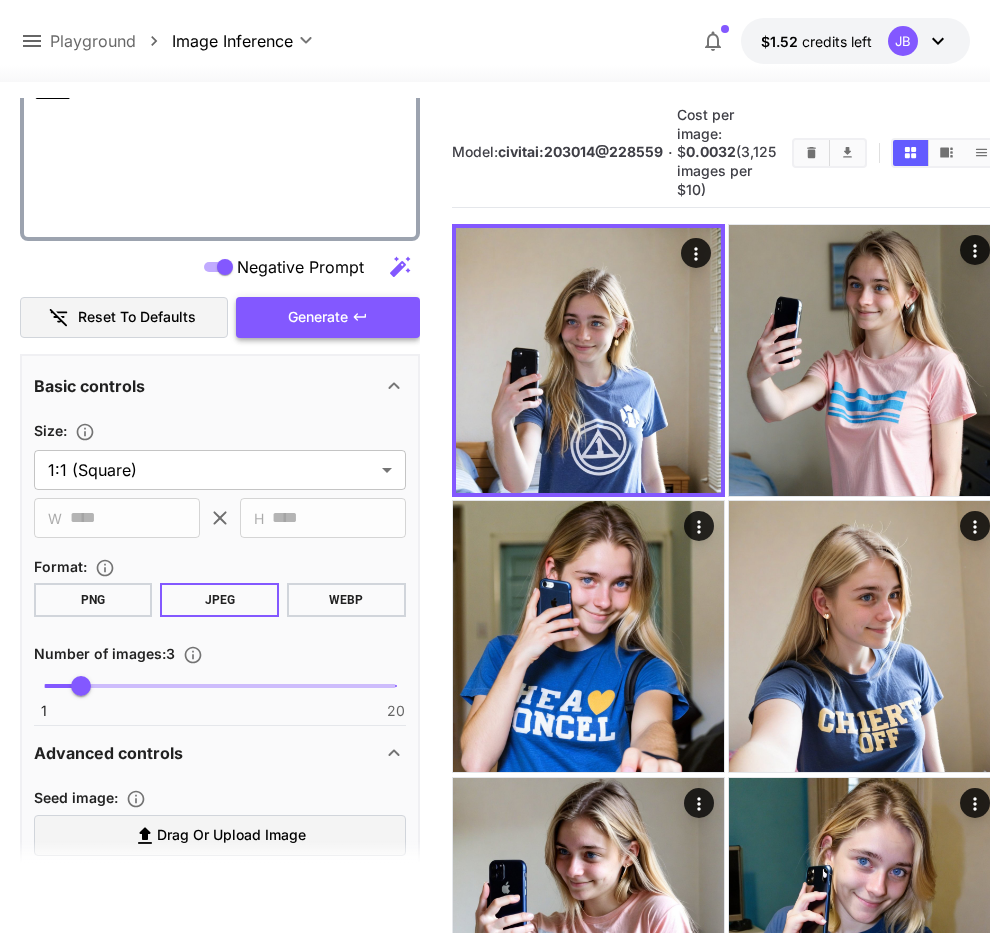 click on "Generate" at bounding box center (328, 317) 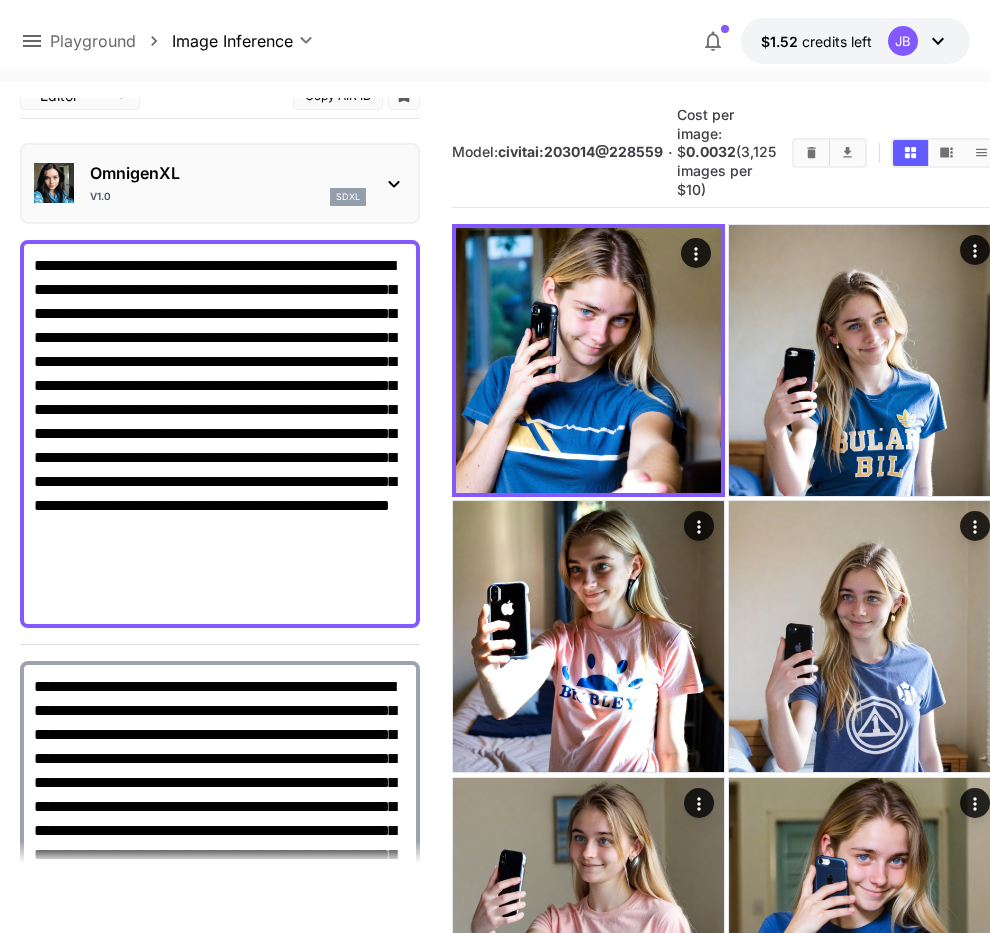 scroll, scrollTop: 0, scrollLeft: 0, axis: both 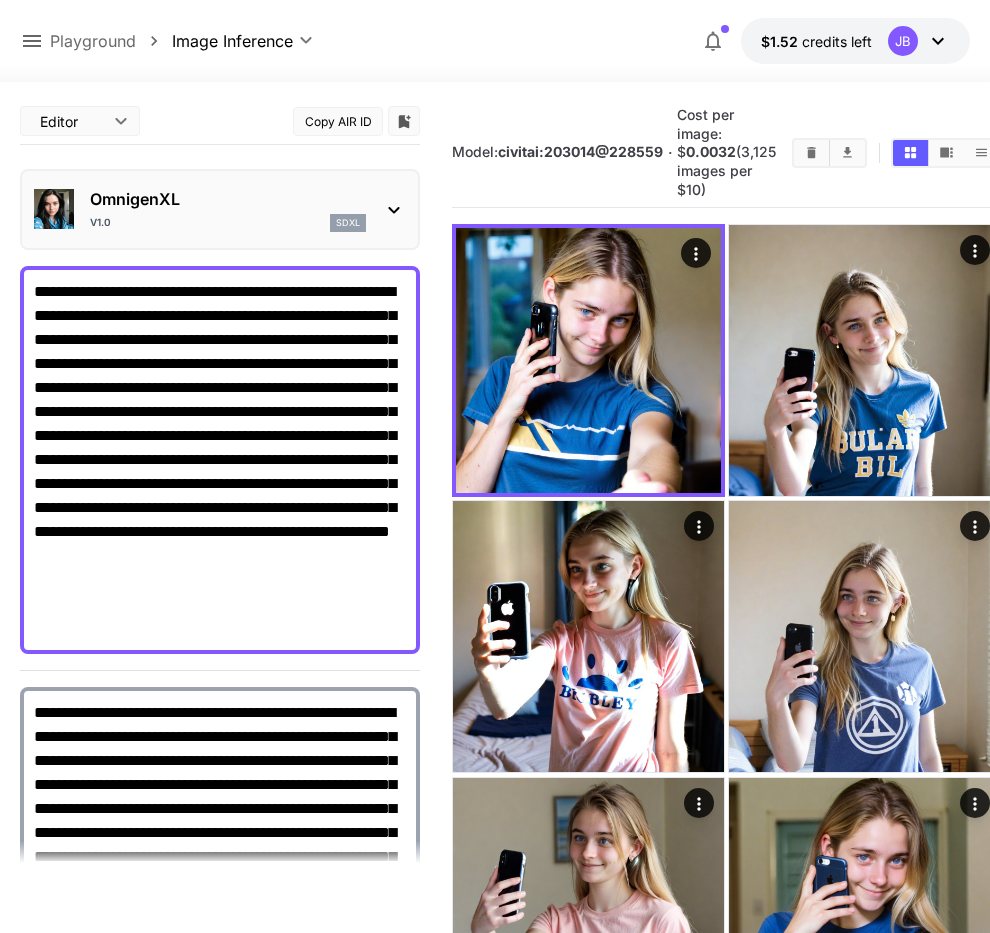 click on "**********" at bounding box center (220, 460) 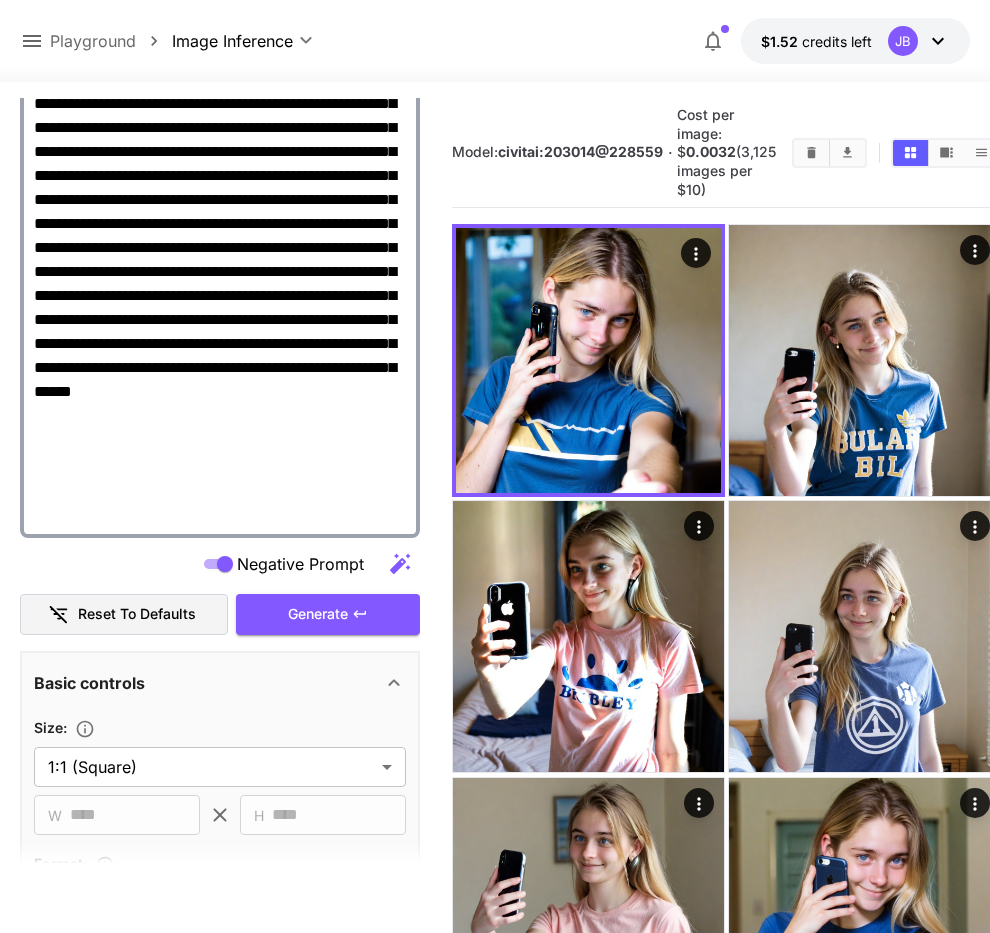 scroll, scrollTop: 798, scrollLeft: 0, axis: vertical 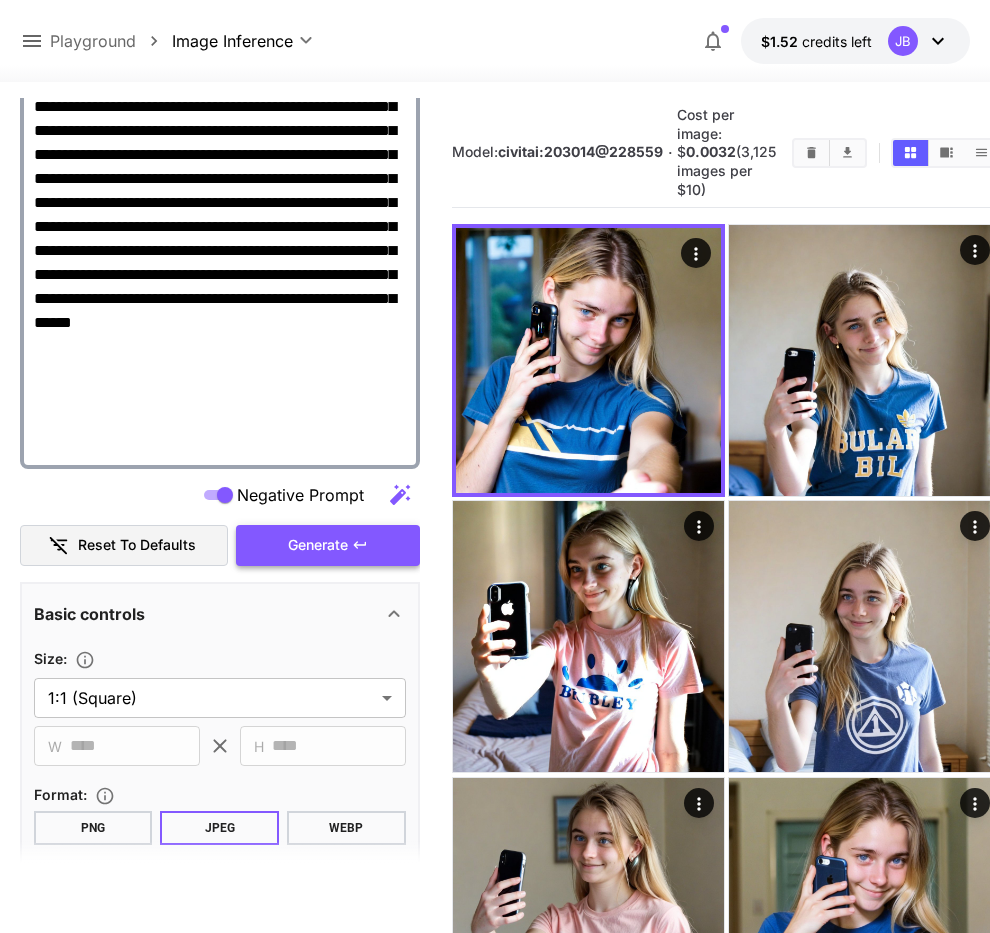 click on "Generate" at bounding box center [318, 545] 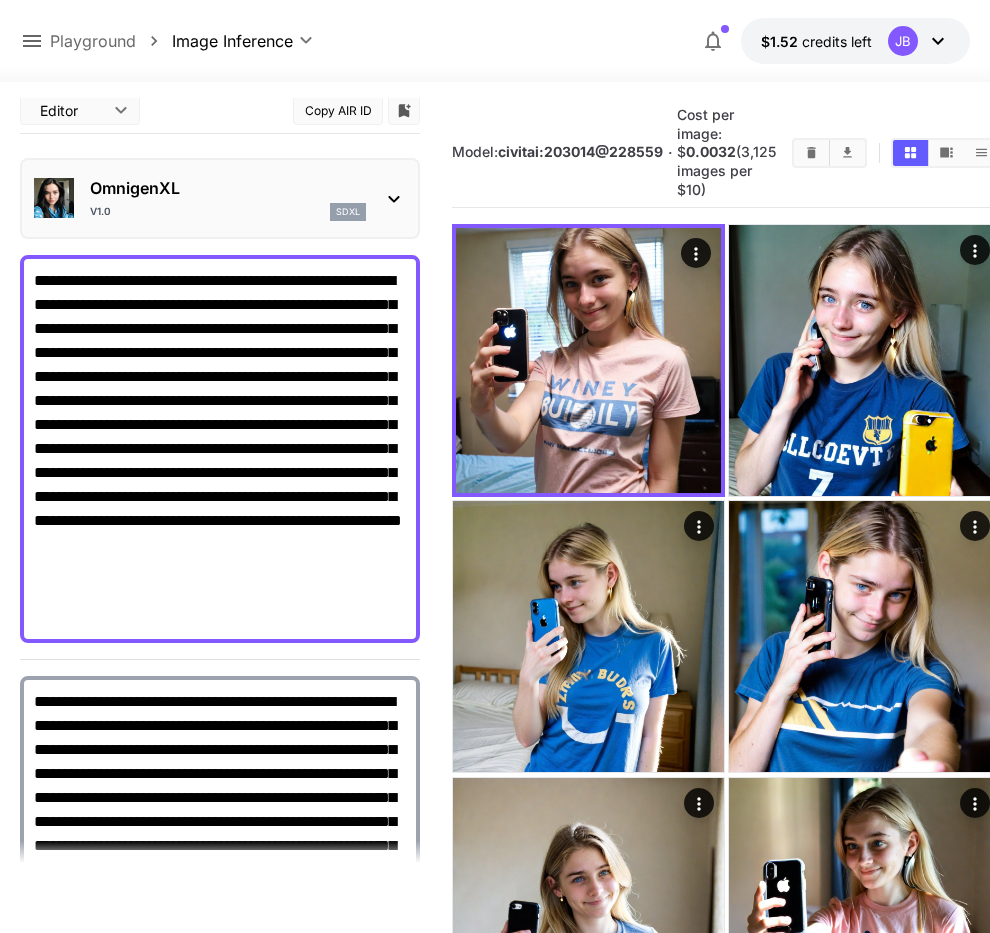 scroll, scrollTop: 0, scrollLeft: 0, axis: both 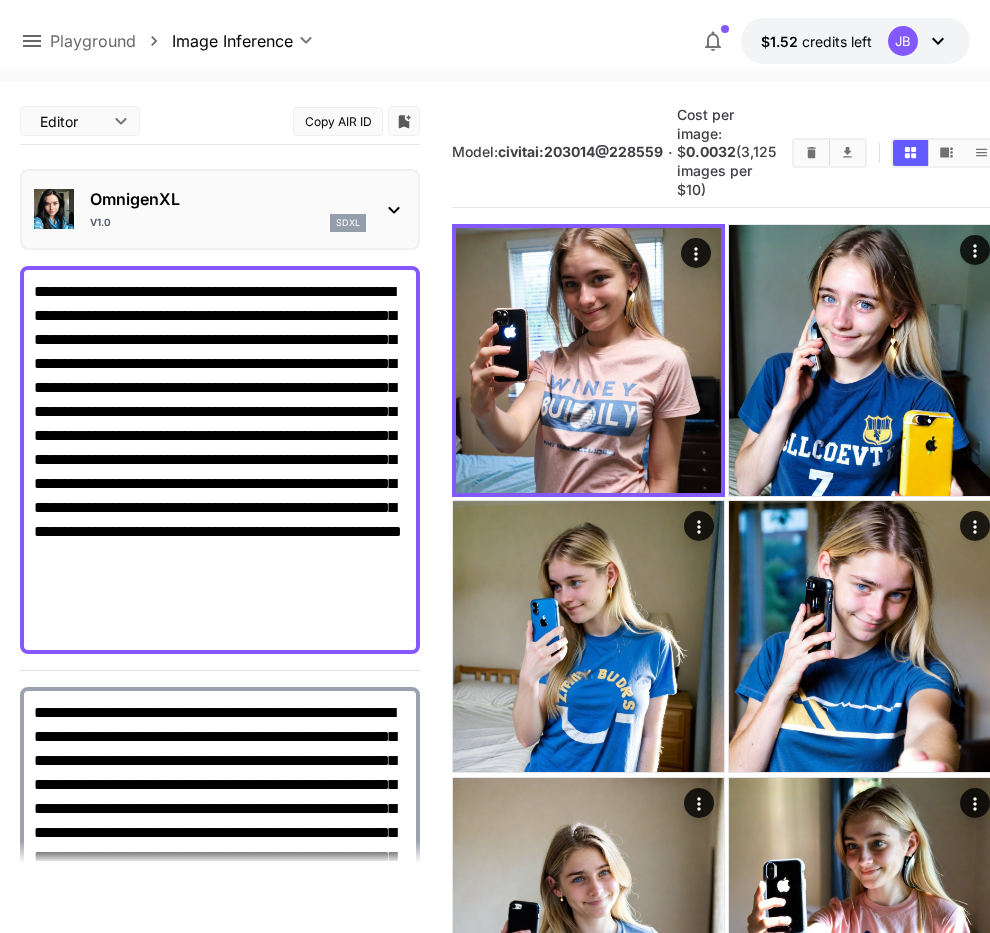 drag, startPoint x: 92, startPoint y: 287, endPoint x: -62, endPoint y: 254, distance: 157.49603 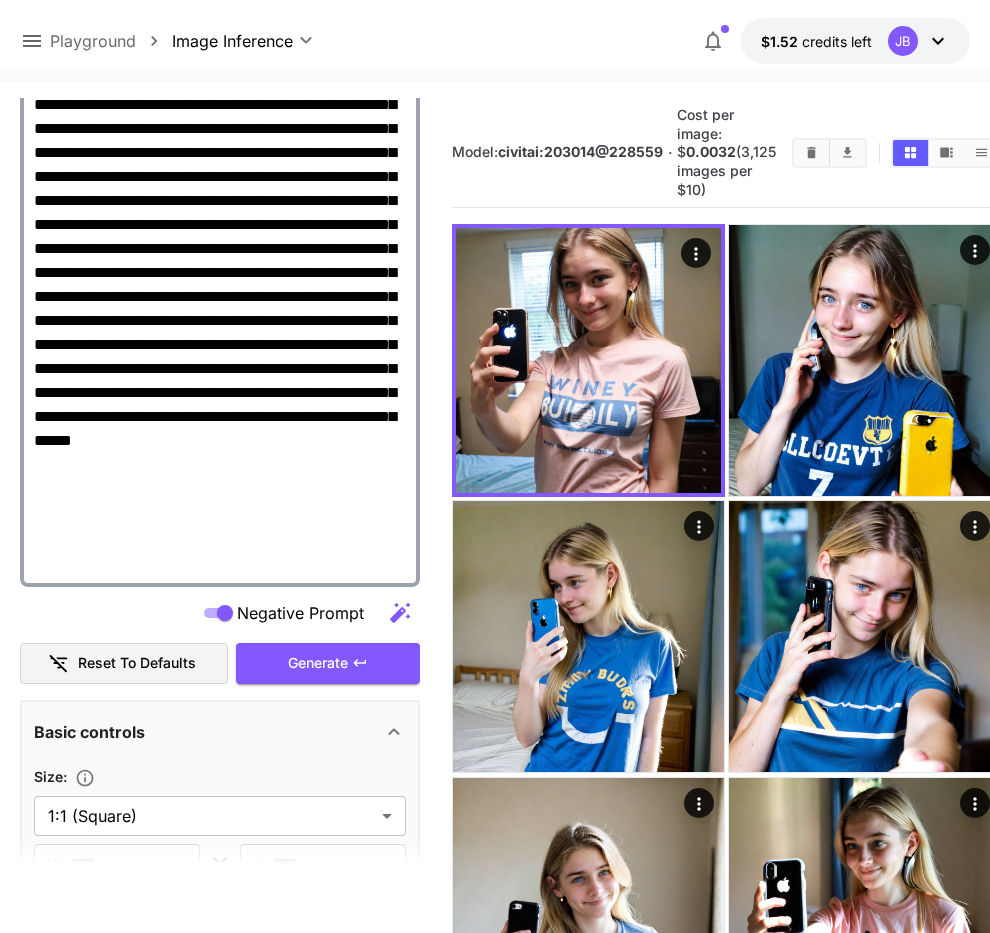scroll, scrollTop: 684, scrollLeft: 0, axis: vertical 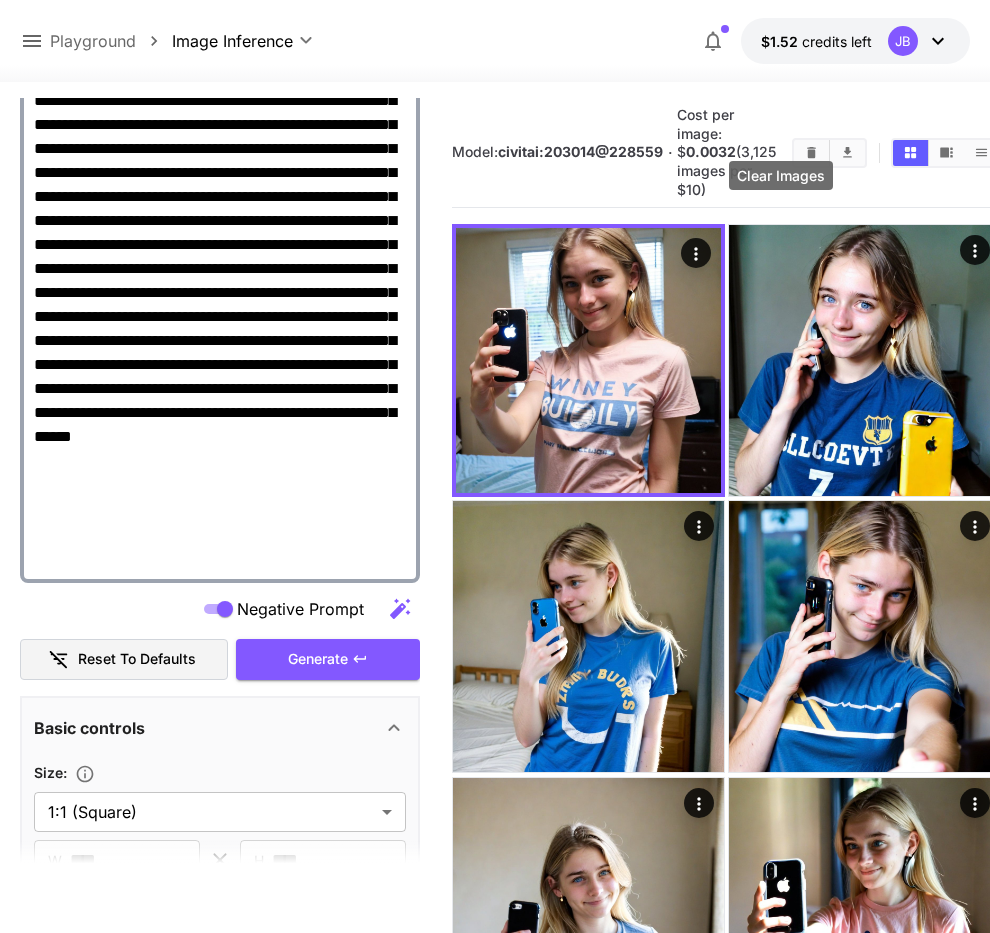 type on "**********" 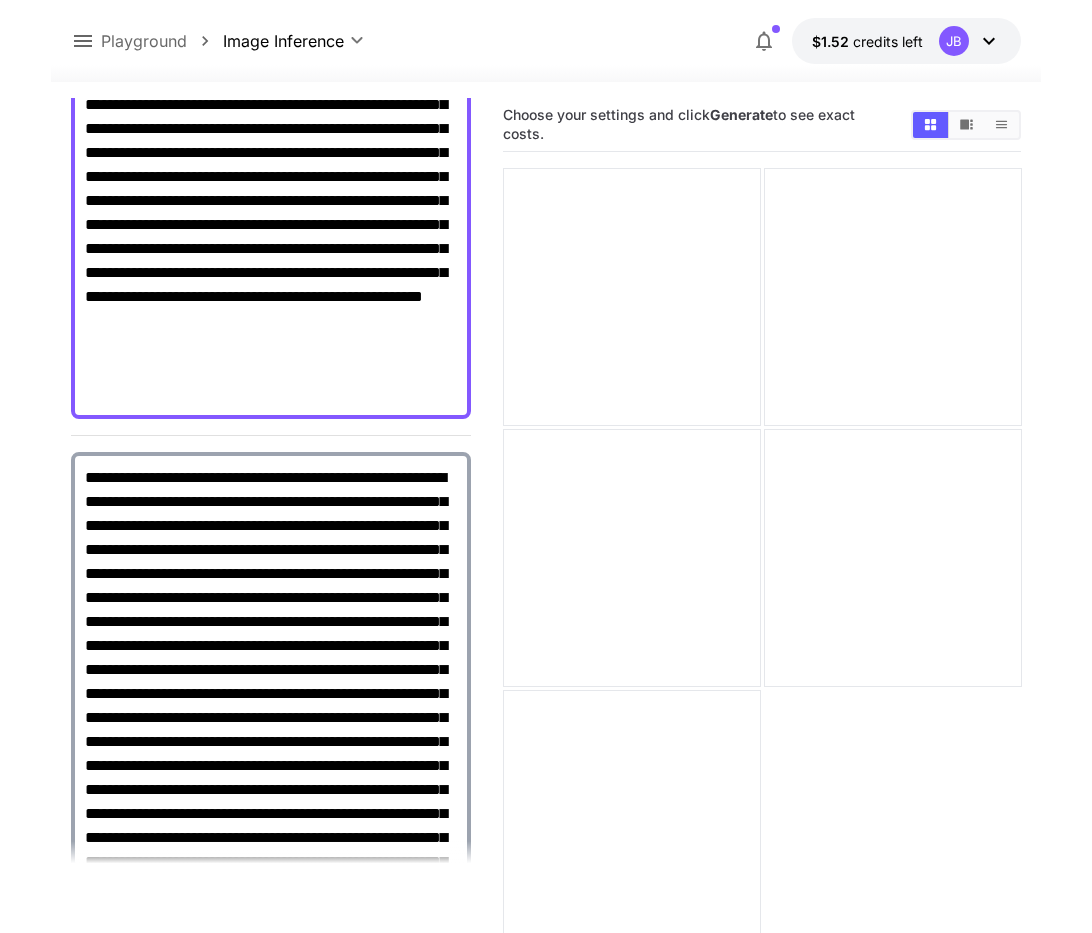 scroll, scrollTop: 228, scrollLeft: 0, axis: vertical 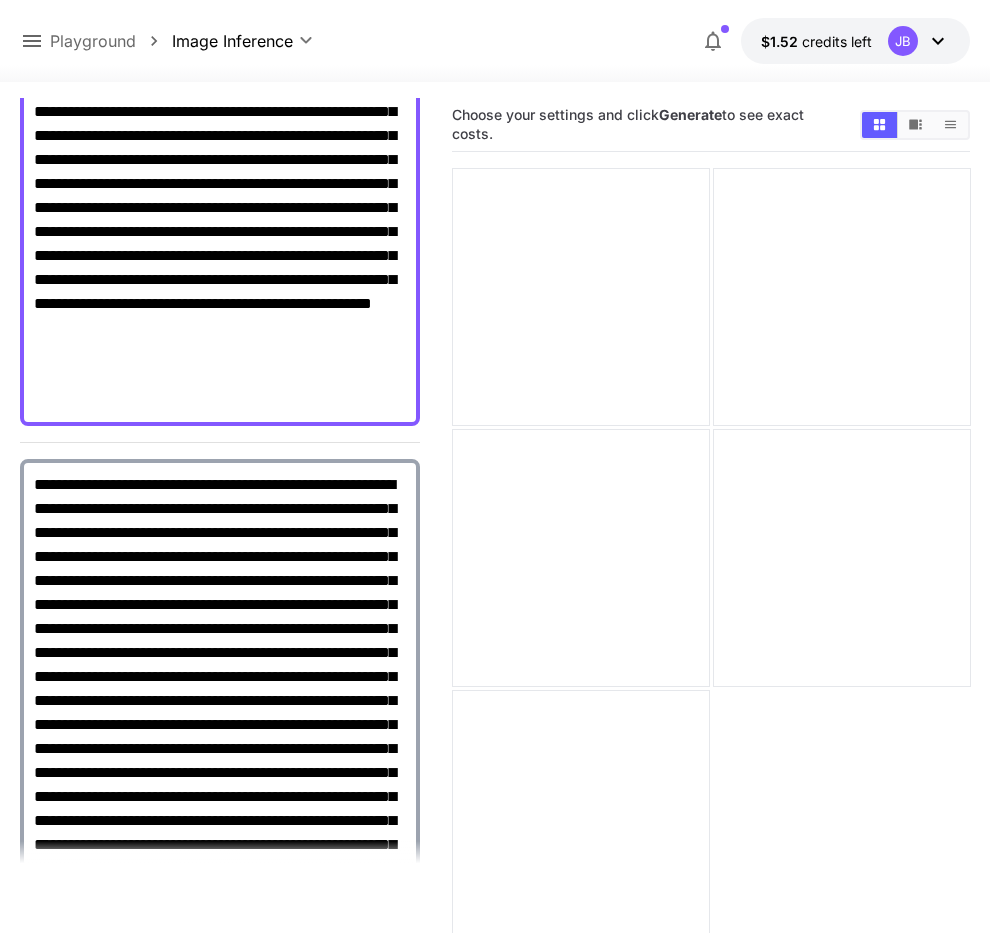 click 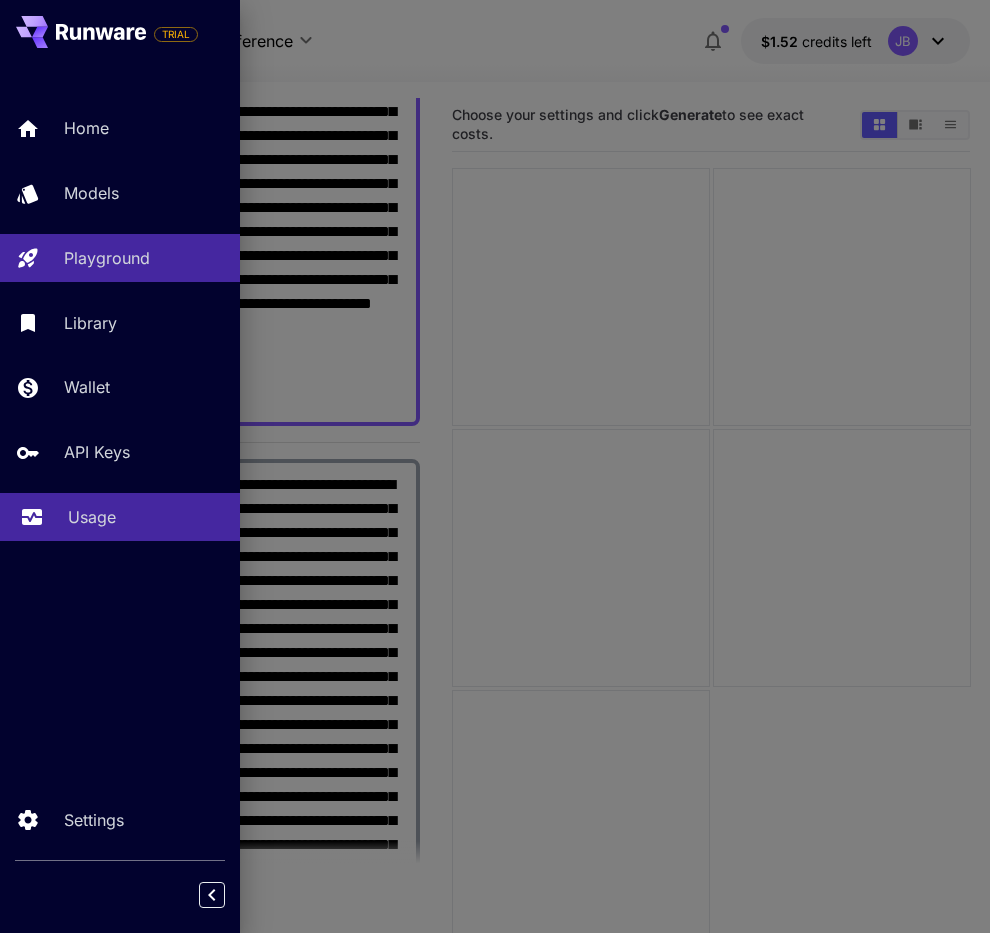 click on "Usage" at bounding box center (146, 517) 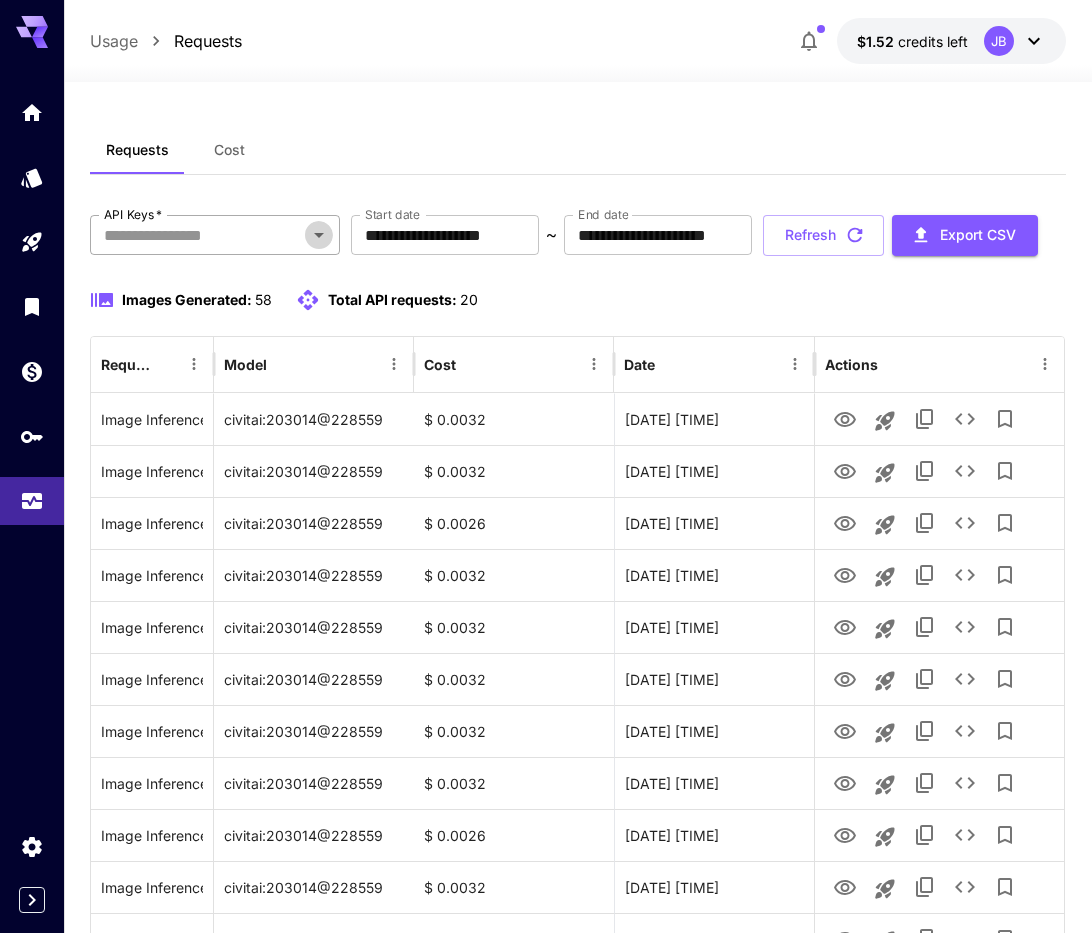 click 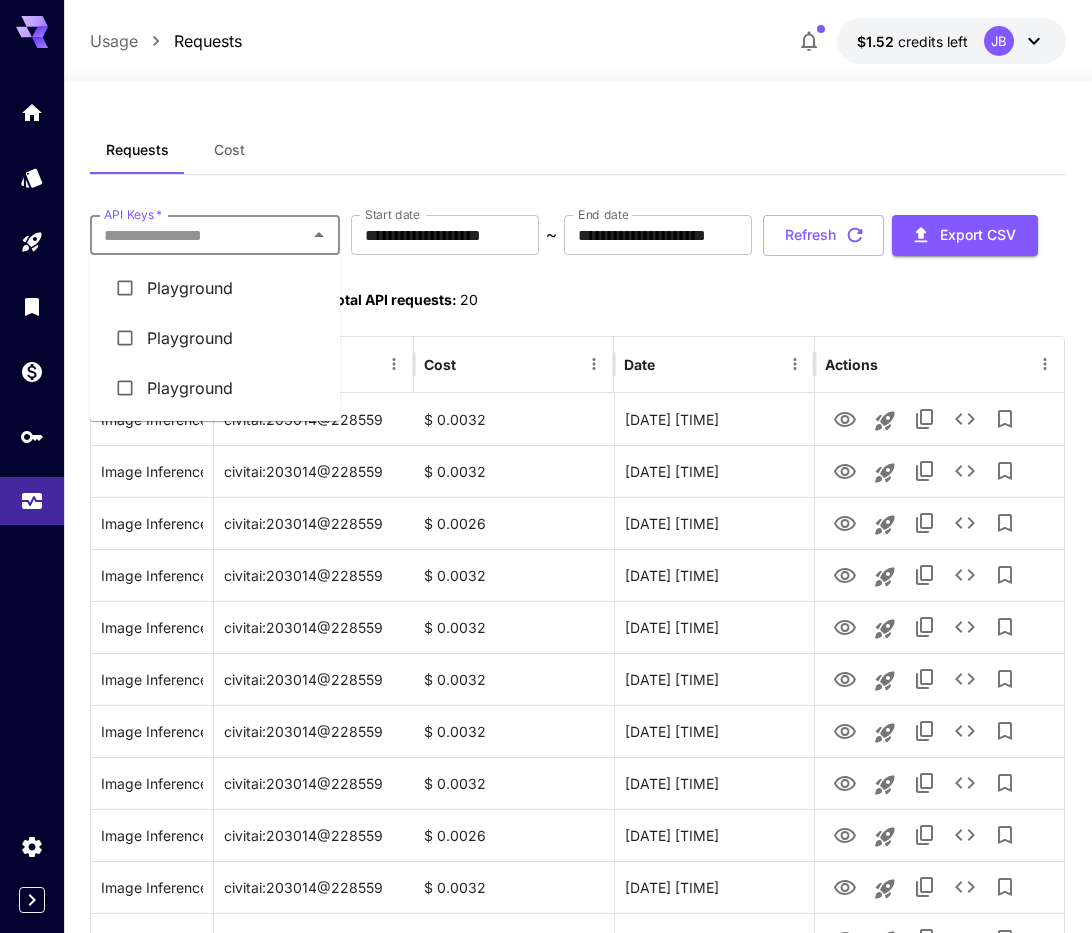 click 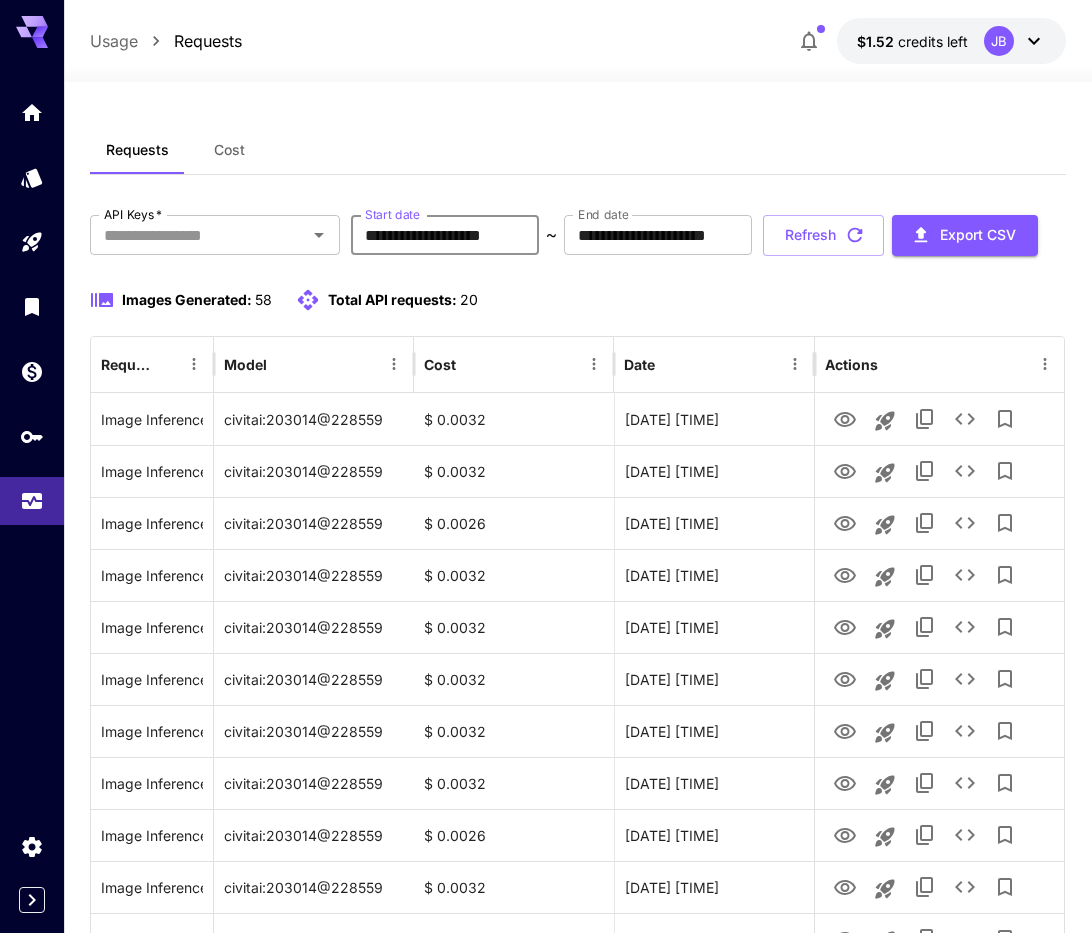 click on "**********" at bounding box center [445, 235] 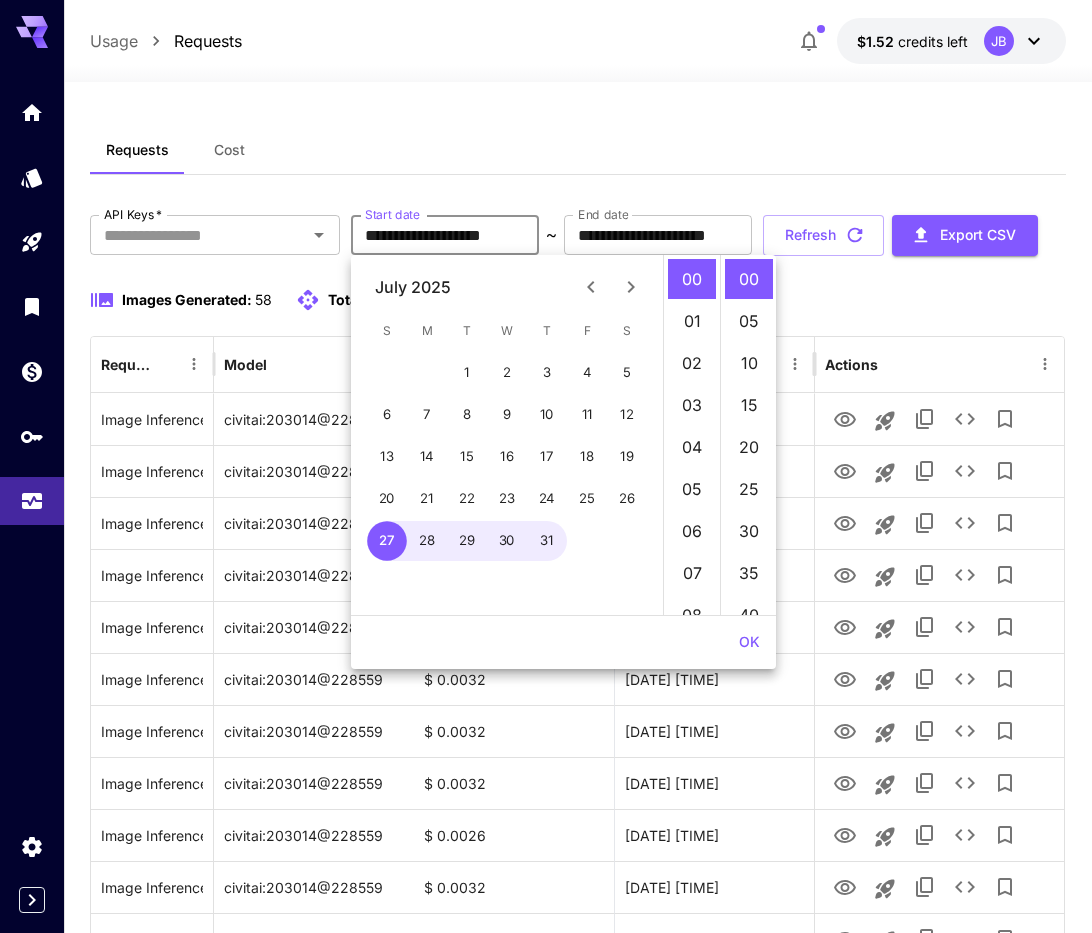 click 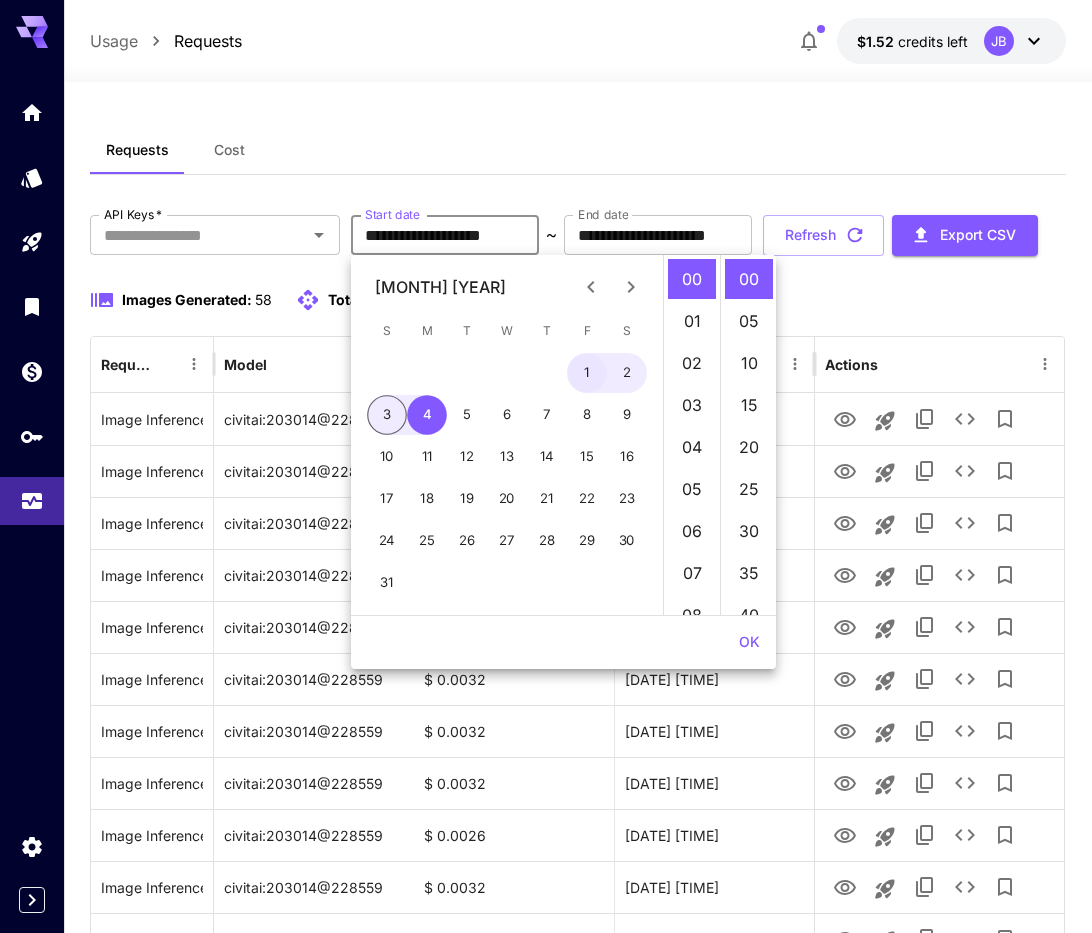 click on "1" at bounding box center (587, 373) 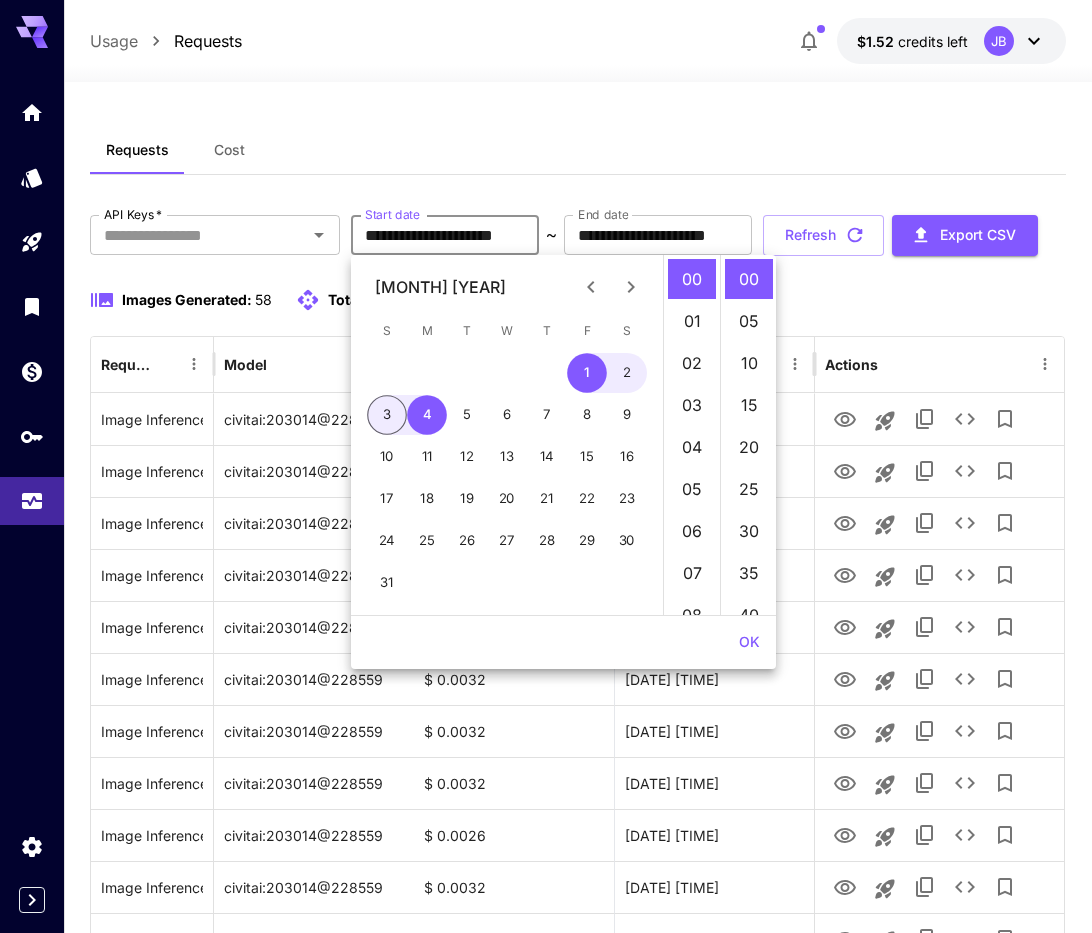 click on "**********" at bounding box center (578, 235) 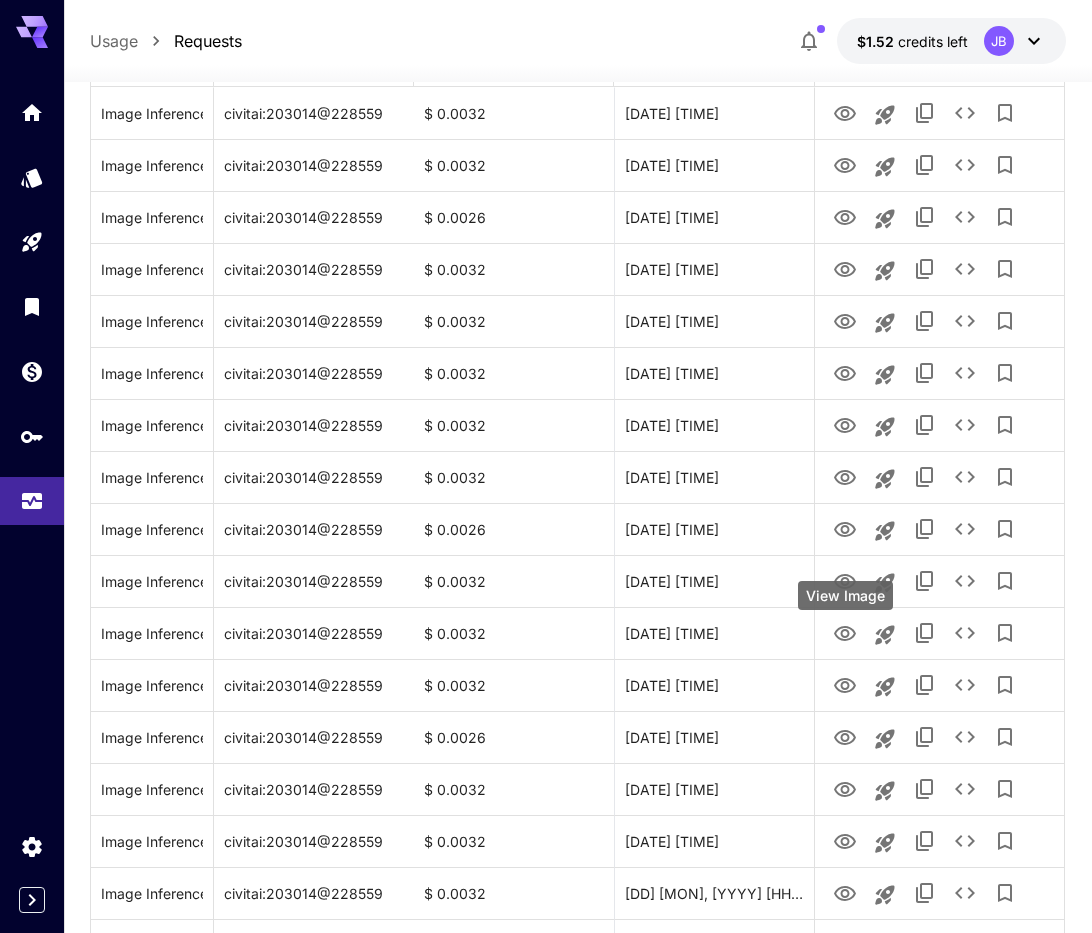 scroll, scrollTop: 0, scrollLeft: 0, axis: both 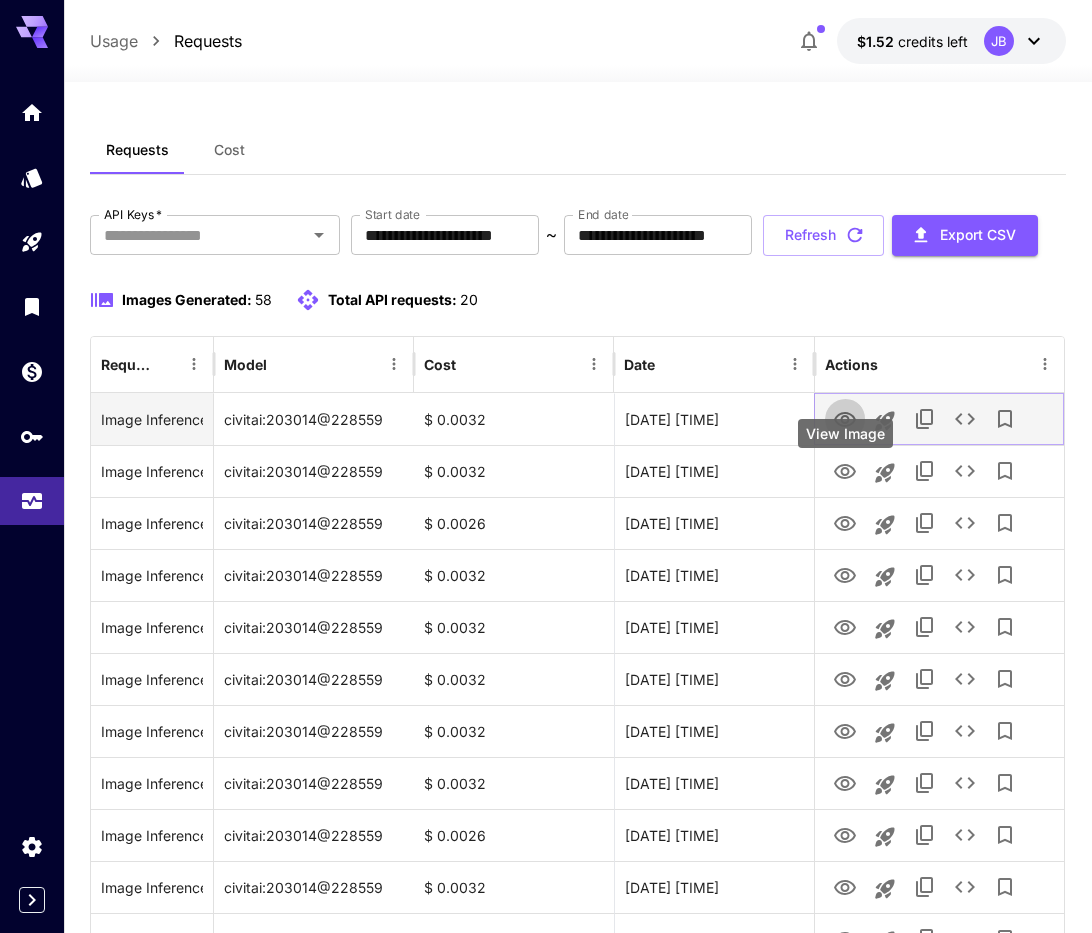 click 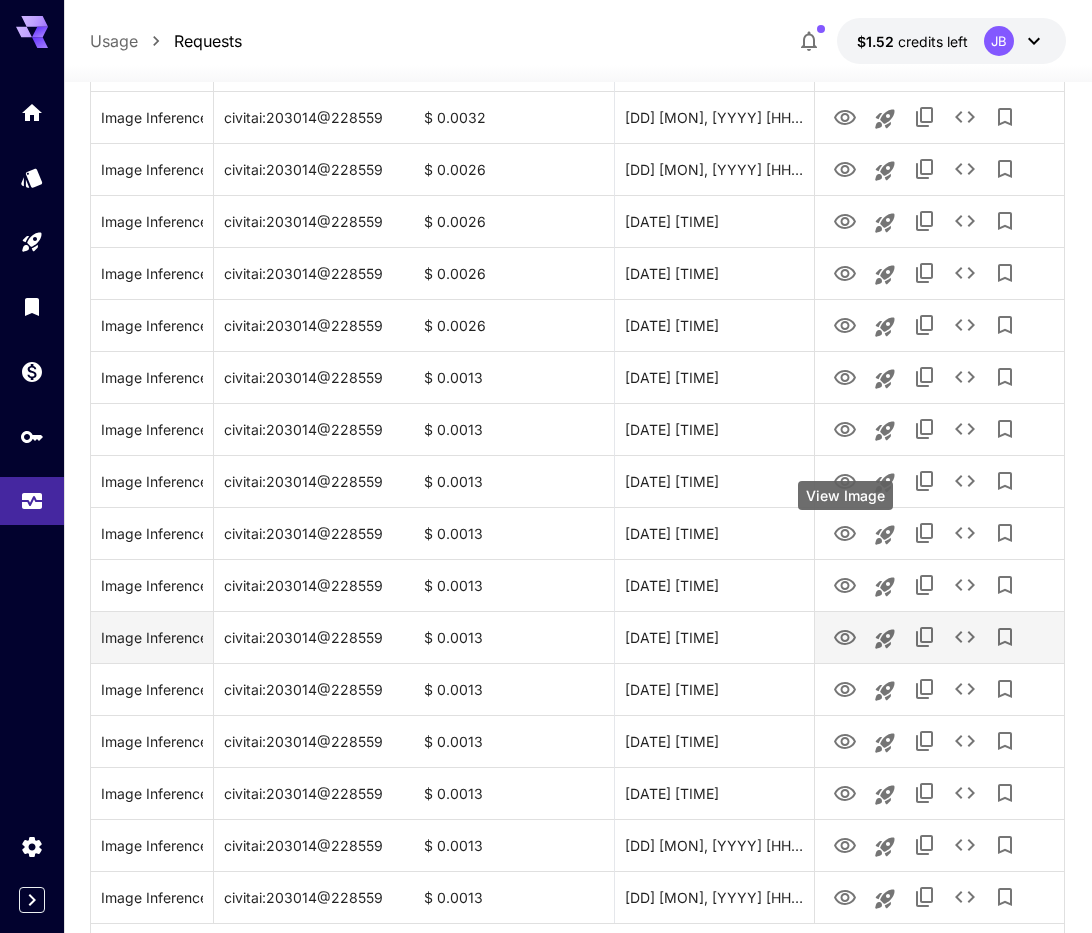 scroll, scrollTop: 2238, scrollLeft: 0, axis: vertical 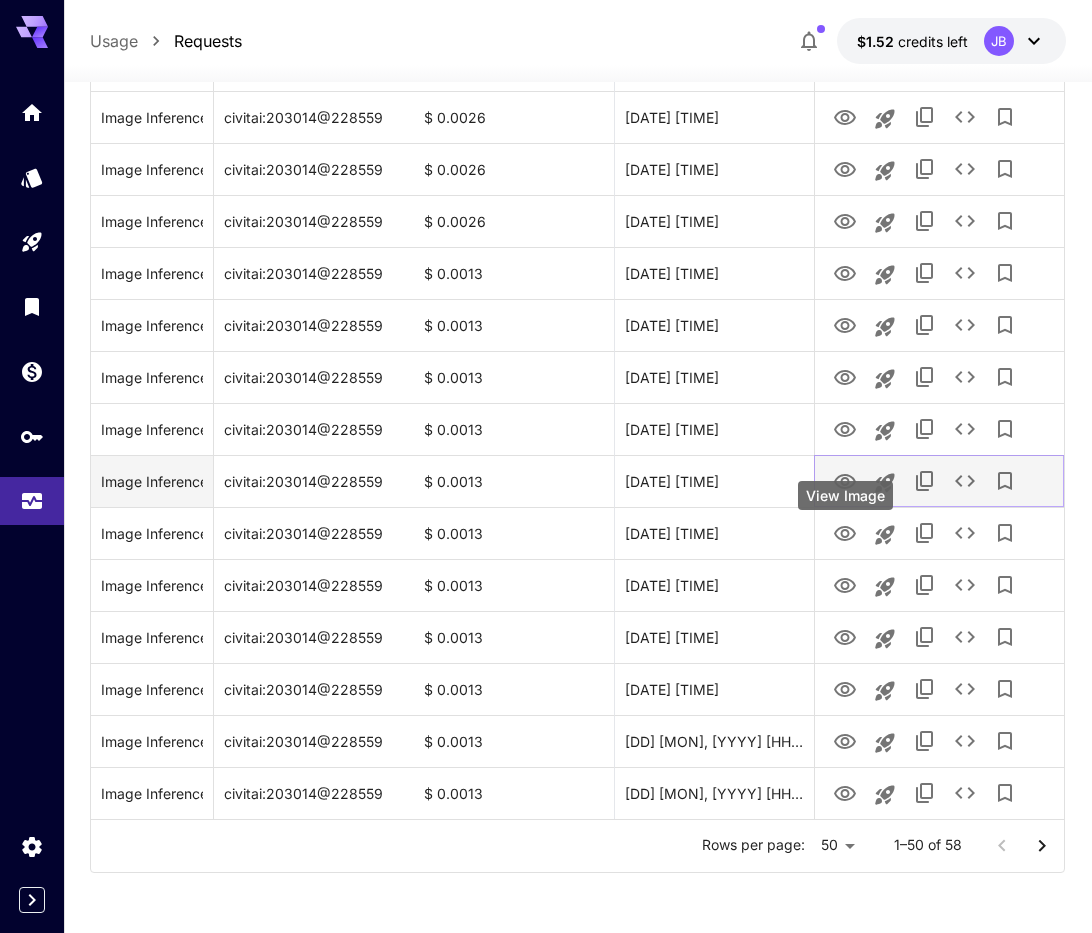 drag, startPoint x: 854, startPoint y: 499, endPoint x: 844, endPoint y: 478, distance: 23.259407 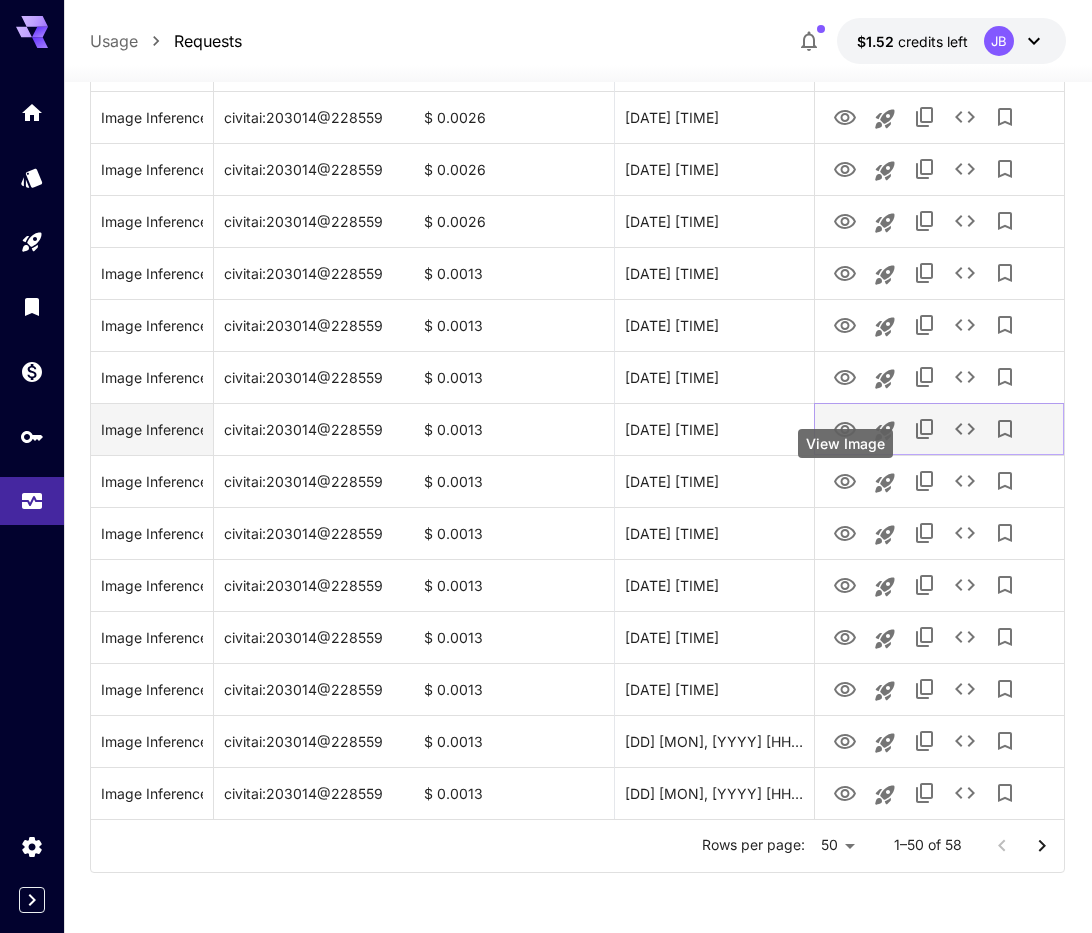 drag, startPoint x: 859, startPoint y: 428, endPoint x: 849, endPoint y: 439, distance: 14.866069 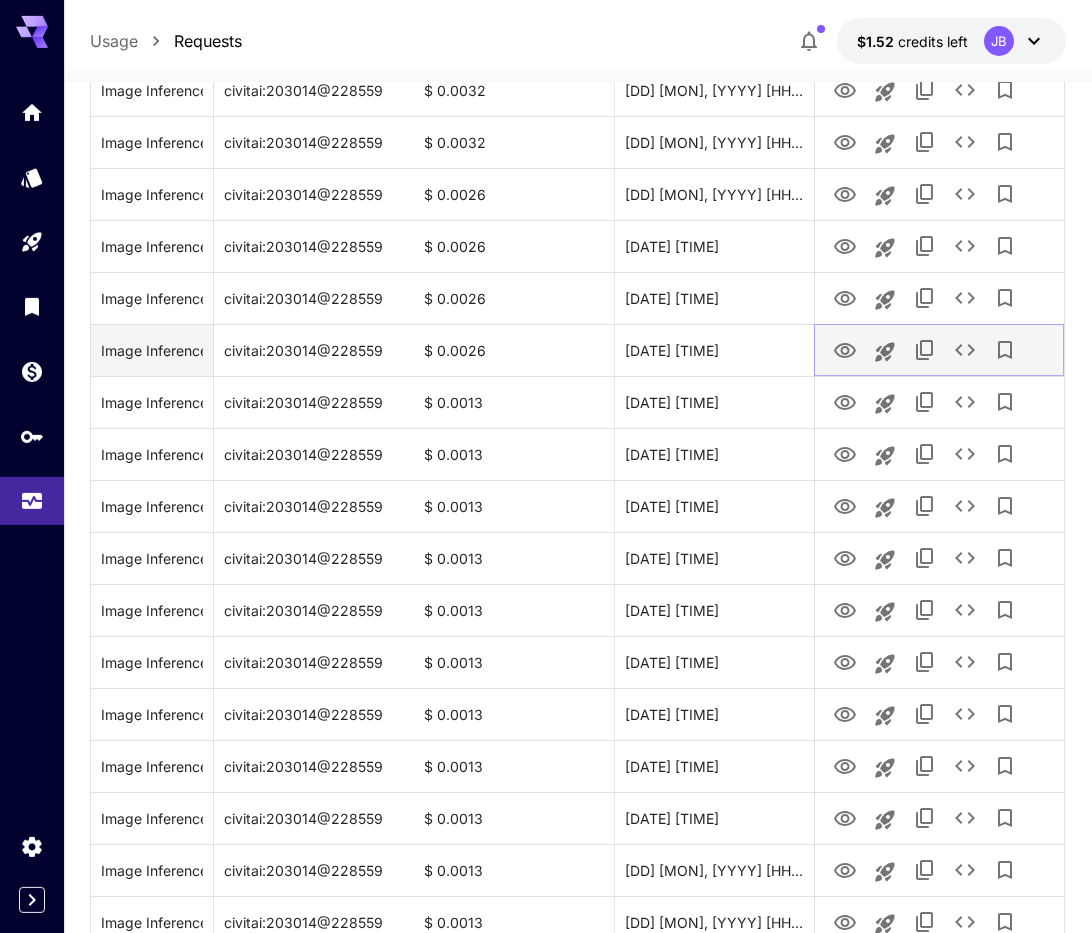 scroll, scrollTop: 1962, scrollLeft: 0, axis: vertical 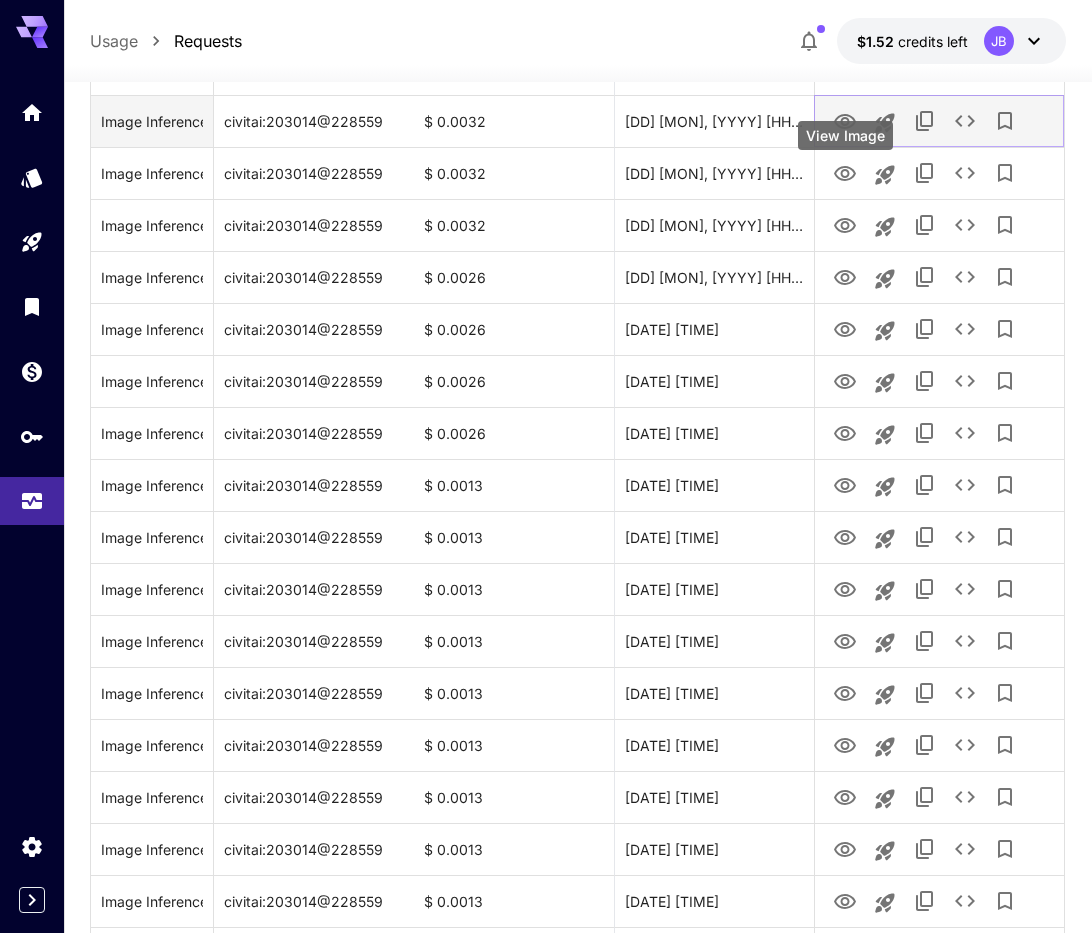 drag, startPoint x: 861, startPoint y: 188, endPoint x: 835, endPoint y: 181, distance: 26.925823 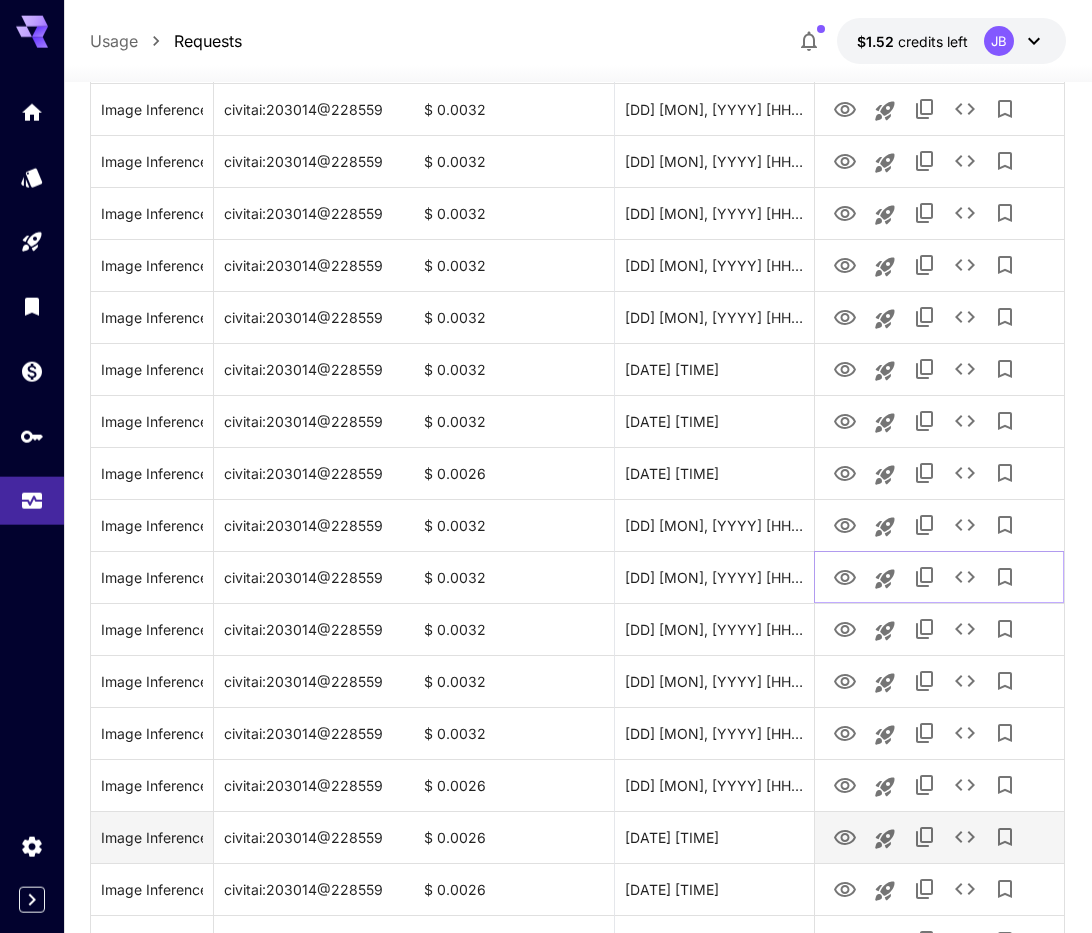 scroll, scrollTop: 1410, scrollLeft: 0, axis: vertical 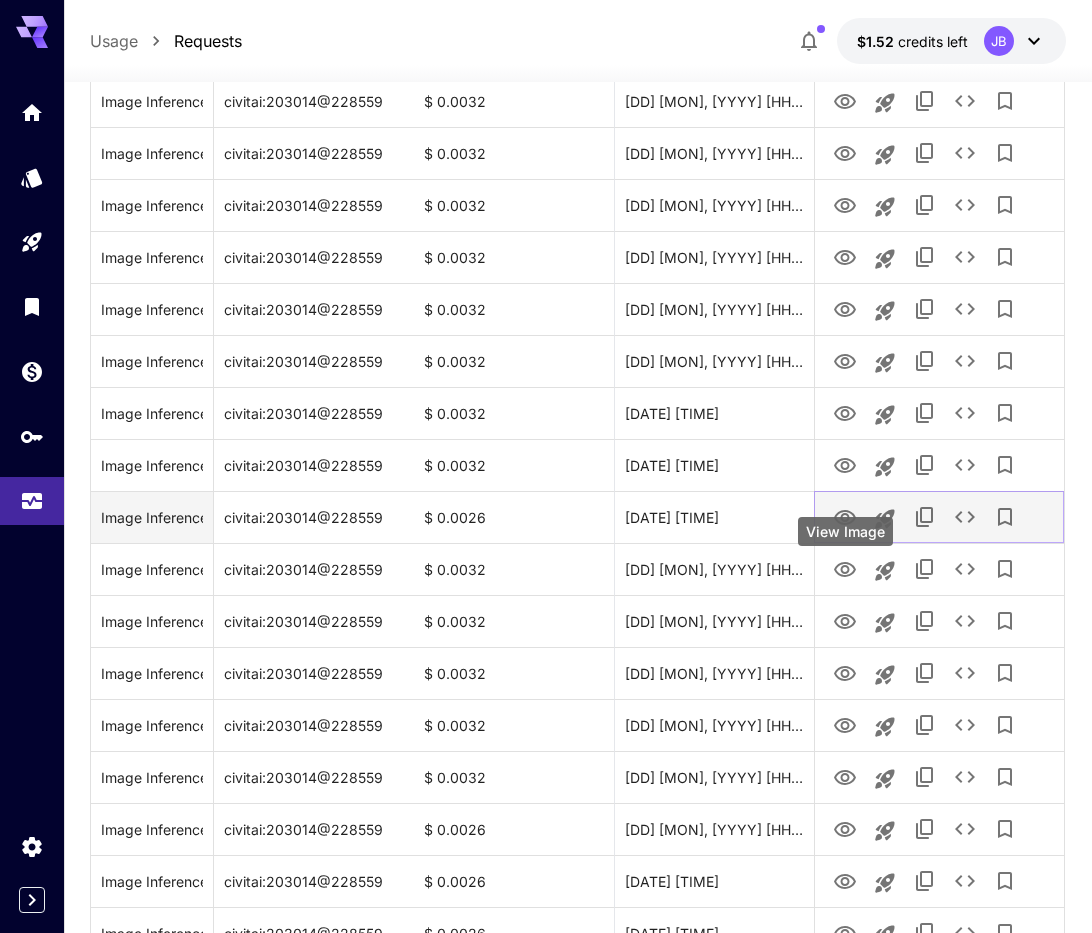 drag, startPoint x: 860, startPoint y: 588, endPoint x: 837, endPoint y: 569, distance: 29.832869 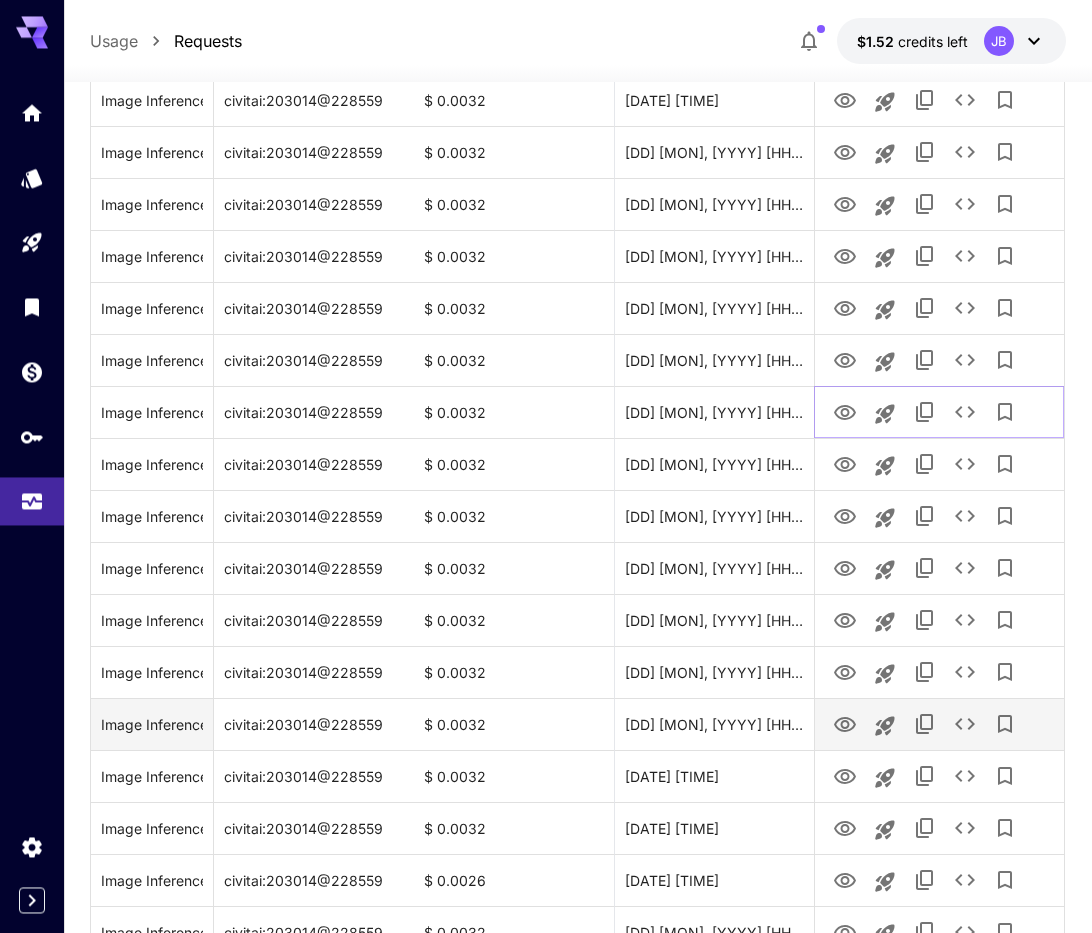 scroll, scrollTop: 996, scrollLeft: 0, axis: vertical 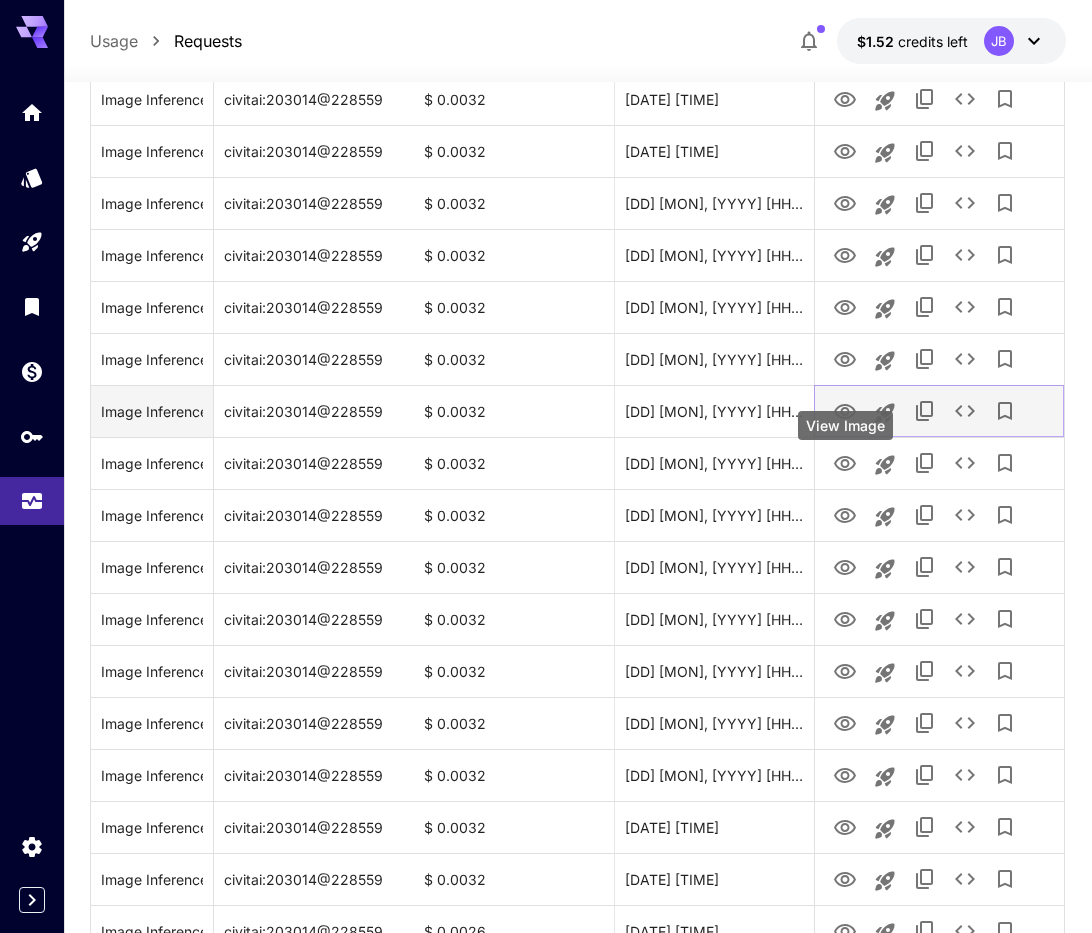 drag, startPoint x: 832, startPoint y: 470, endPoint x: 847, endPoint y: 464, distance: 16.155495 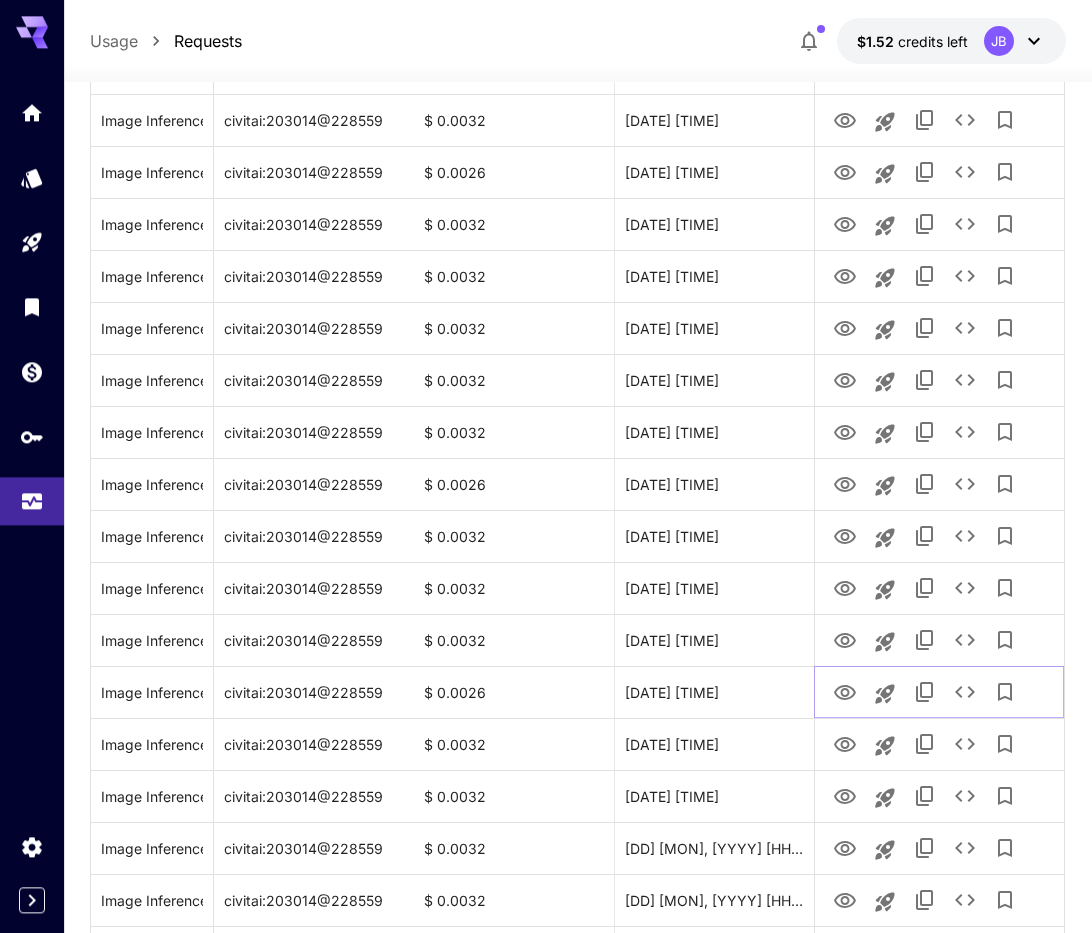 scroll, scrollTop: 306, scrollLeft: 0, axis: vertical 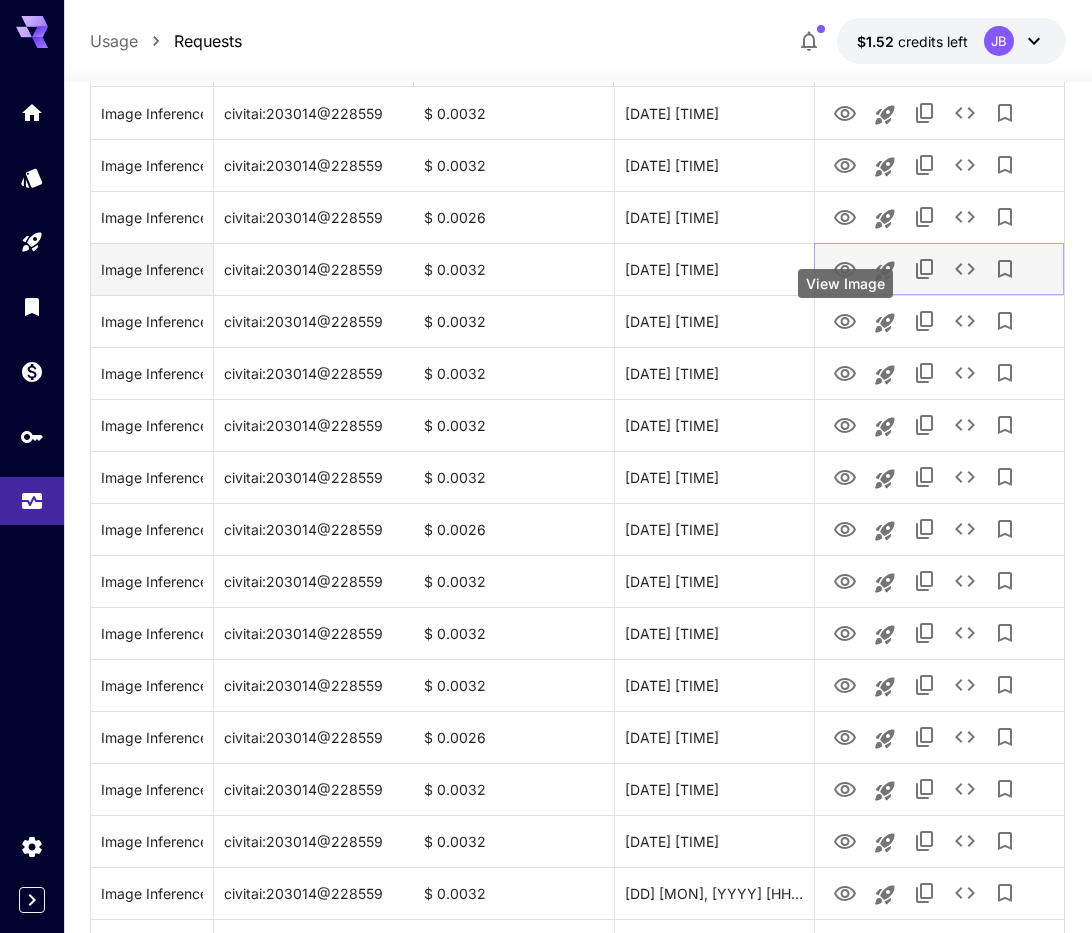 drag, startPoint x: 860, startPoint y: 338, endPoint x: 846, endPoint y: 336, distance: 14.142136 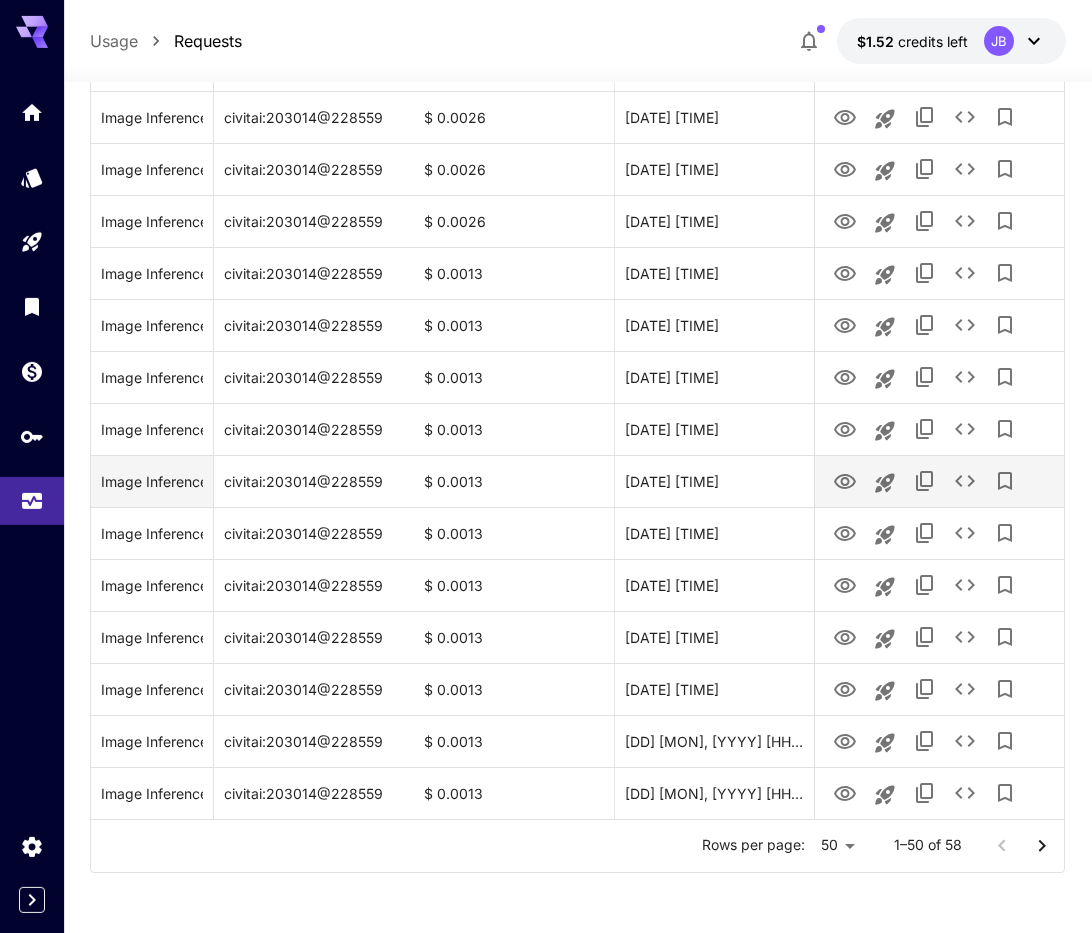 scroll, scrollTop: 2238, scrollLeft: 0, axis: vertical 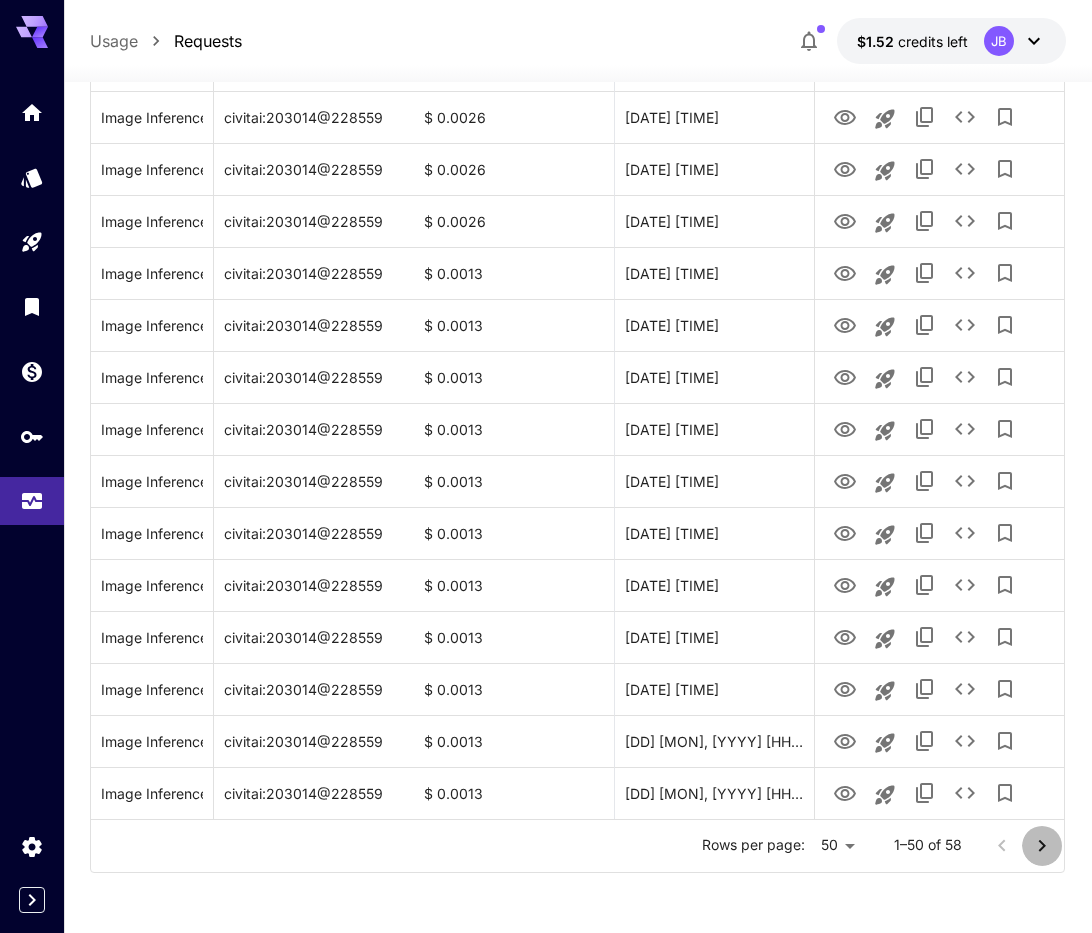 click at bounding box center [1042, 846] 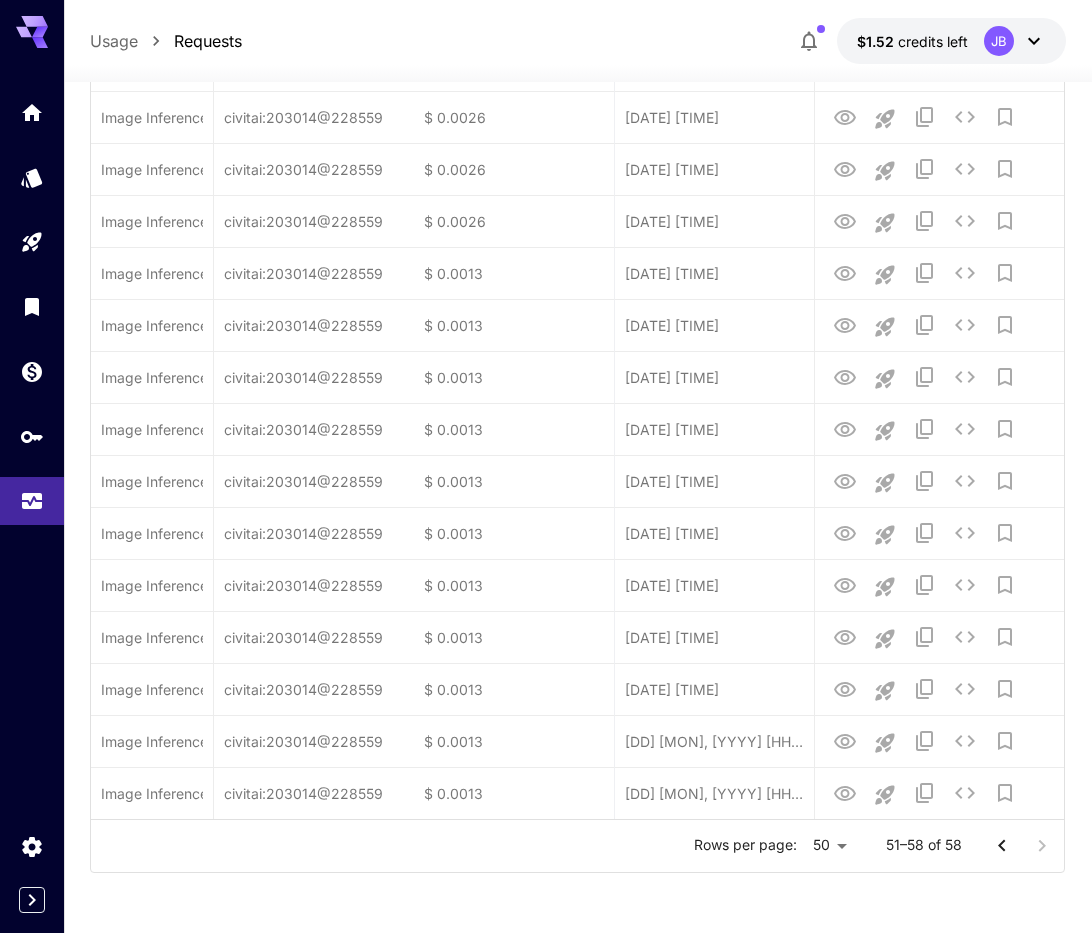 scroll, scrollTop: 54, scrollLeft: 0, axis: vertical 